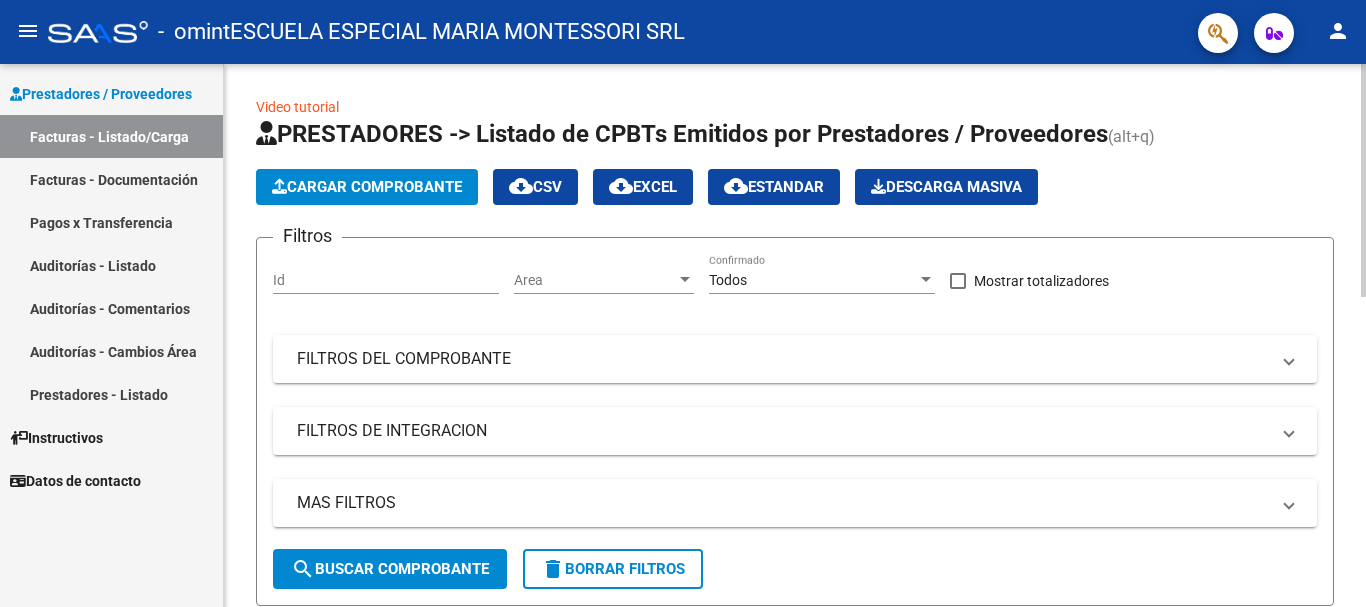 scroll, scrollTop: 0, scrollLeft: 0, axis: both 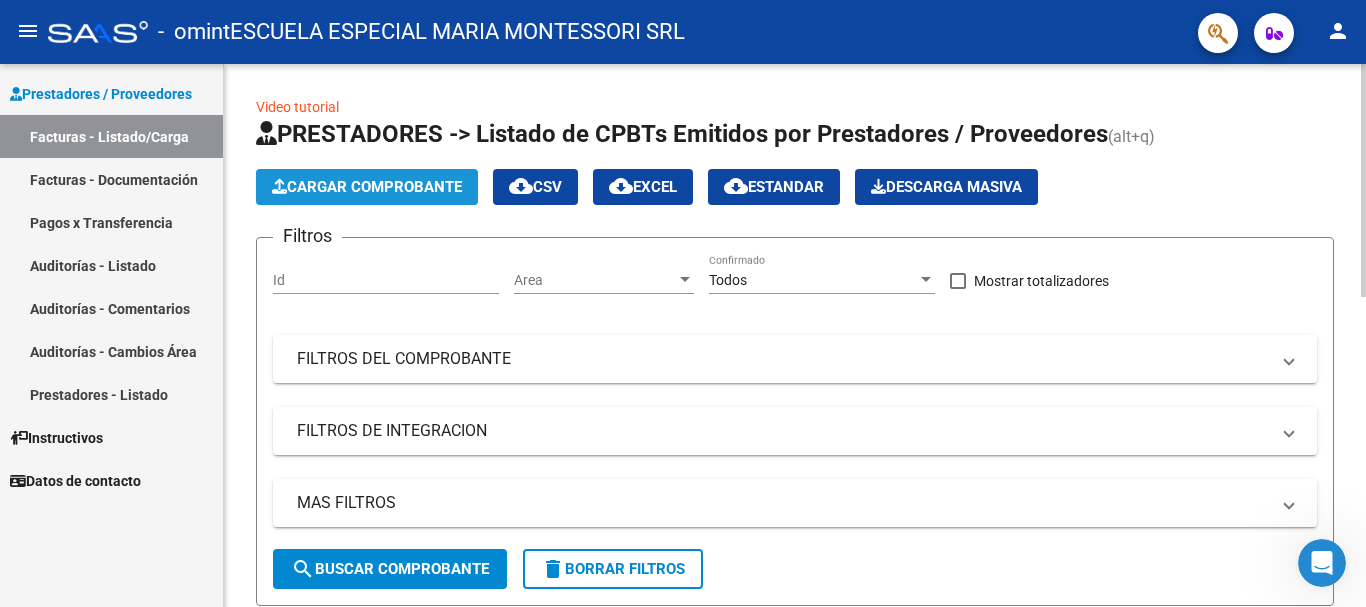 click on "Cargar Comprobante" 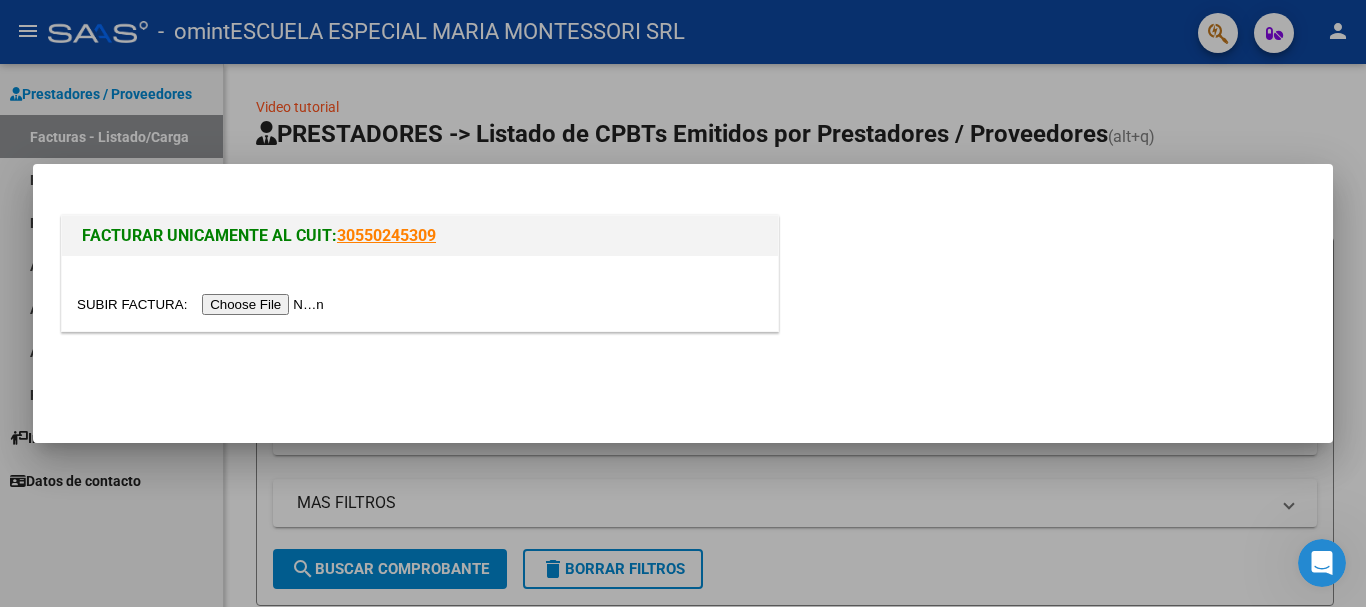 click at bounding box center [683, 303] 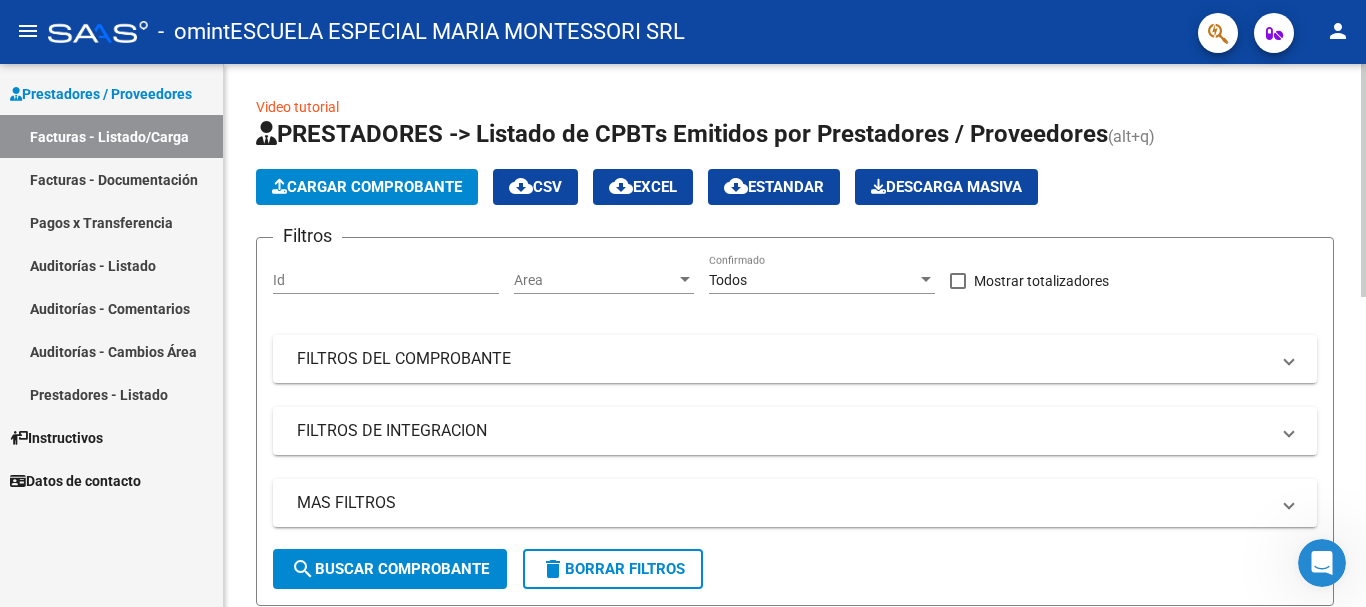 click on "Cargar Comprobante" 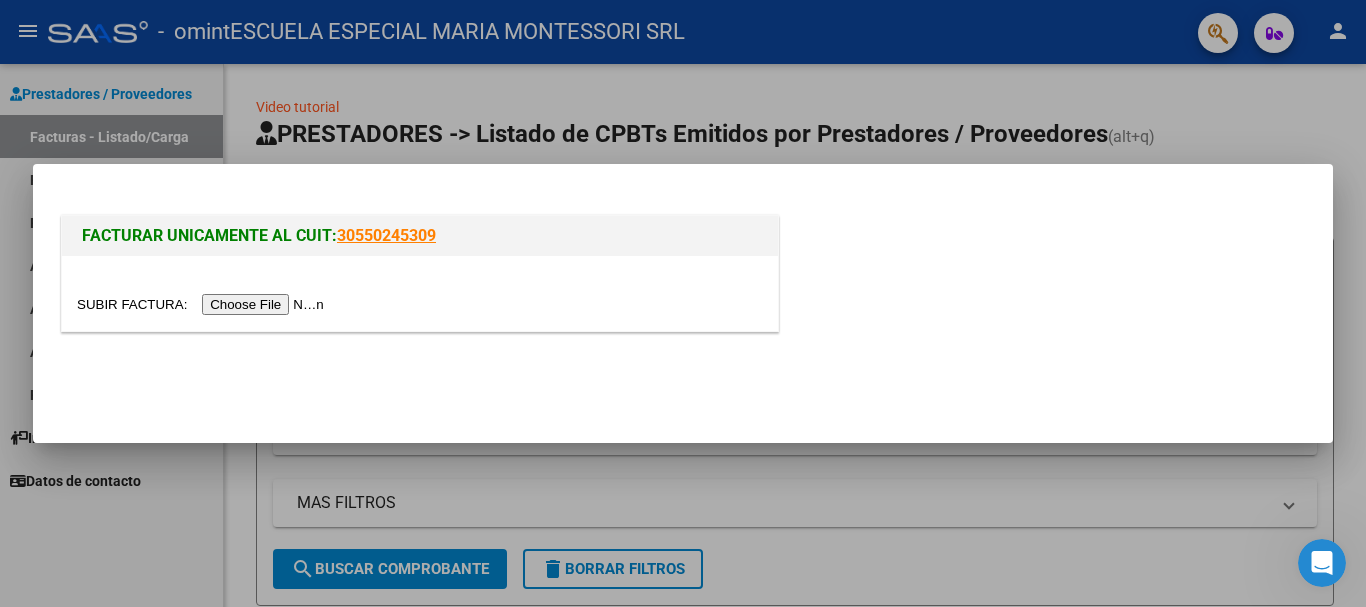 click at bounding box center [203, 304] 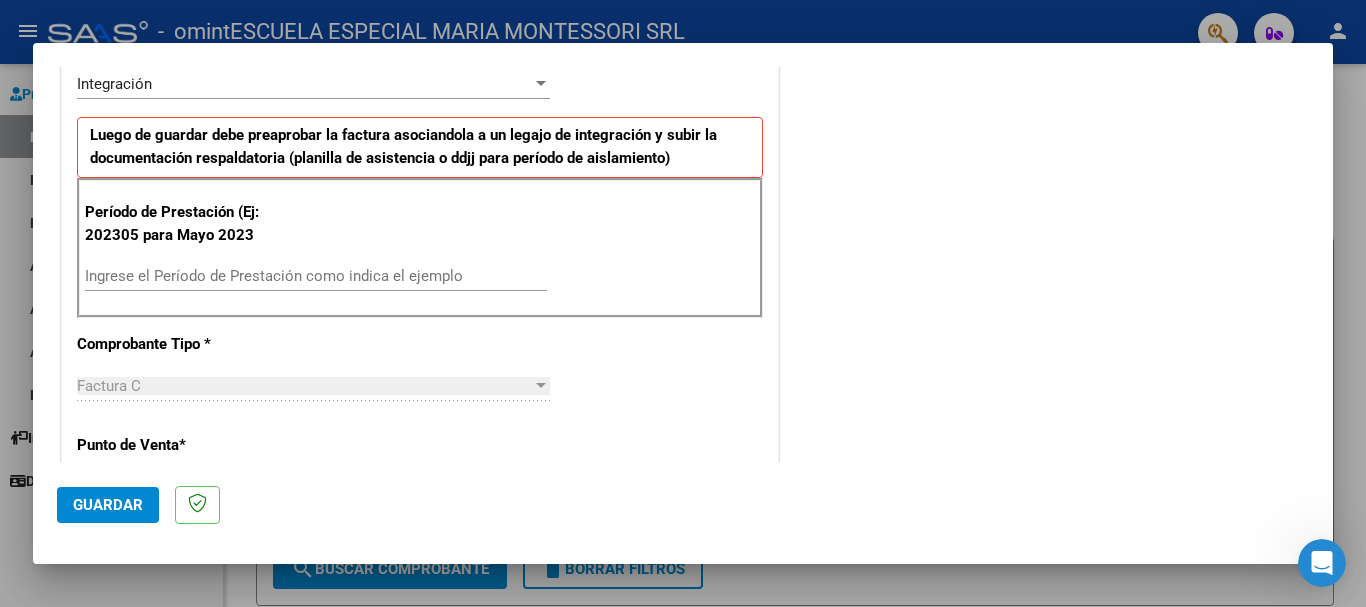 scroll, scrollTop: 400, scrollLeft: 0, axis: vertical 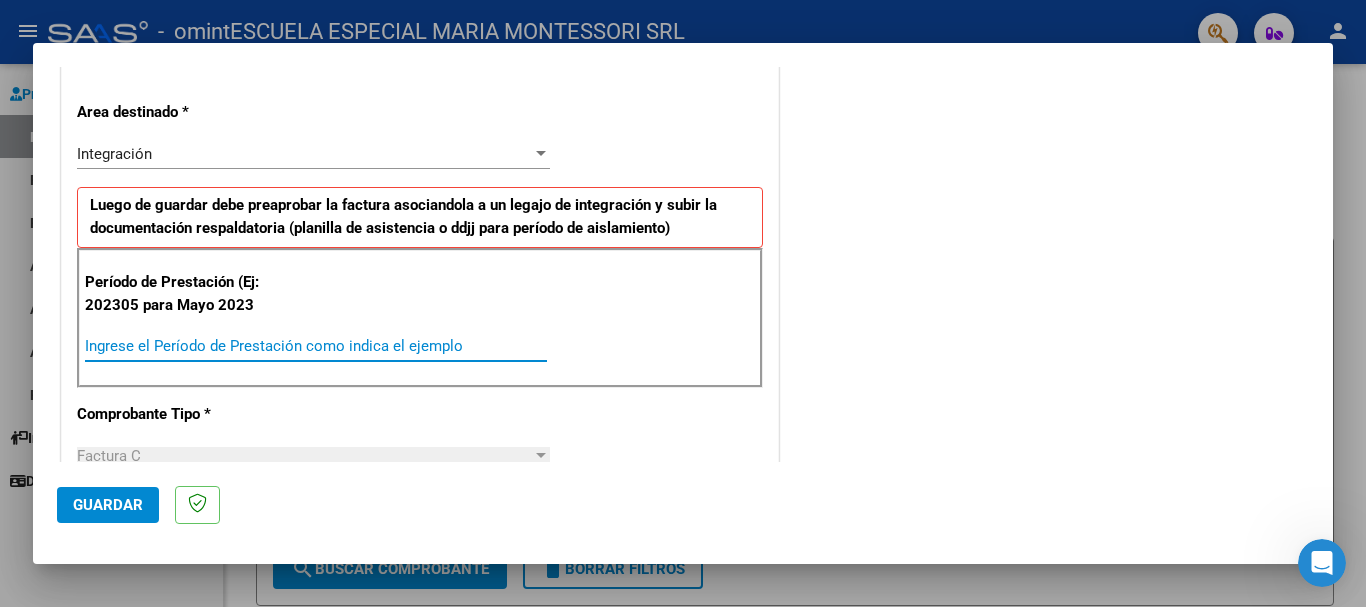 click on "Ingrese el Período de Prestación como indica el ejemplo" at bounding box center (316, 346) 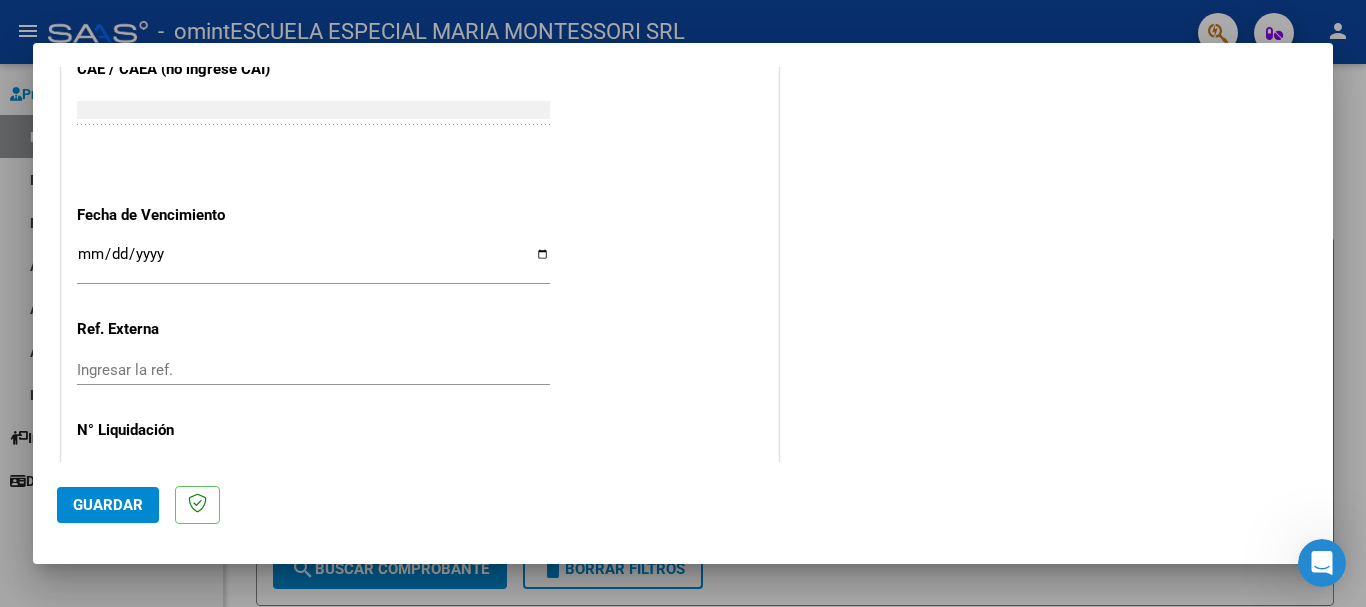 scroll, scrollTop: 1300, scrollLeft: 0, axis: vertical 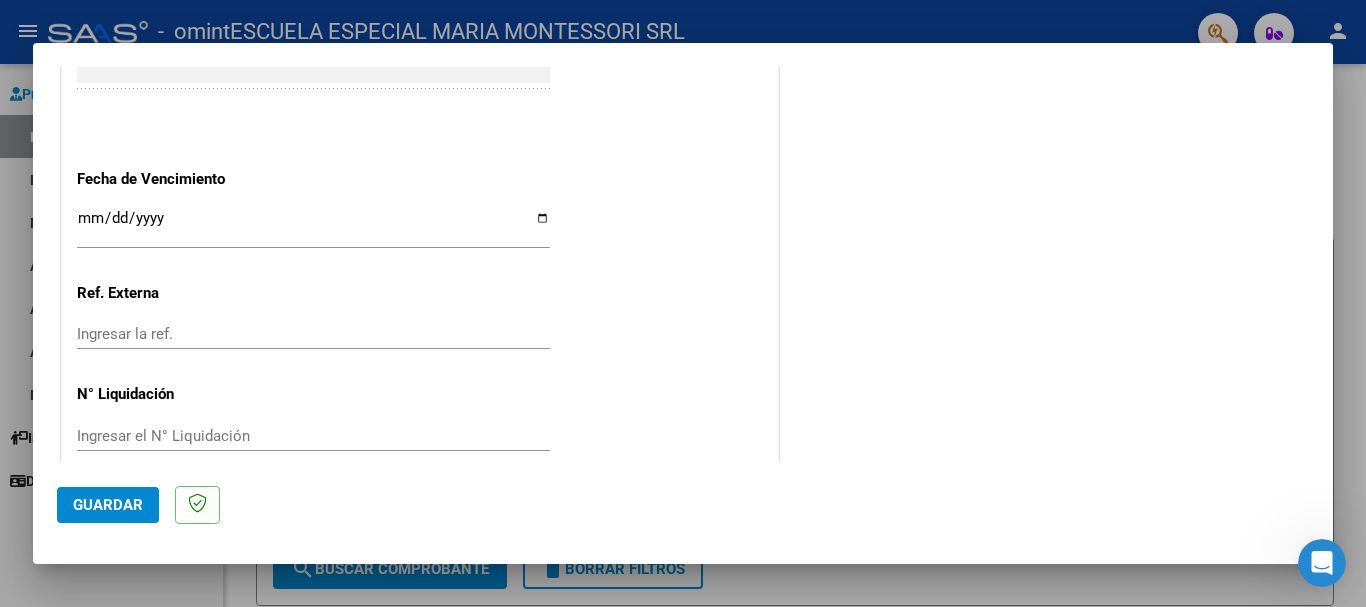 type on "202507" 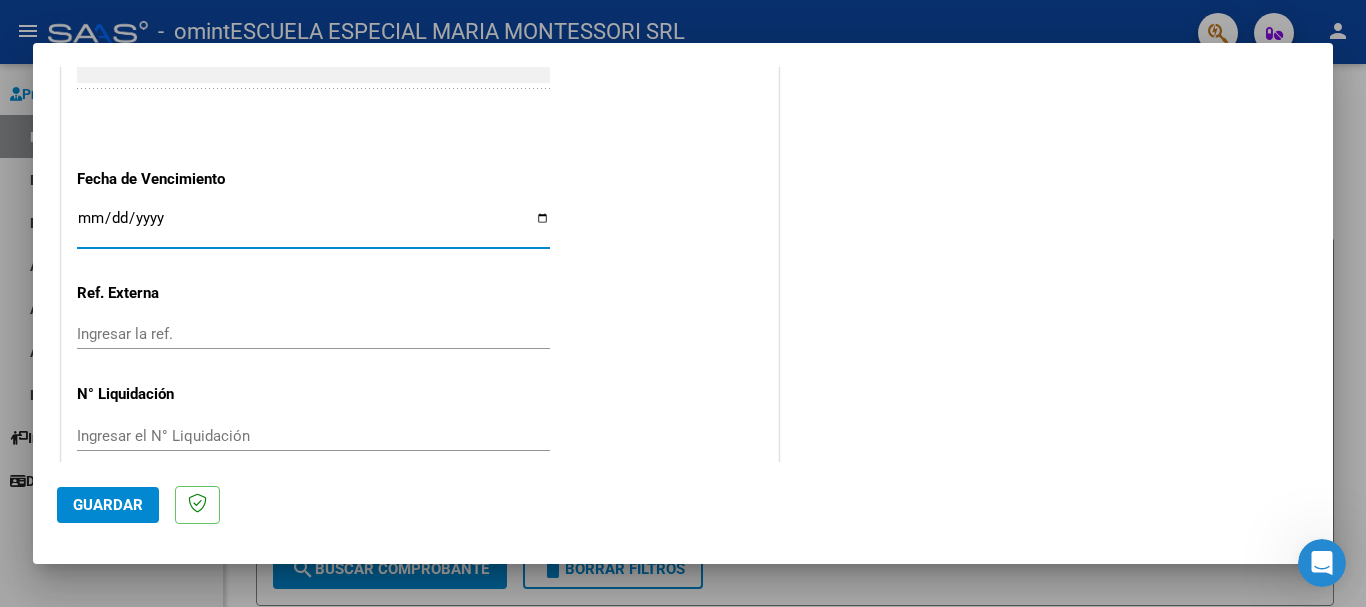 click on "Ingresar la fecha" at bounding box center [313, 226] 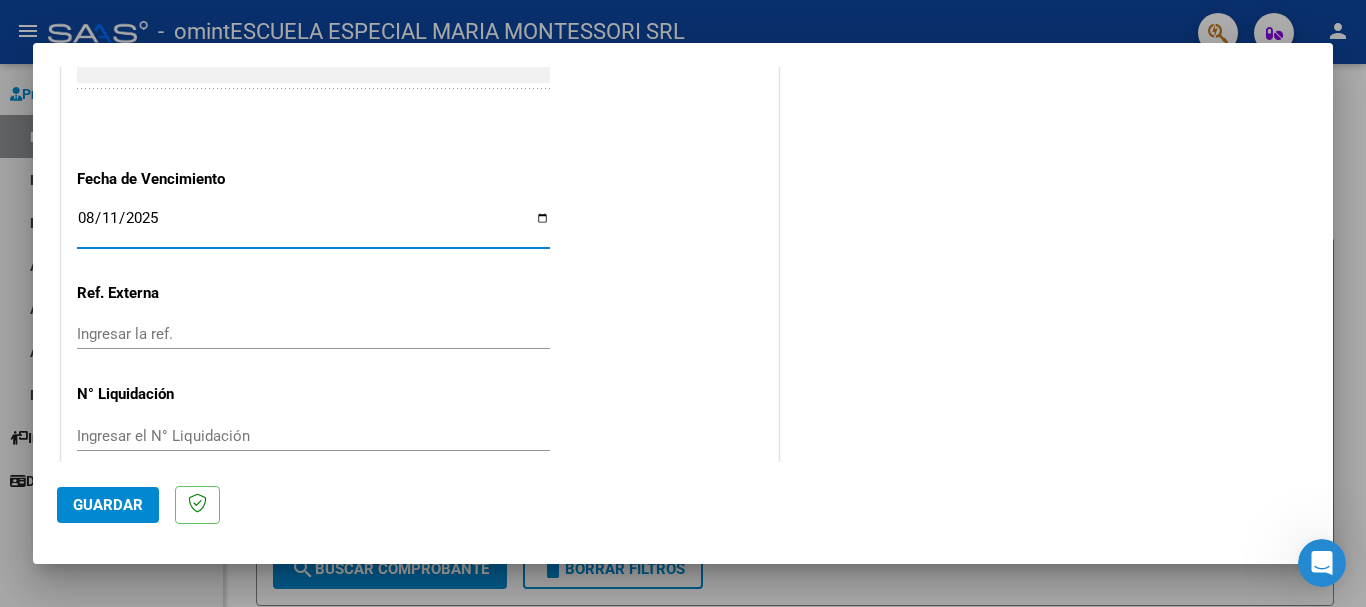 type on "2025-08-11" 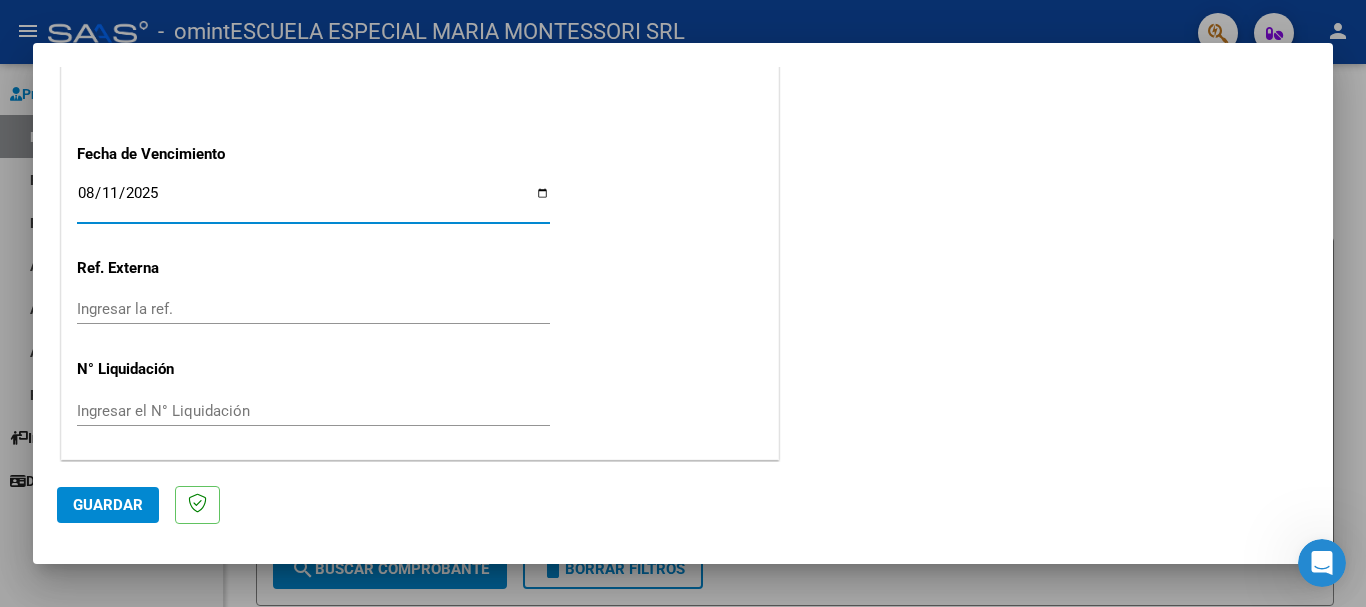 scroll, scrollTop: 1327, scrollLeft: 0, axis: vertical 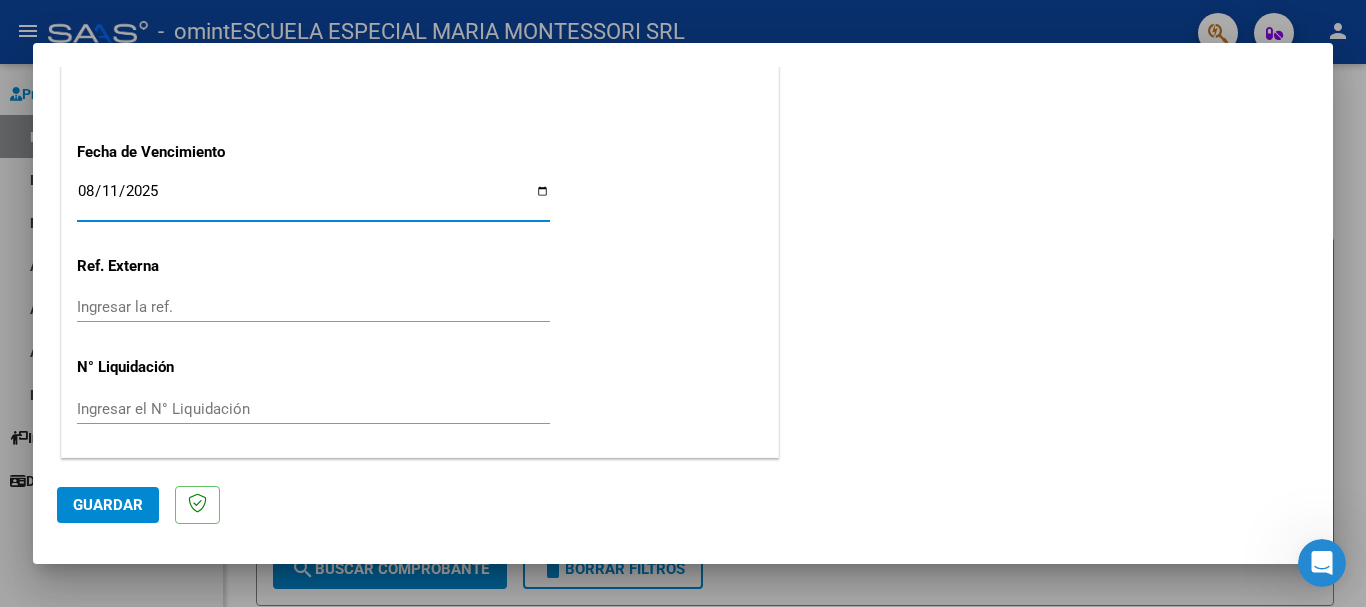 click on "Guardar" 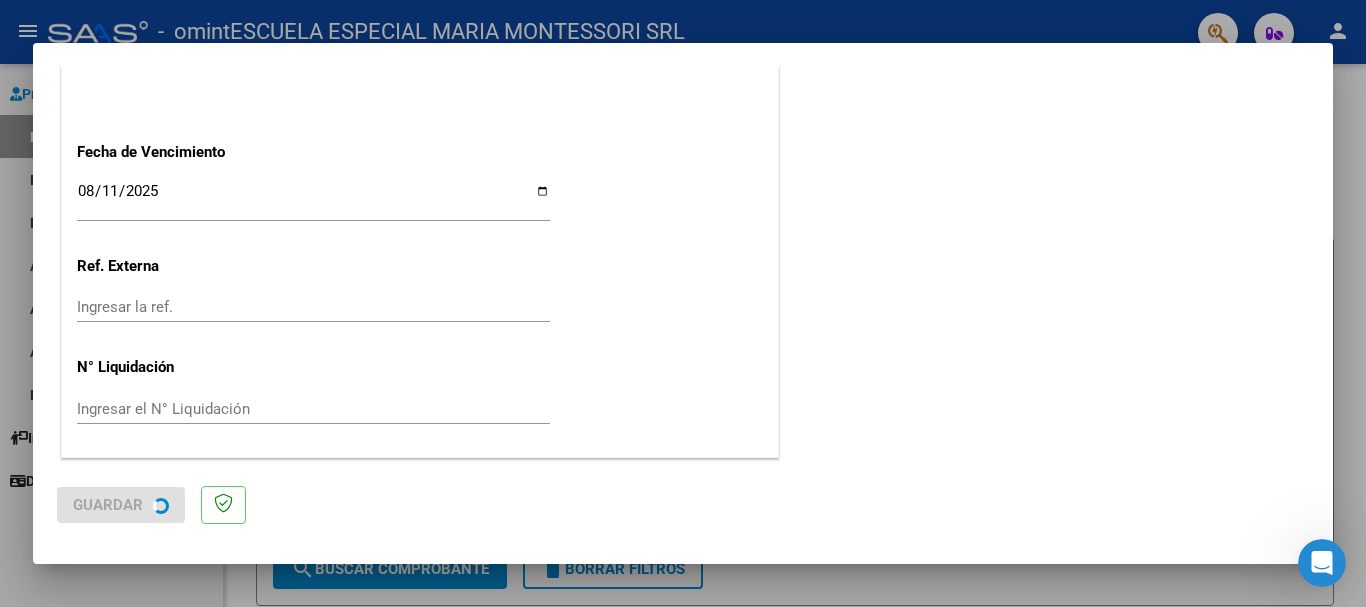 scroll, scrollTop: 0, scrollLeft: 0, axis: both 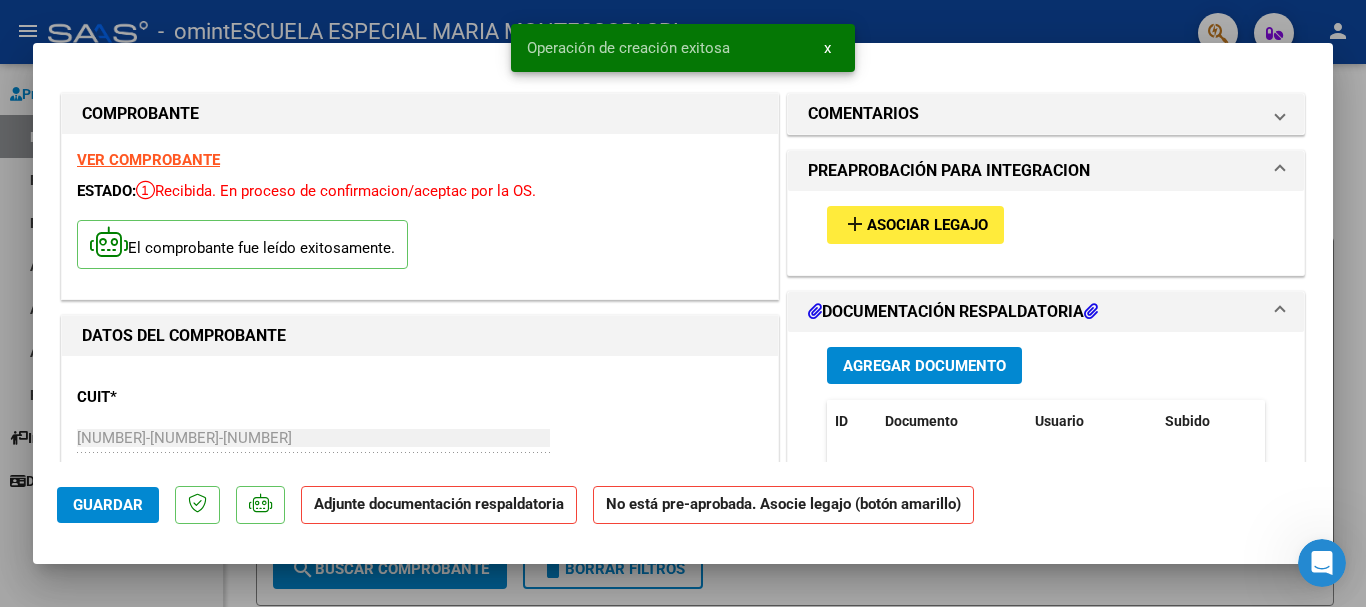 click on "add Asociar Legajo" at bounding box center (915, 224) 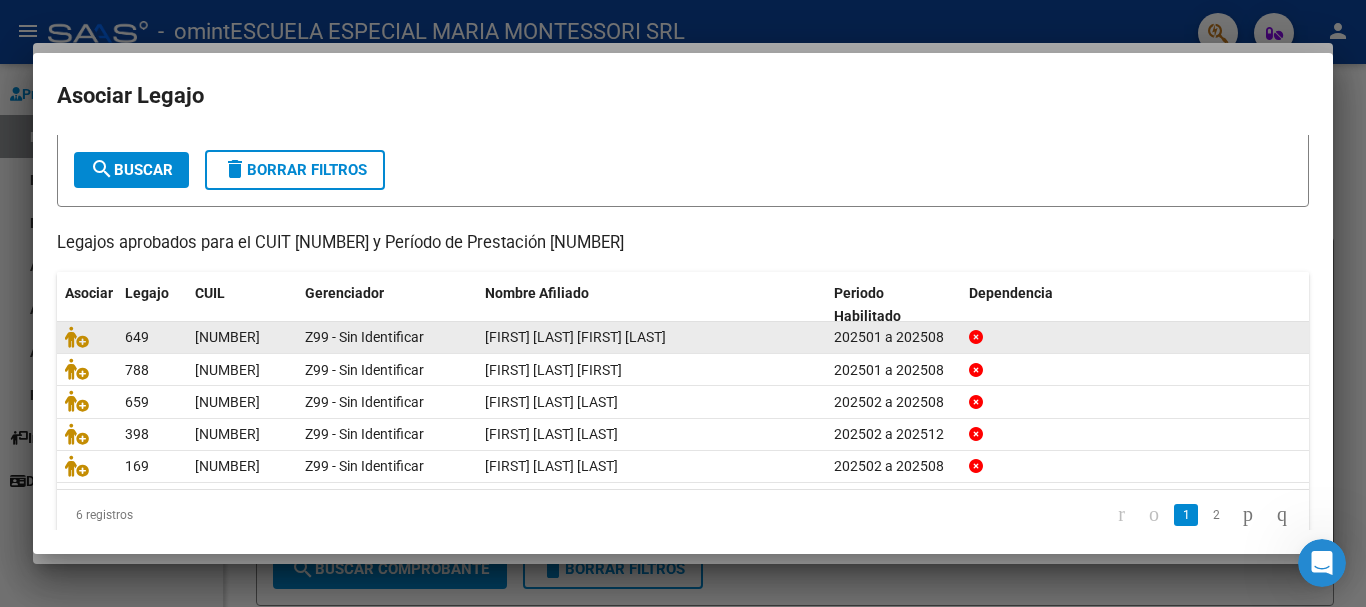 scroll, scrollTop: 131, scrollLeft: 0, axis: vertical 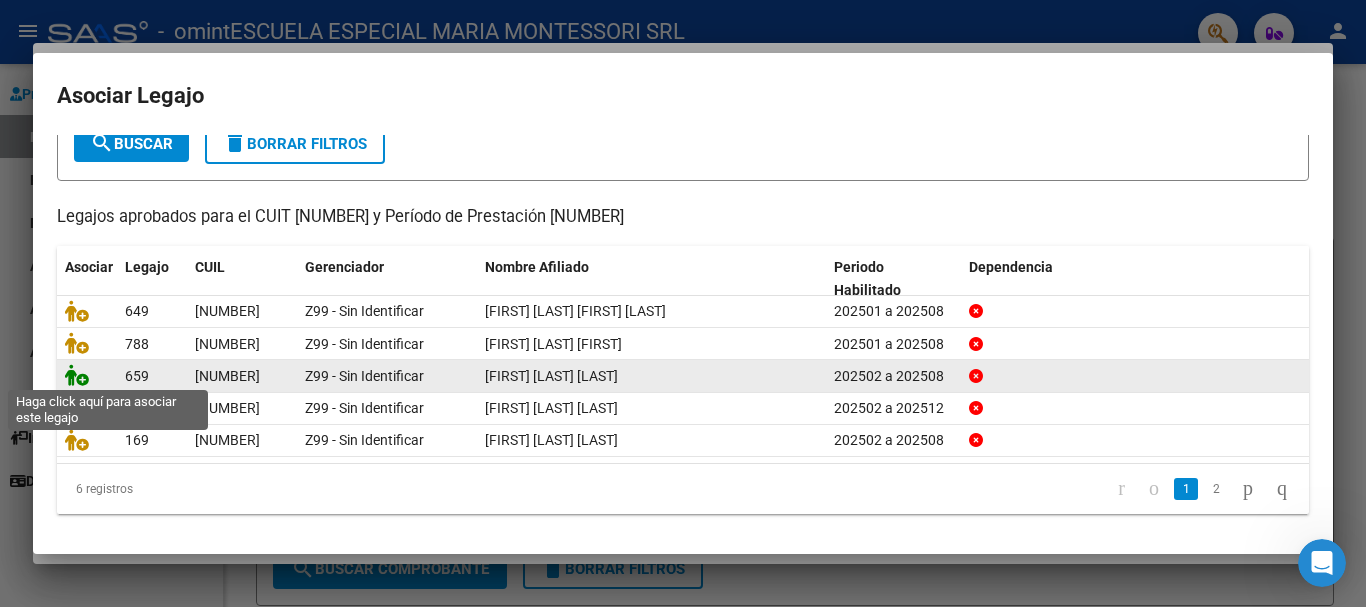 click 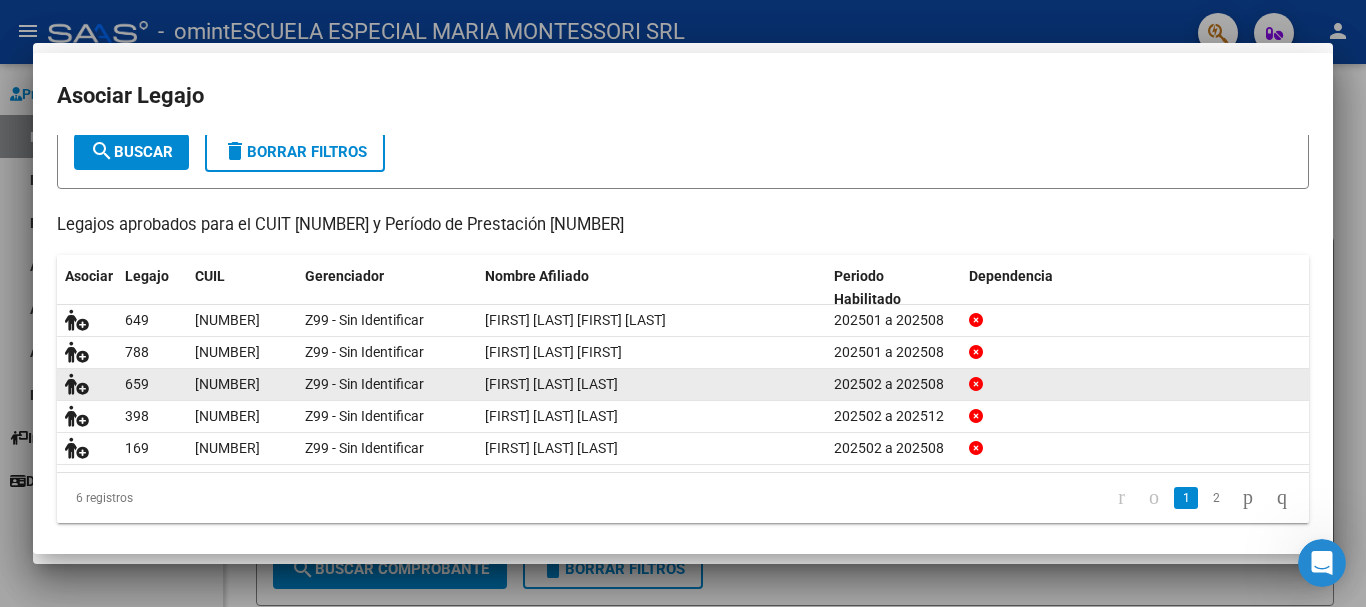 scroll, scrollTop: 144, scrollLeft: 0, axis: vertical 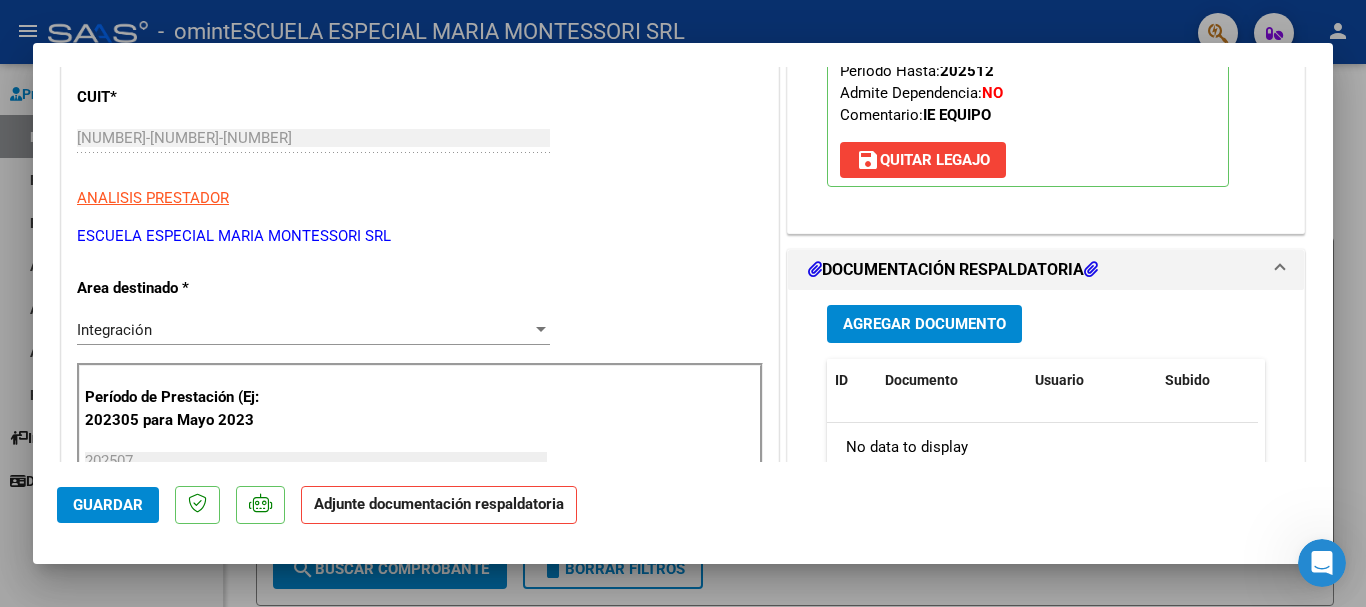 click on "Agregar Documento" at bounding box center [924, 325] 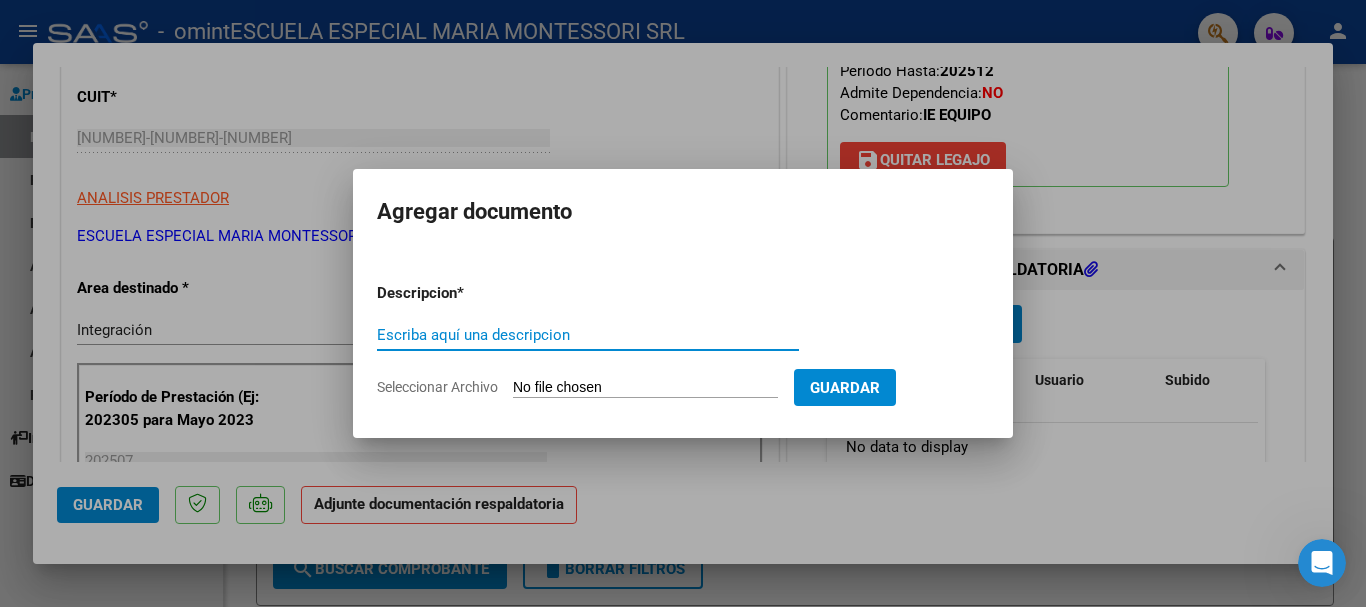click on "Escriba aquí una descripcion" at bounding box center [588, 335] 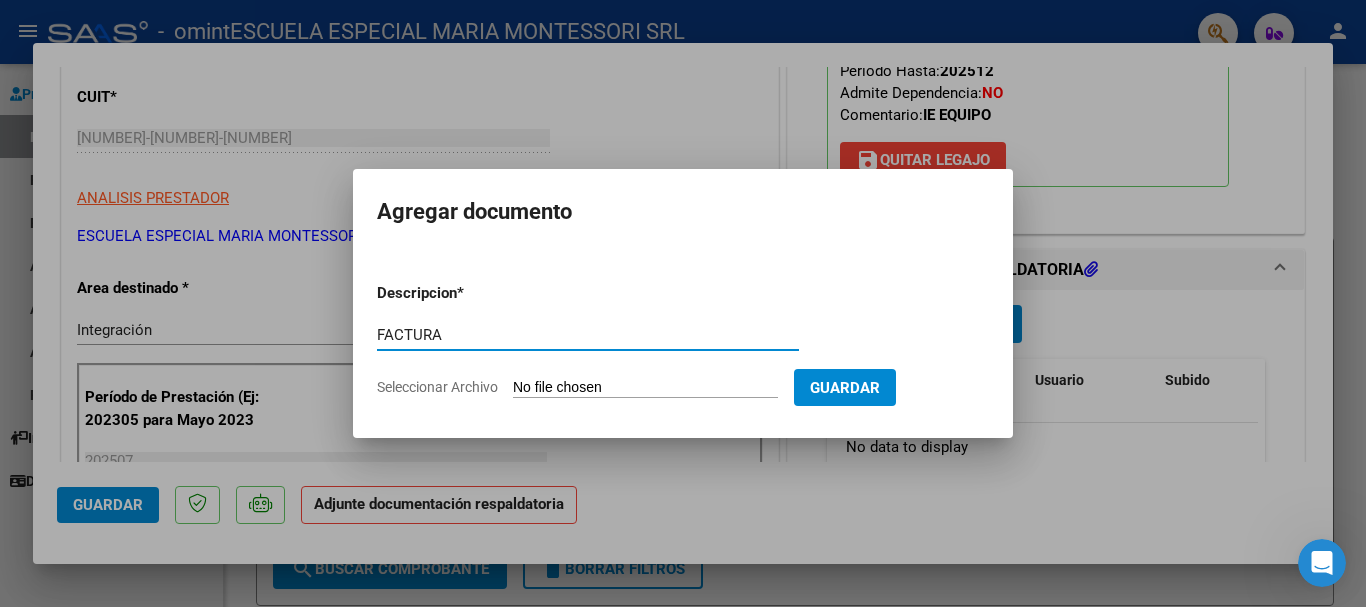type on "FACTURA" 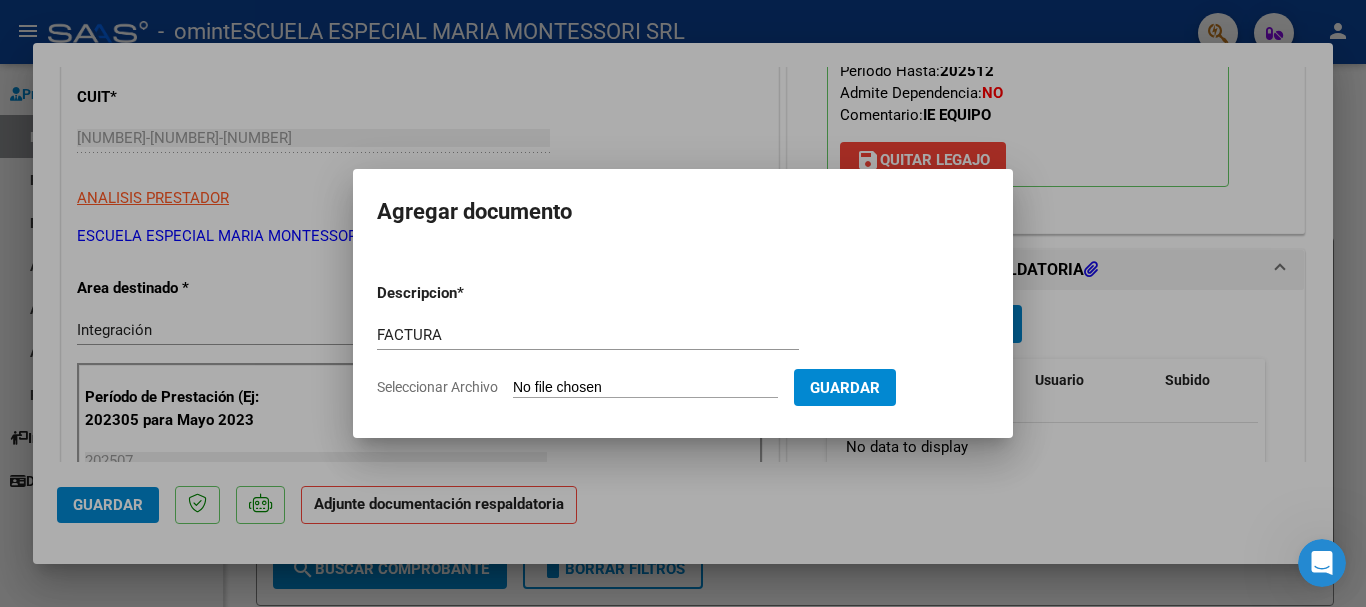 click on "Seleccionar Archivo" 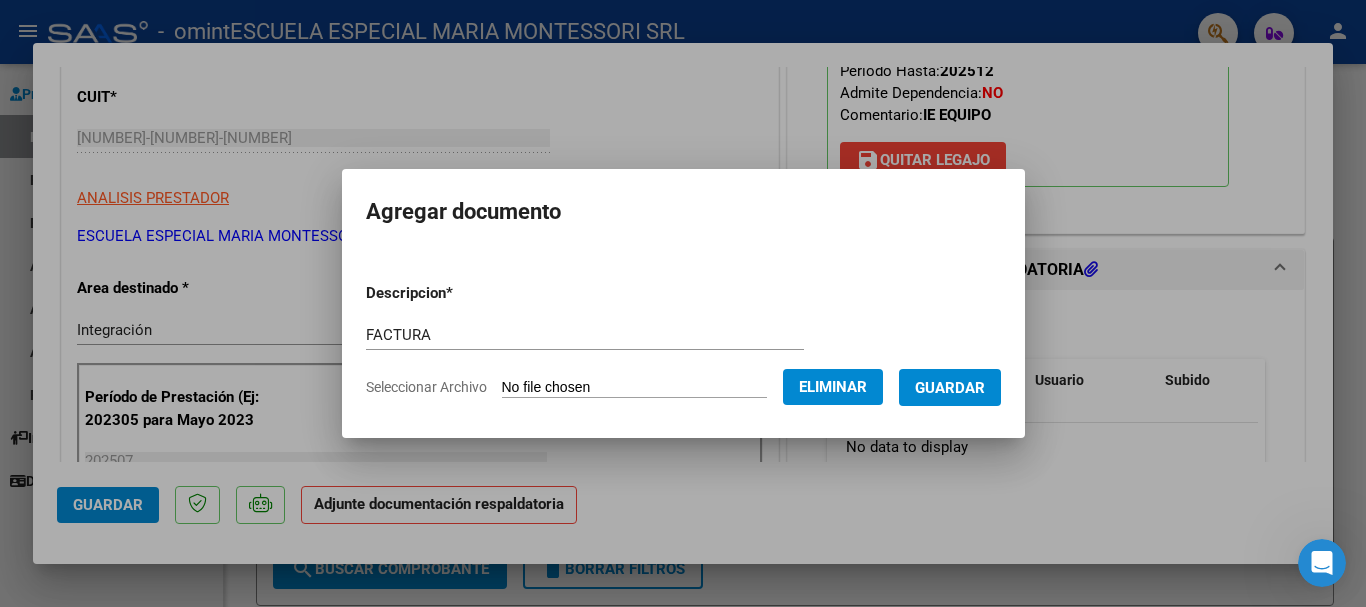 click on "Guardar" at bounding box center [950, 388] 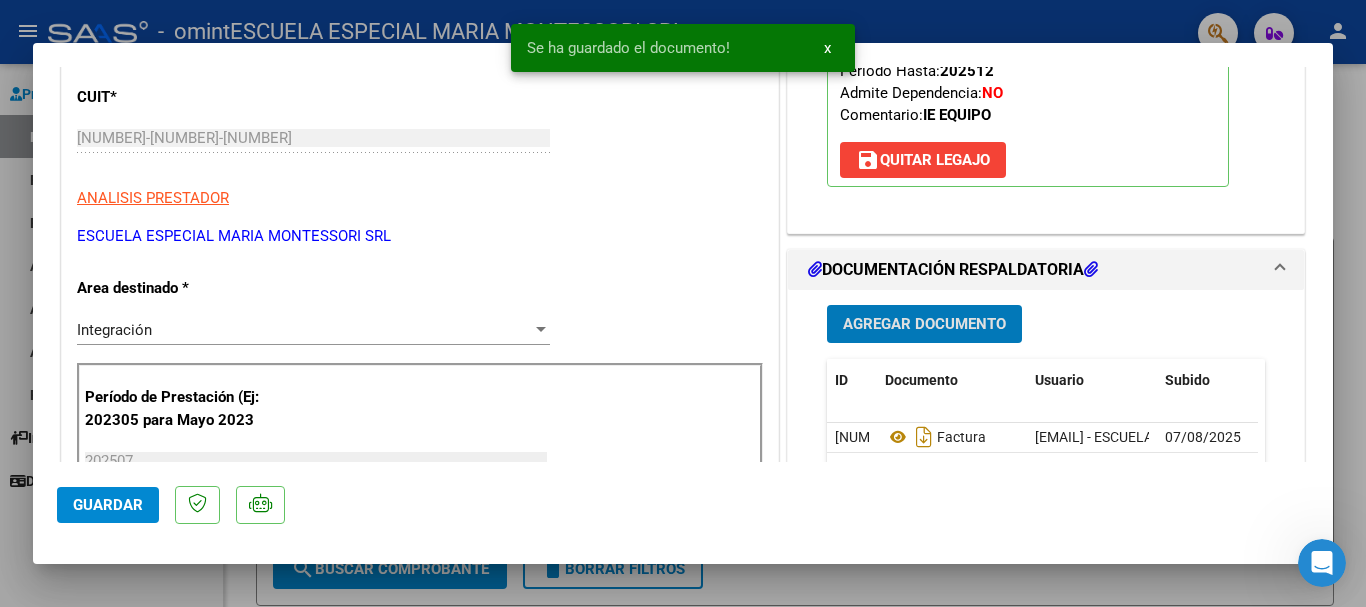 click on "Agregar Documento" at bounding box center [924, 325] 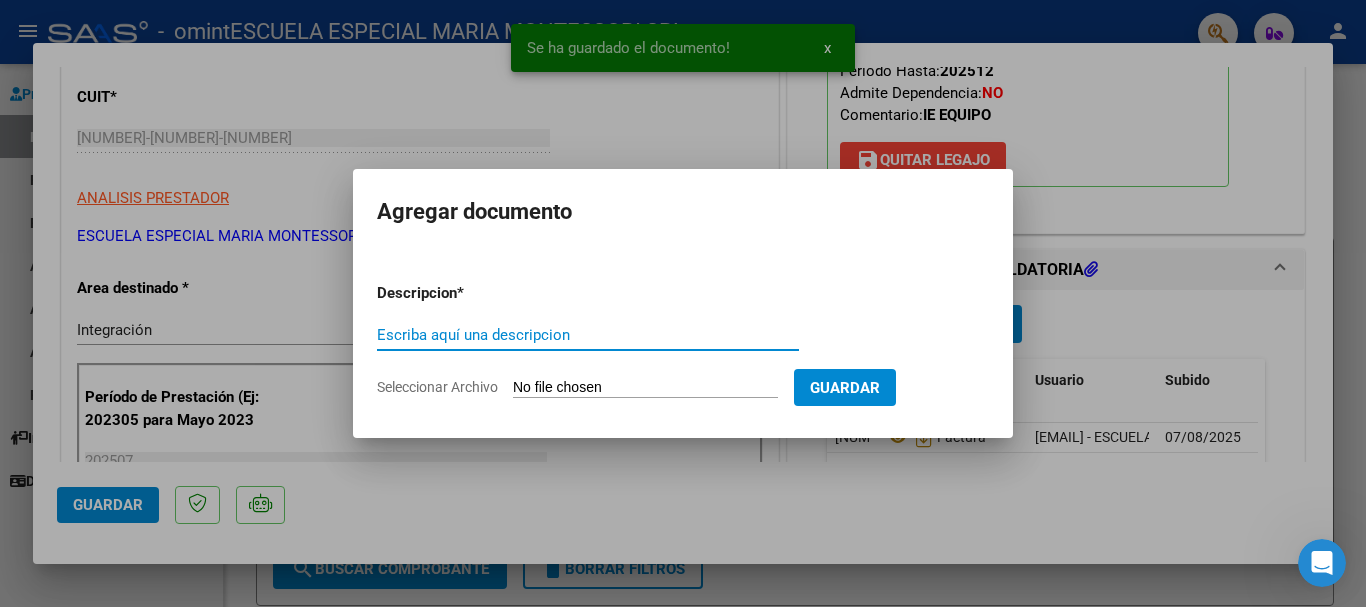 drag, startPoint x: 734, startPoint y: 327, endPoint x: 742, endPoint y: 307, distance: 21.540659 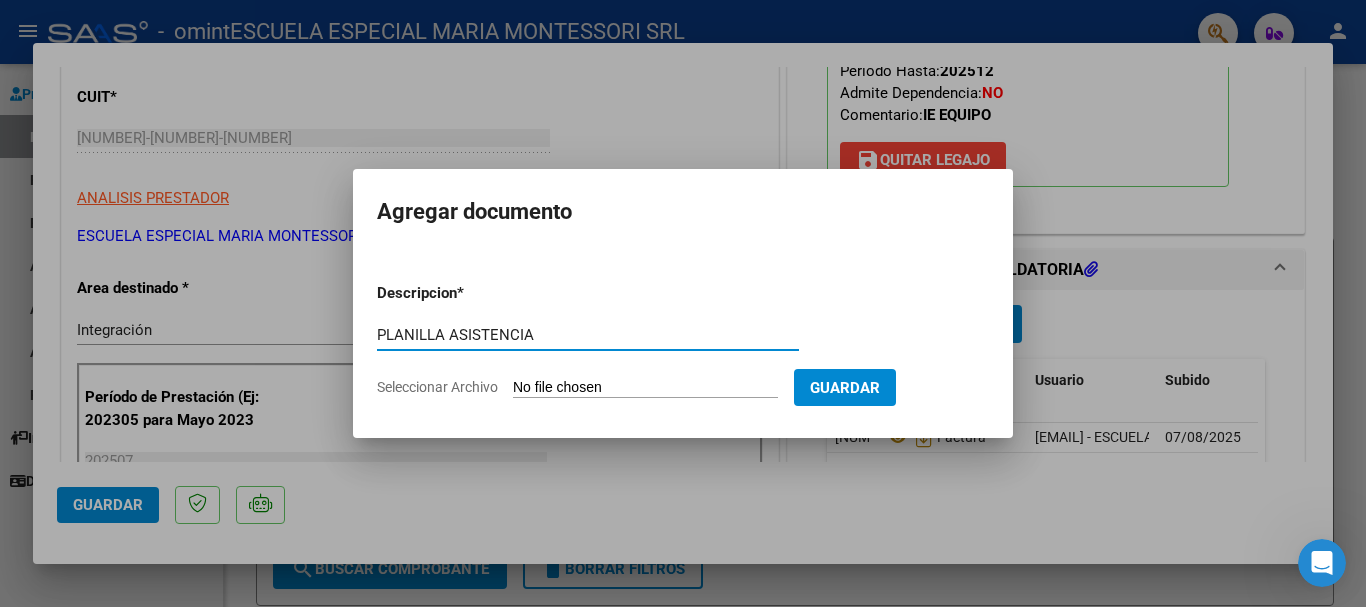 type on "PLANILLA ASISTENCIA" 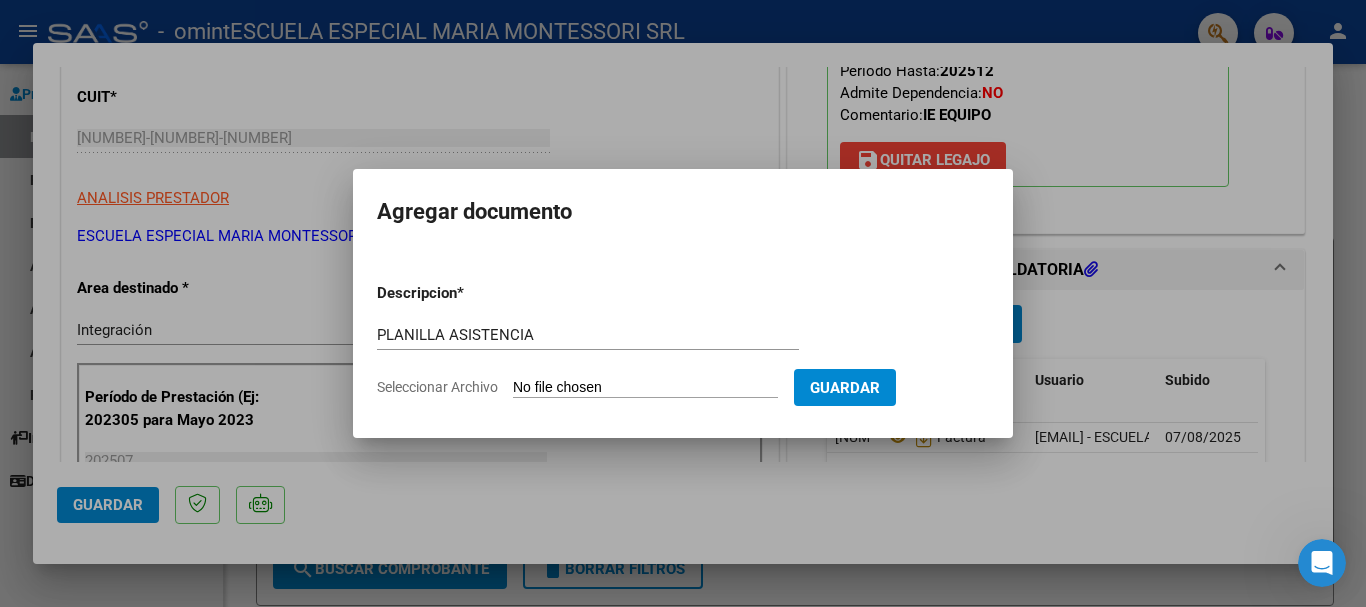 click on "Descripcion  *   PLANILLA ASISTENCIA Escriba aquí una descripcion  Seleccionar Archivo Guardar" at bounding box center (683, 340) 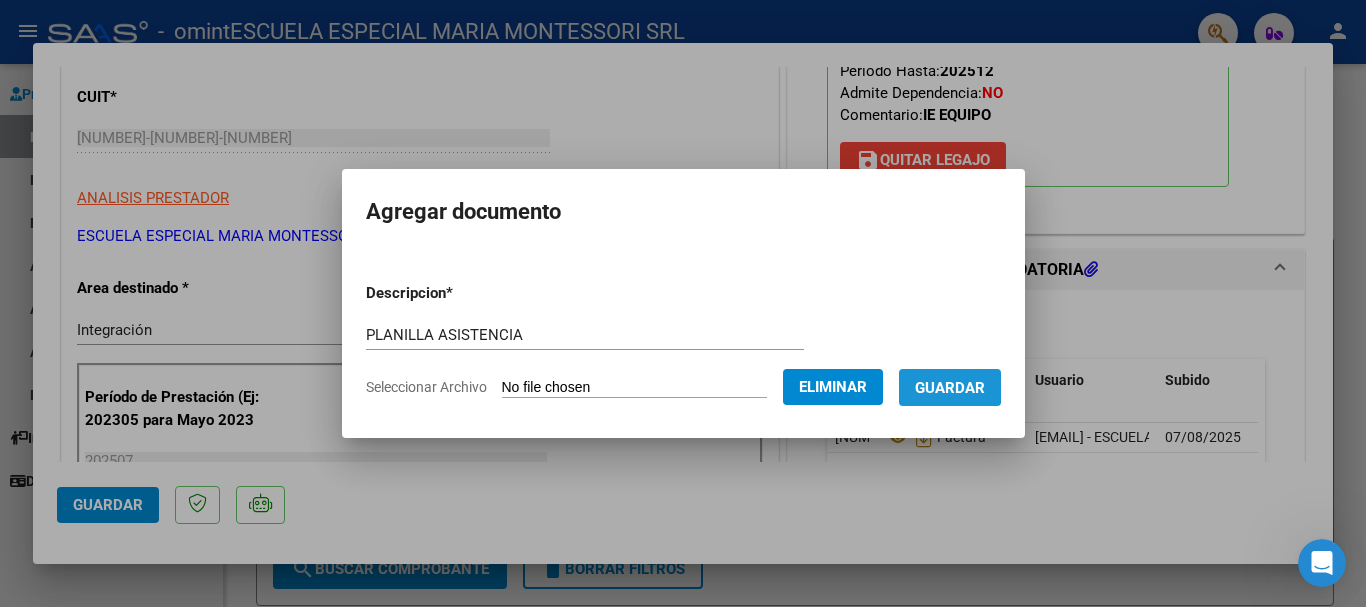 click on "Guardar" at bounding box center (950, 388) 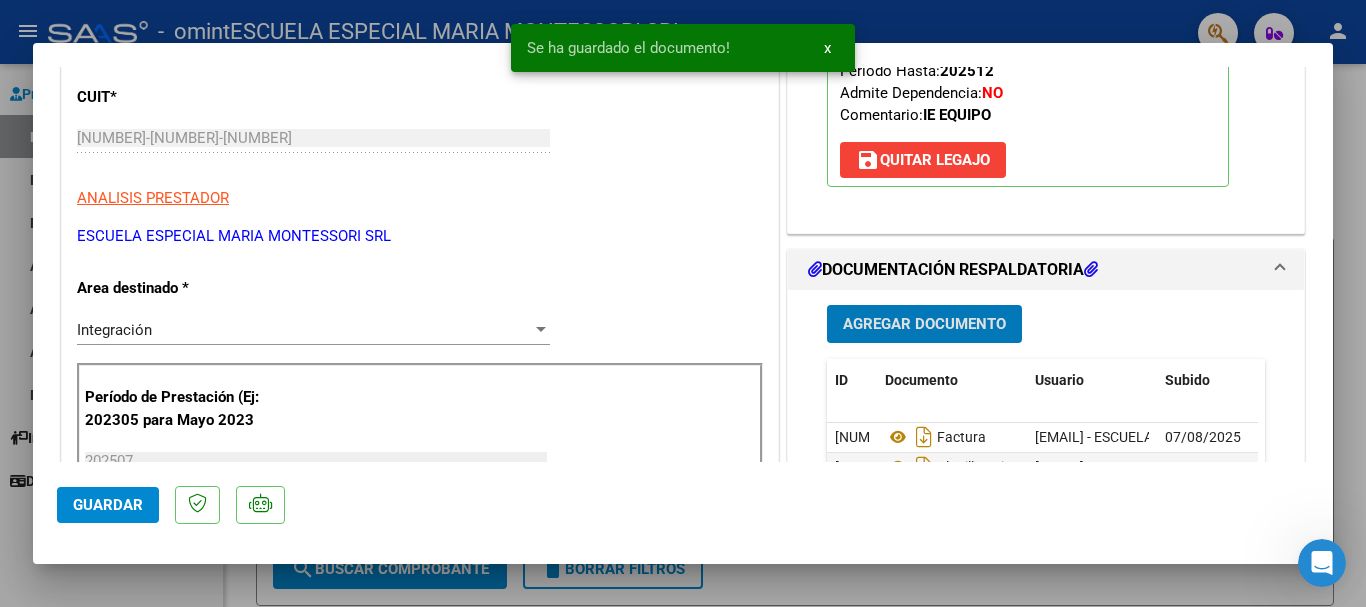 scroll, scrollTop: 400, scrollLeft: 0, axis: vertical 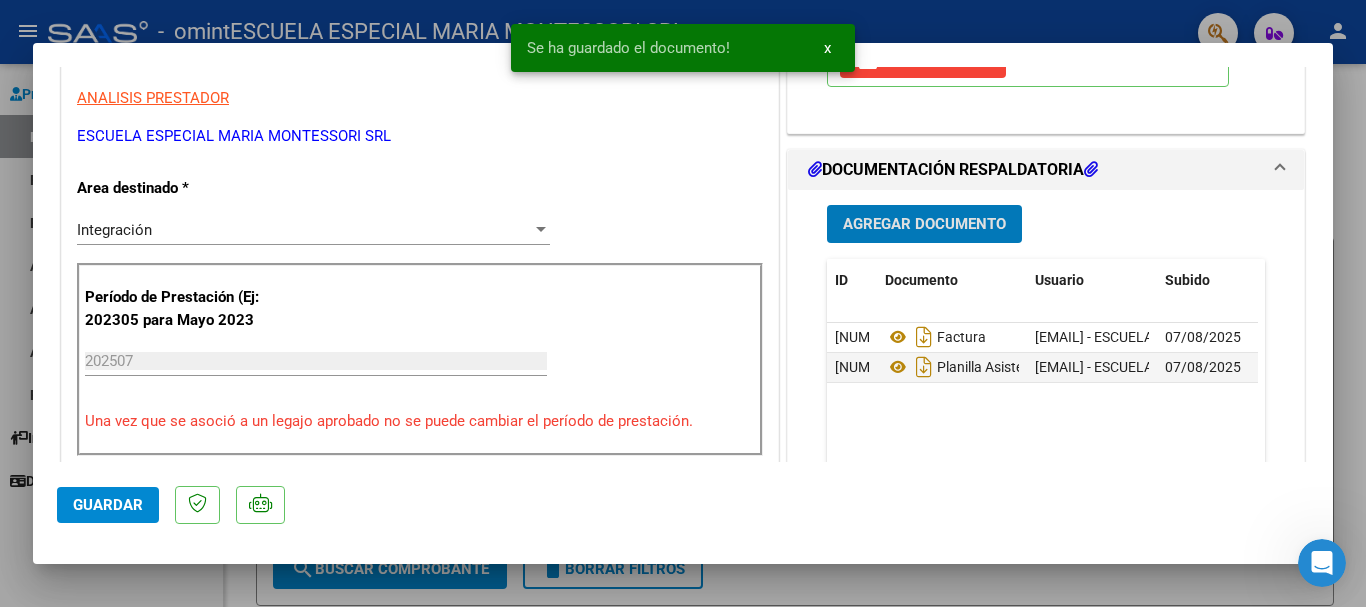 click on "Guardar" 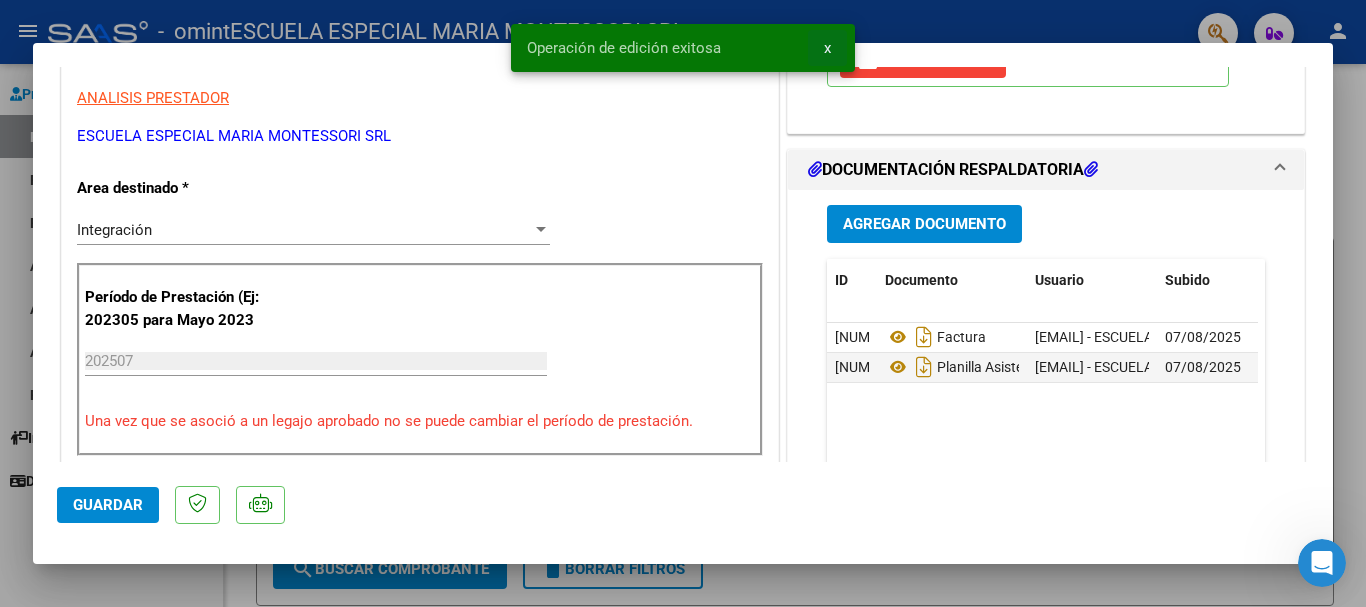 click on "x" at bounding box center (827, 48) 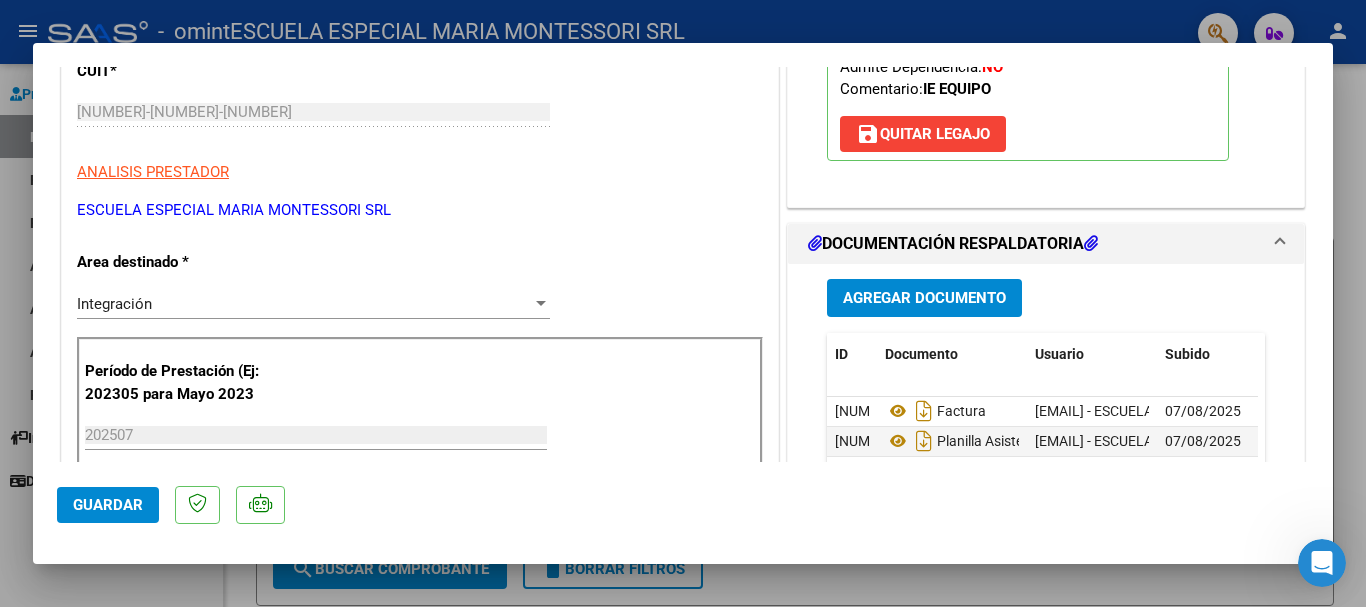 scroll, scrollTop: 200, scrollLeft: 0, axis: vertical 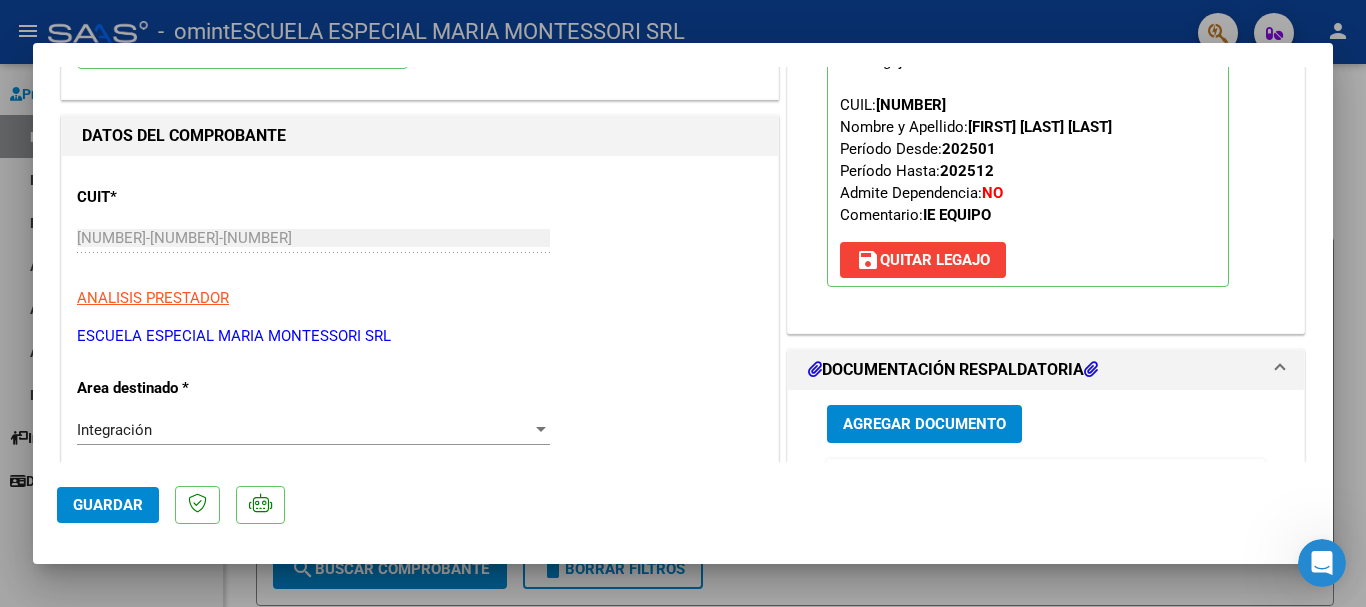 click at bounding box center (683, 303) 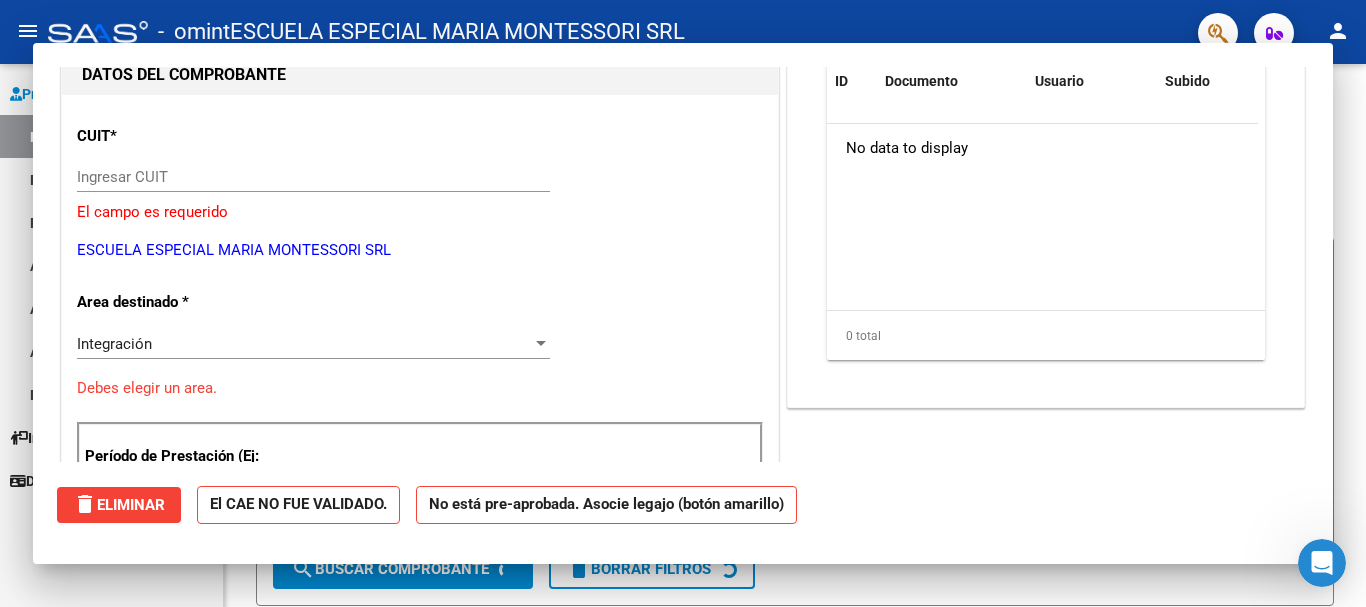 scroll, scrollTop: 0, scrollLeft: 0, axis: both 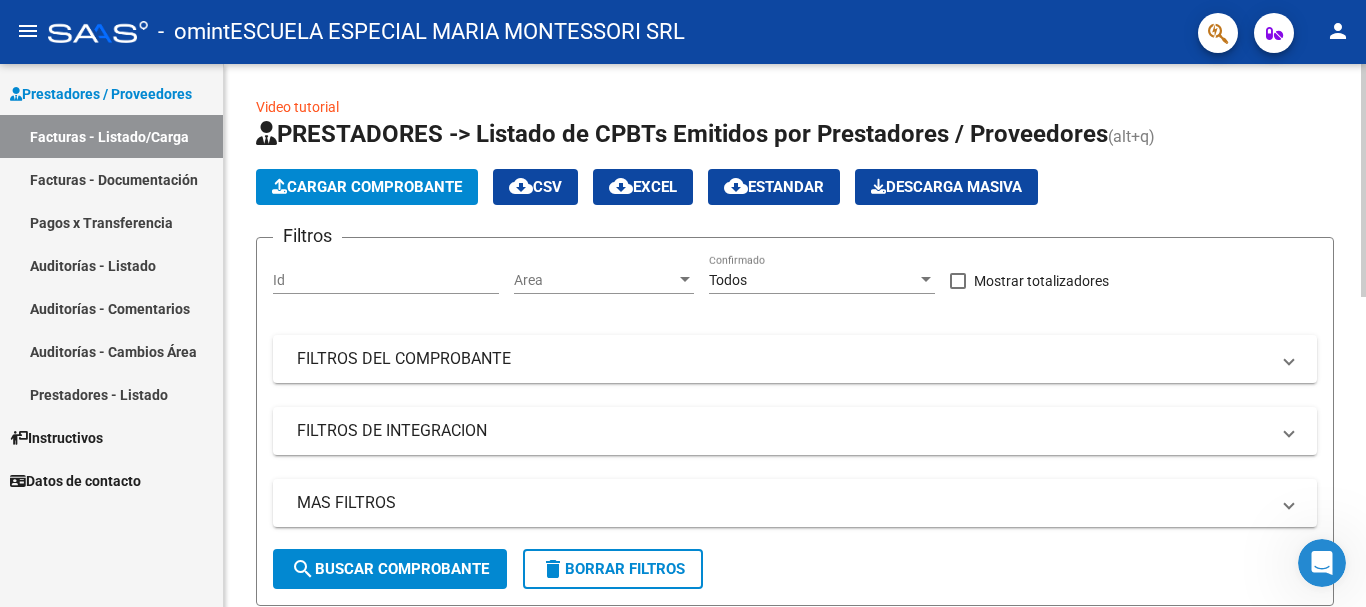 click on "Cargar Comprobante" 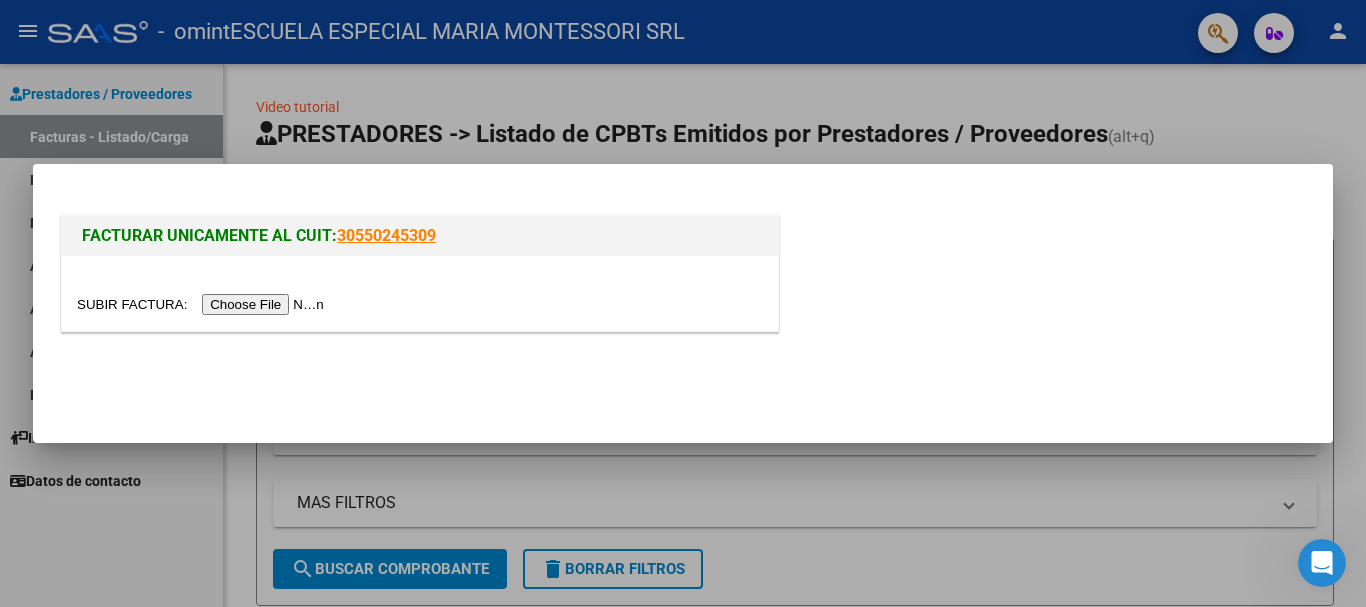 click at bounding box center [203, 304] 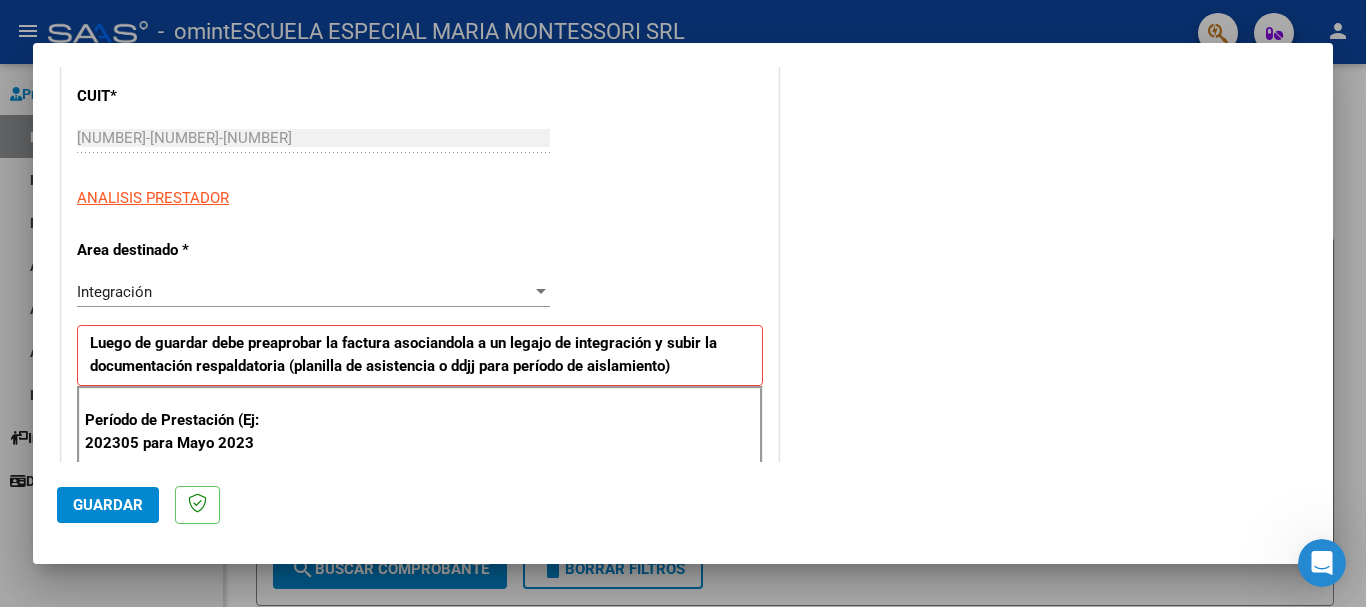 scroll, scrollTop: 300, scrollLeft: 0, axis: vertical 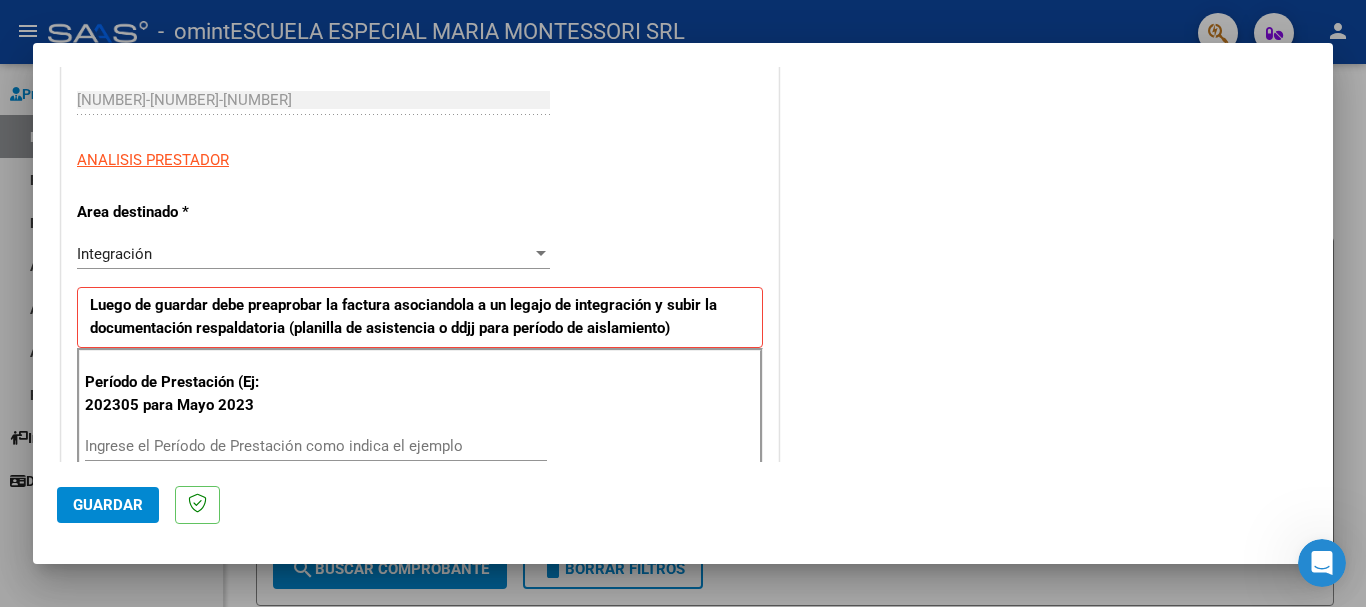 click on "Ingrese el Período de Prestación como indica el ejemplo" at bounding box center (316, 446) 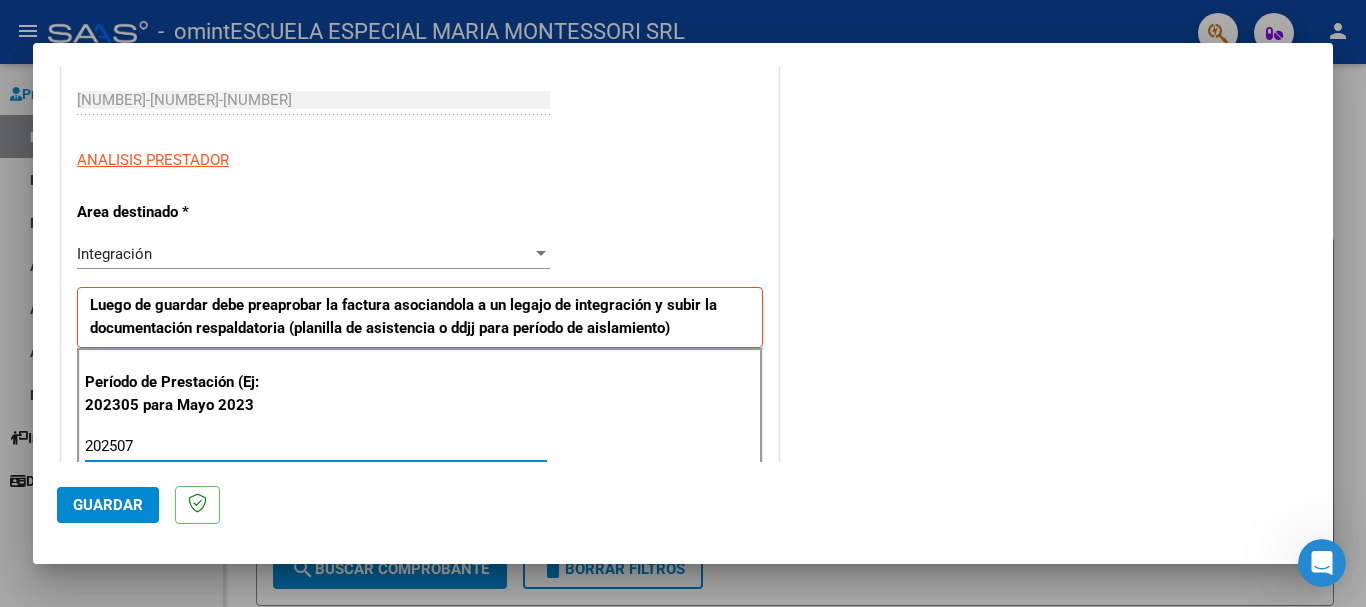 type on "202507" 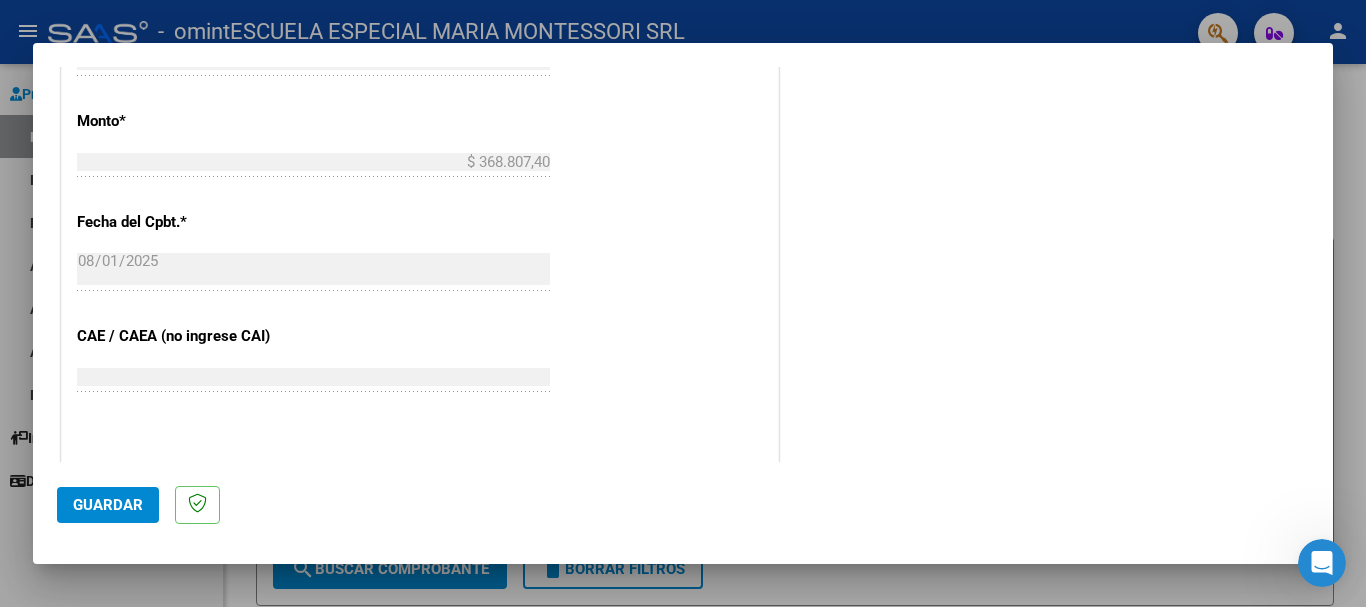 scroll, scrollTop: 1100, scrollLeft: 0, axis: vertical 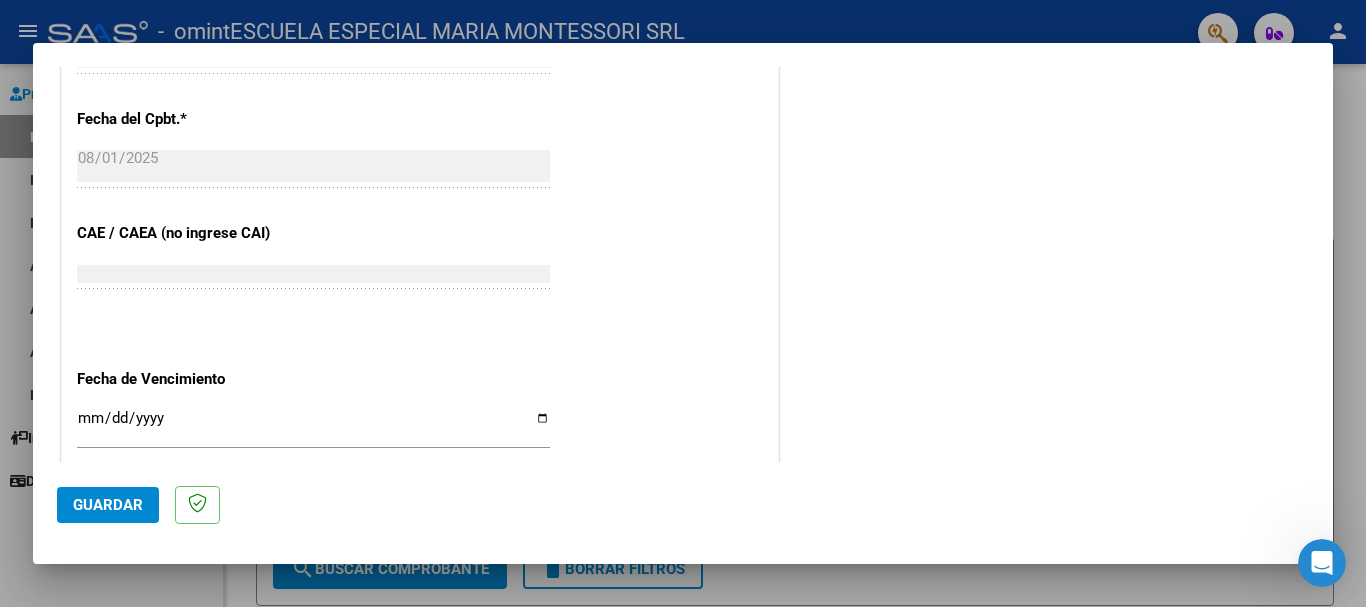 click on "Ingresar la fecha" at bounding box center [313, 426] 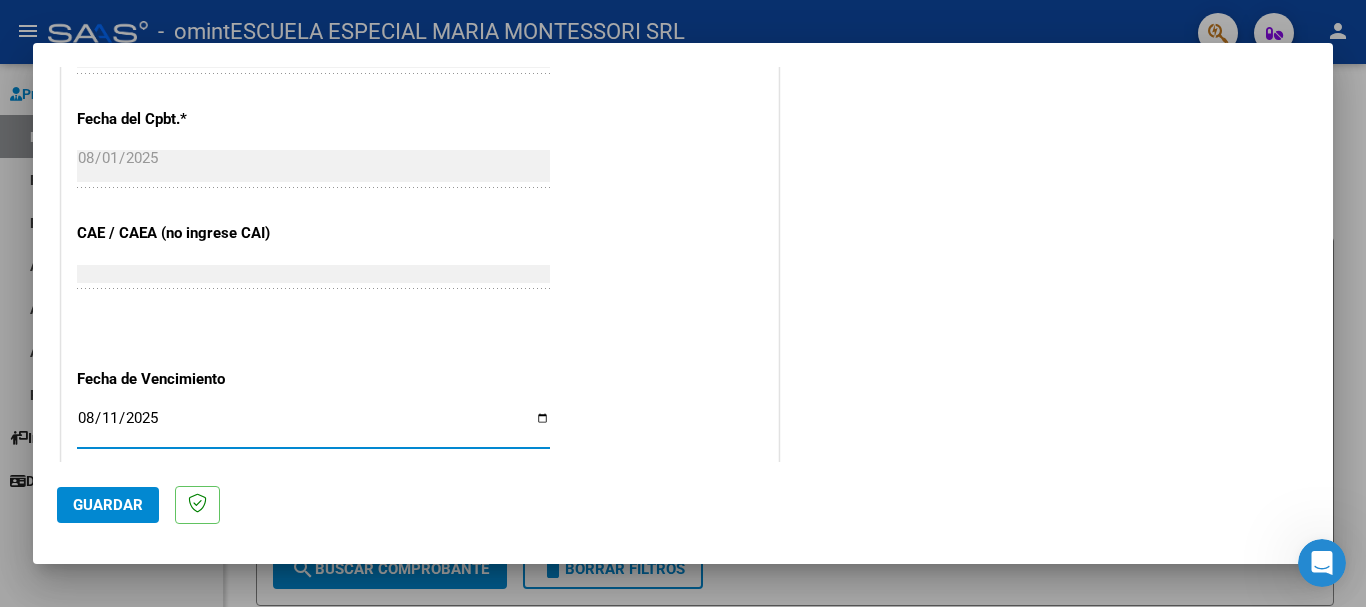 type on "2025-08-11" 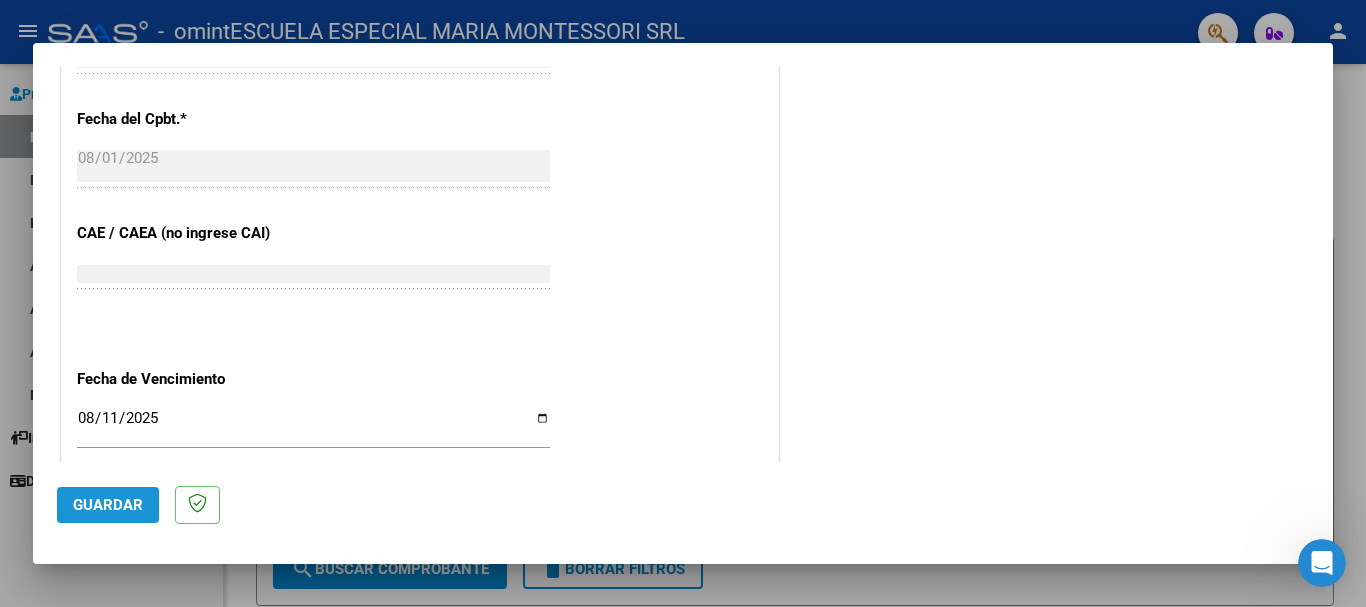 click on "Guardar" 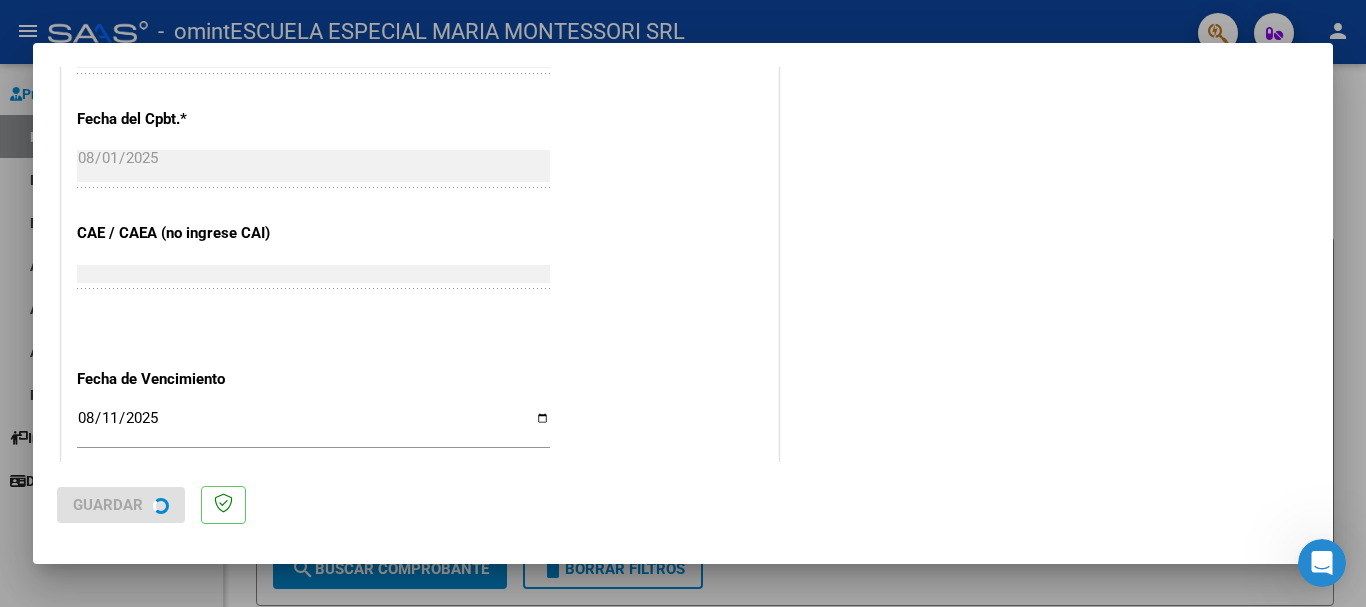 scroll, scrollTop: 0, scrollLeft: 0, axis: both 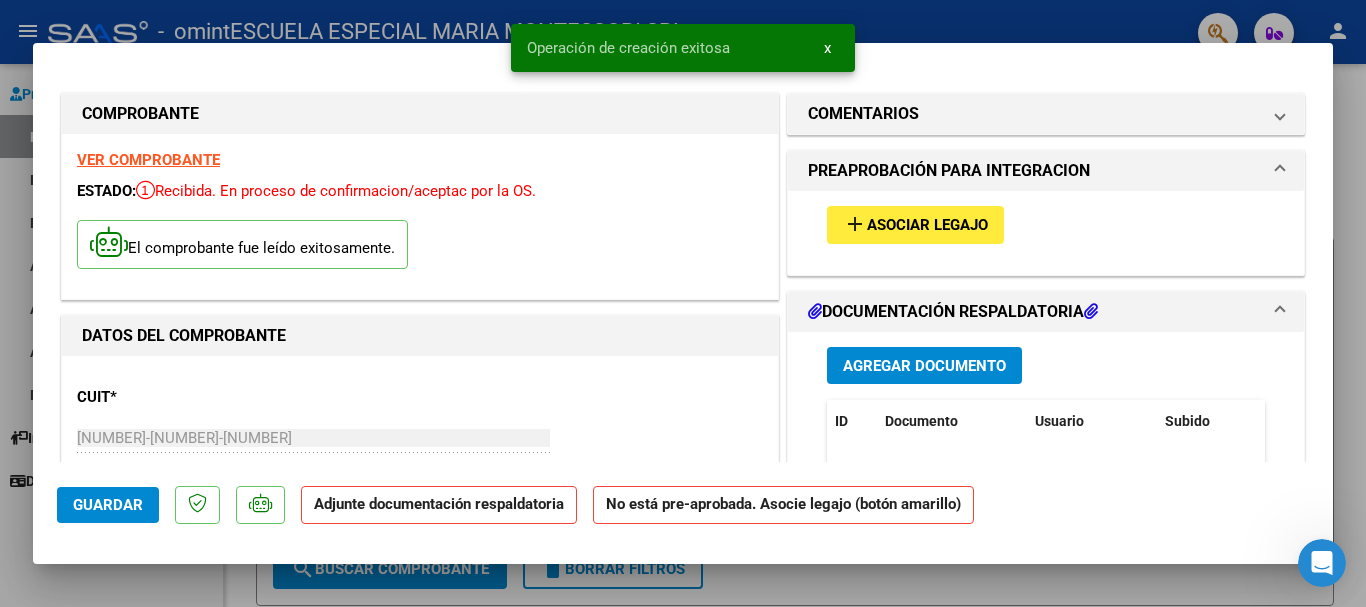 click on "add Asociar Legajo" at bounding box center [915, 224] 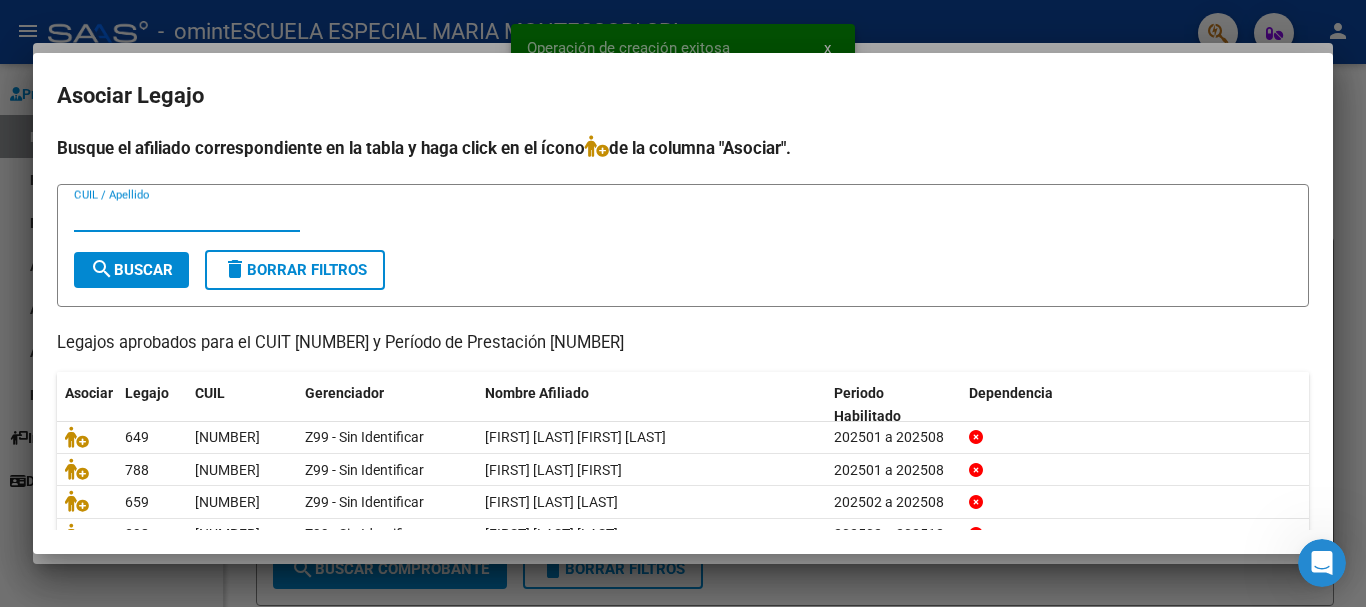 scroll, scrollTop: 100, scrollLeft: 0, axis: vertical 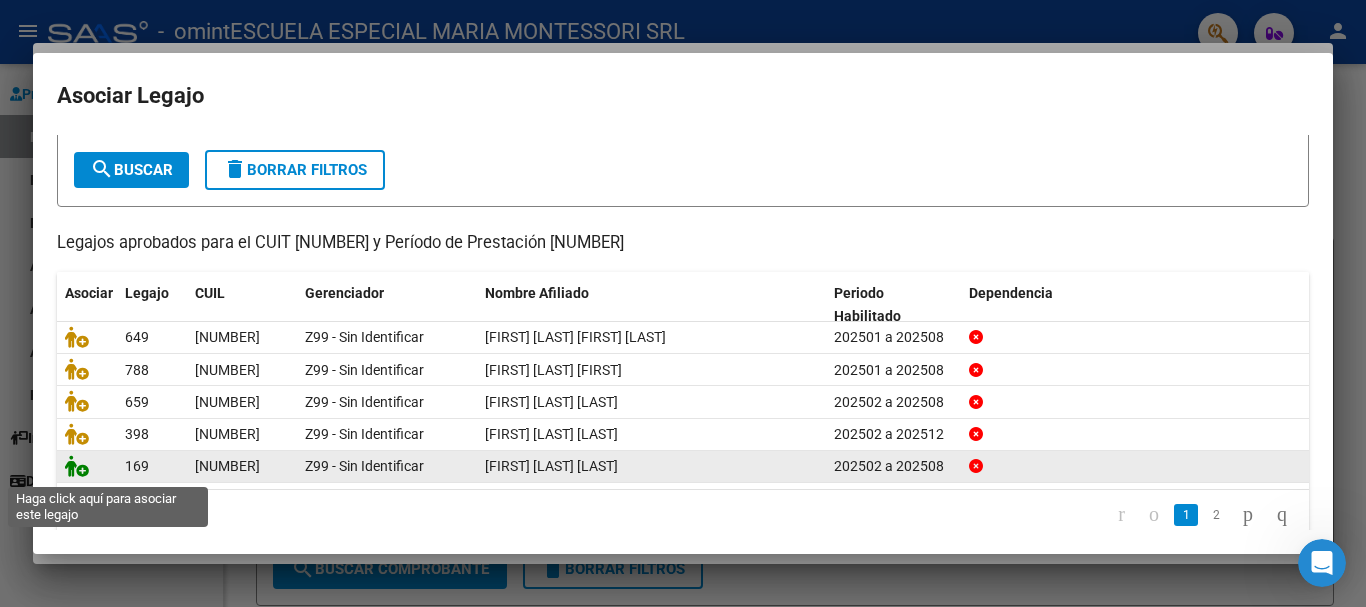 click 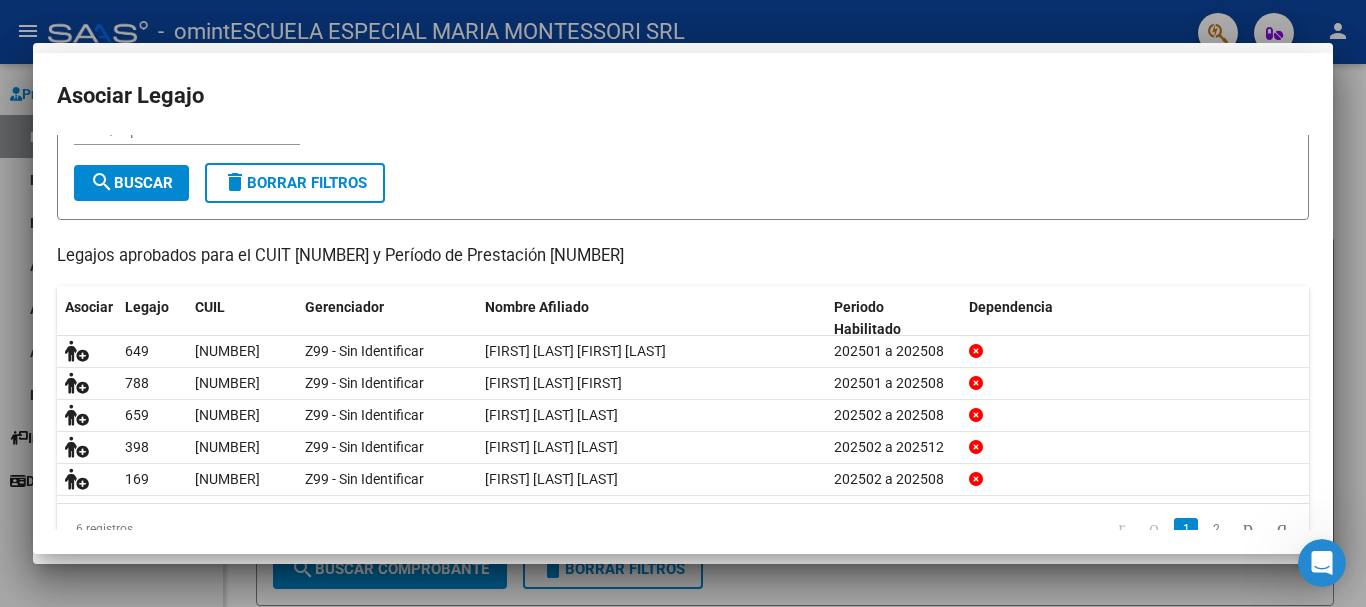 scroll, scrollTop: 0, scrollLeft: 0, axis: both 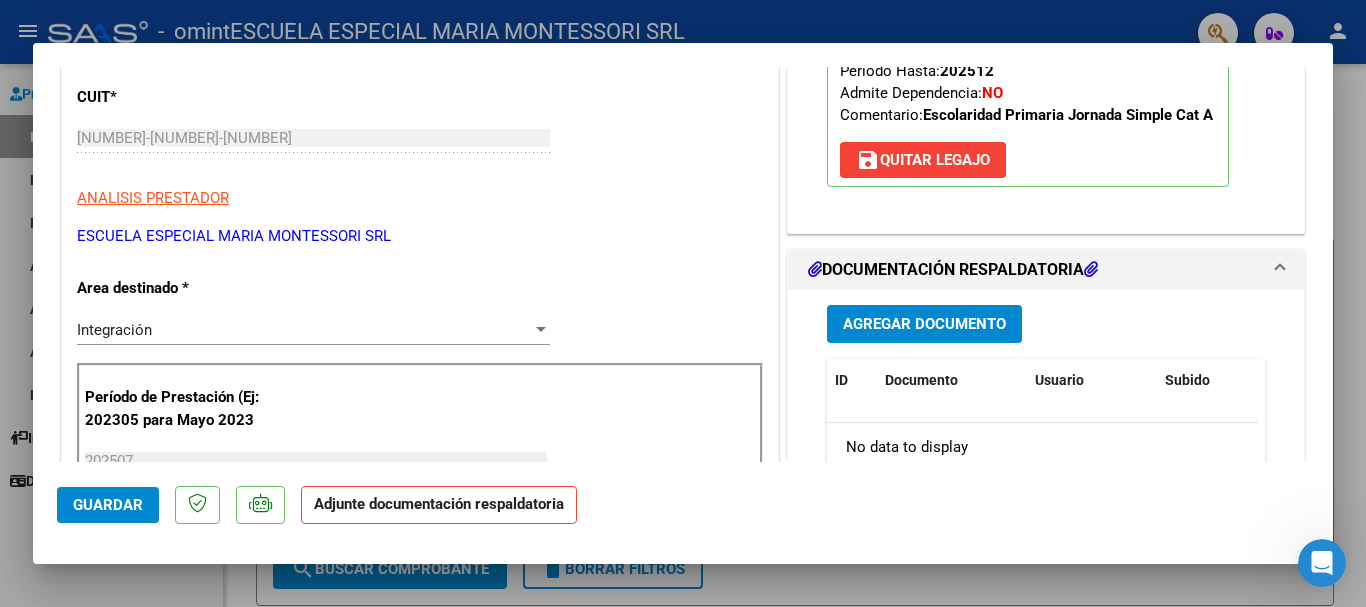 click on "Agregar Documento" at bounding box center [924, 325] 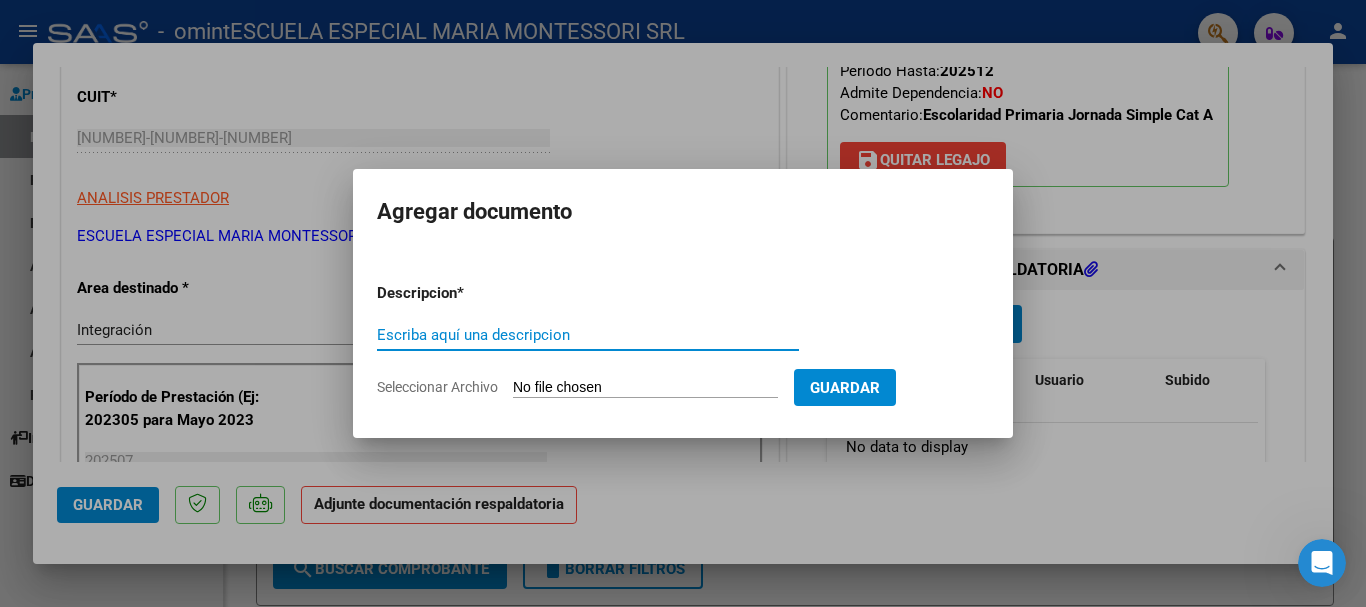 click on "Escriba aquí una descripcion" at bounding box center [588, 335] 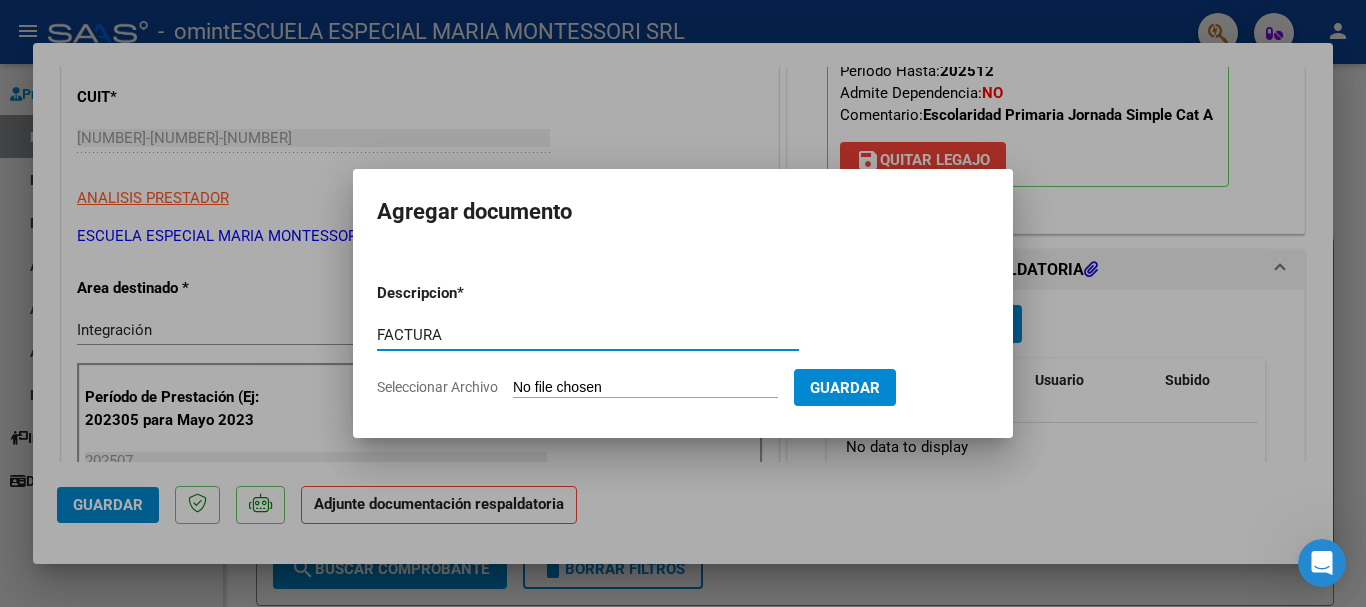 type on "FACTURA" 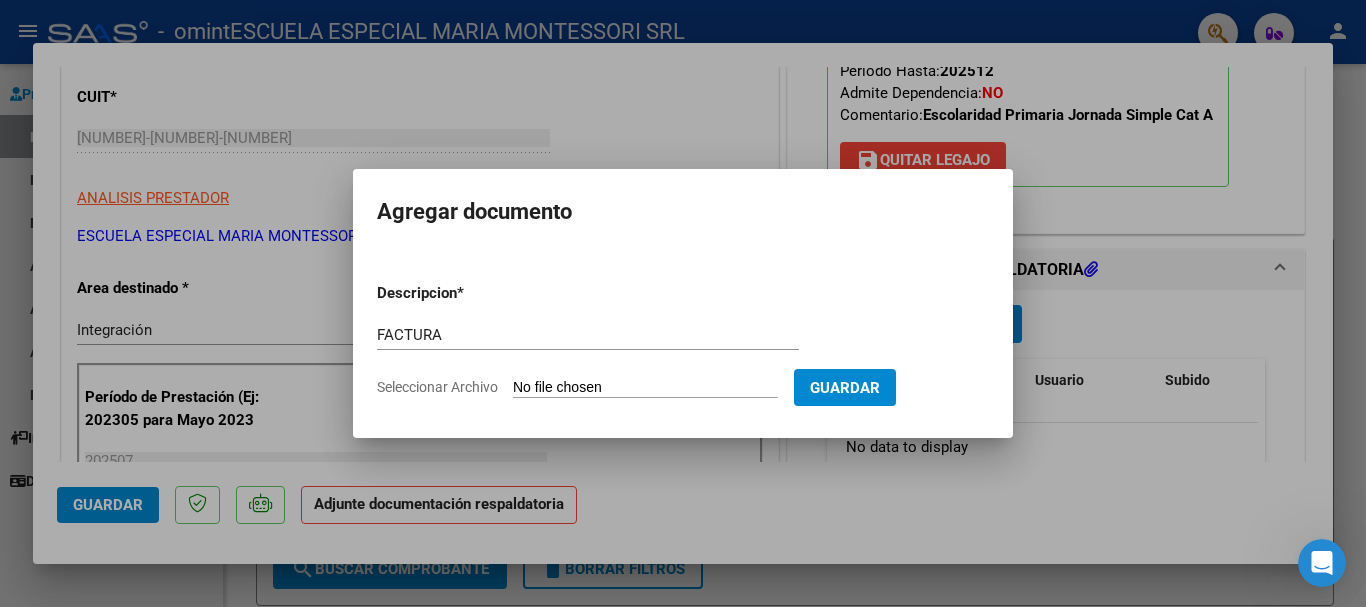 type on "C:\fakepath\[NUMBER]_[NUMBER]_[NUMBER]_[NUMBER].pdf" 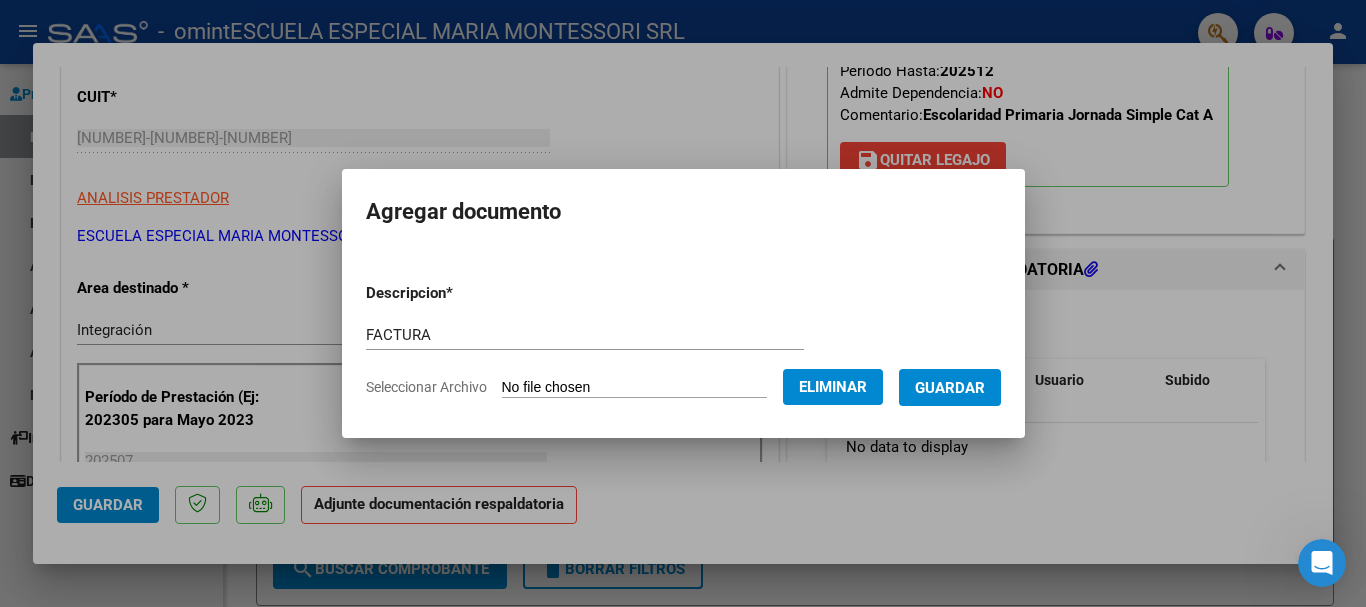 click on "Guardar" at bounding box center (950, 388) 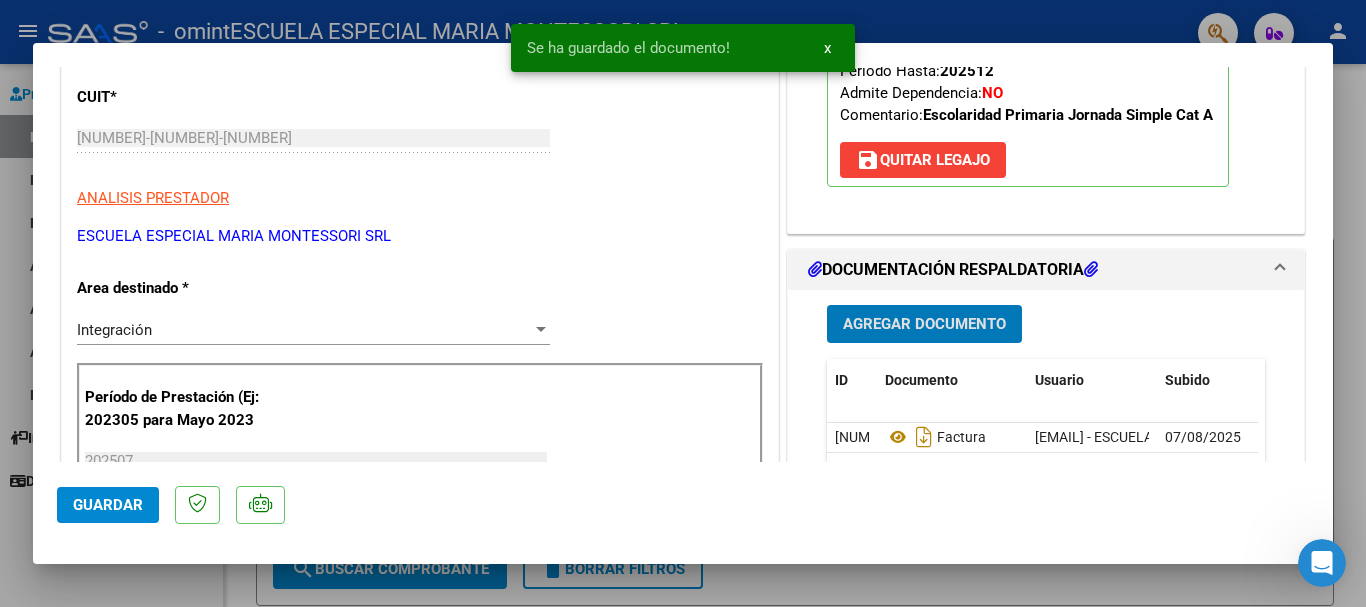 click on "Agregar Documento" at bounding box center (924, 325) 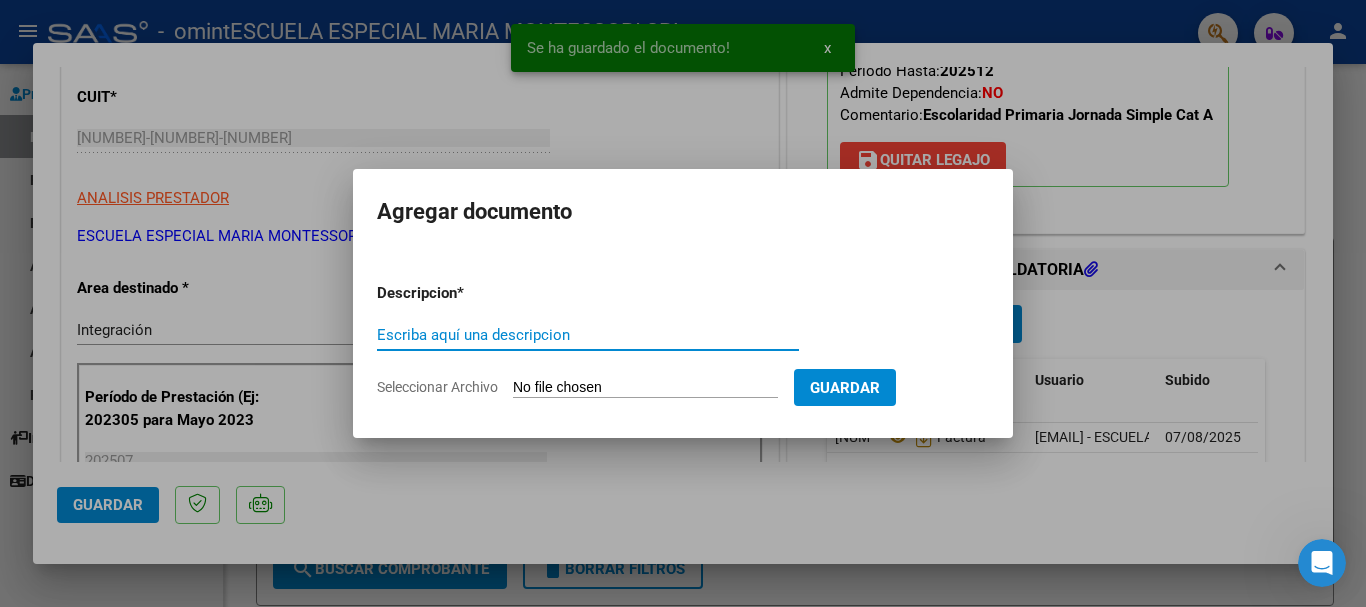 click on "Escriba aquí una descripcion" at bounding box center [588, 335] 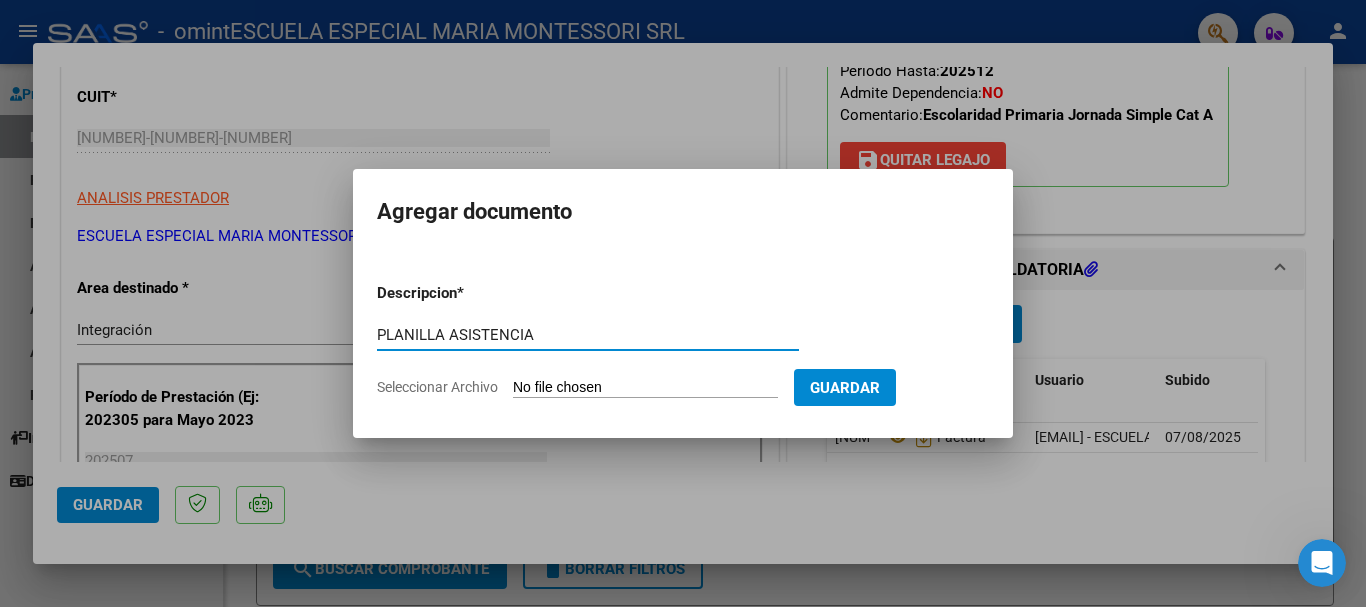 type on "PLANILLA ASISTENCIA" 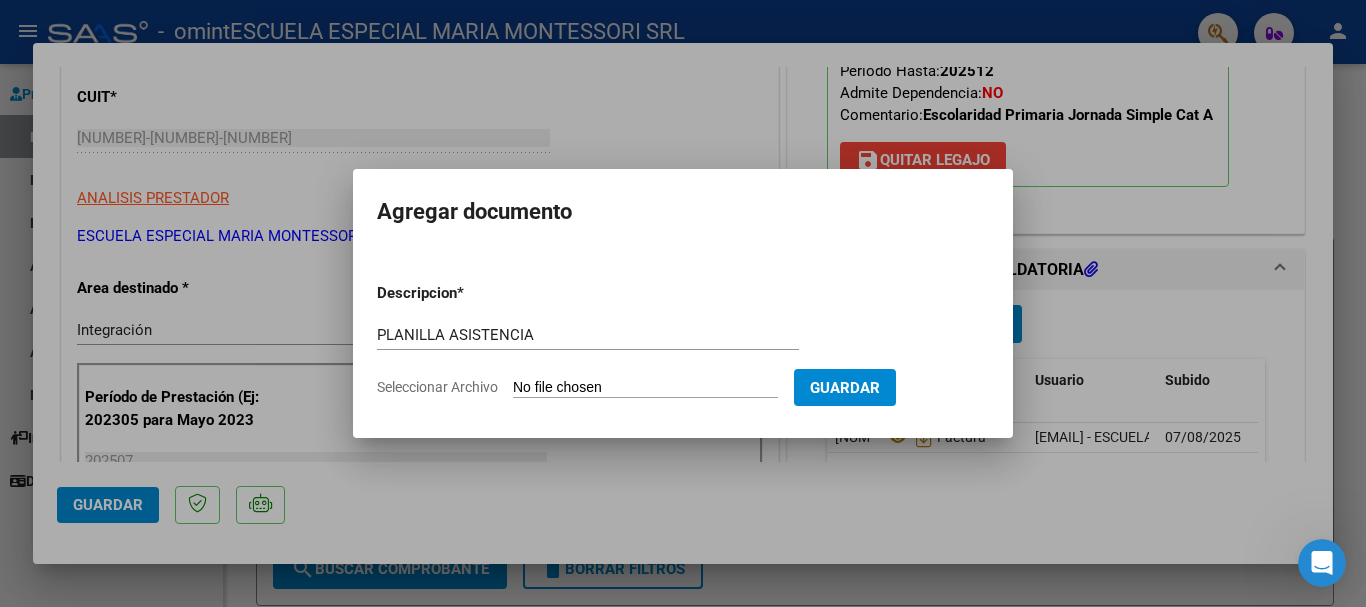 click on "Seleccionar Archivo" at bounding box center [645, 388] 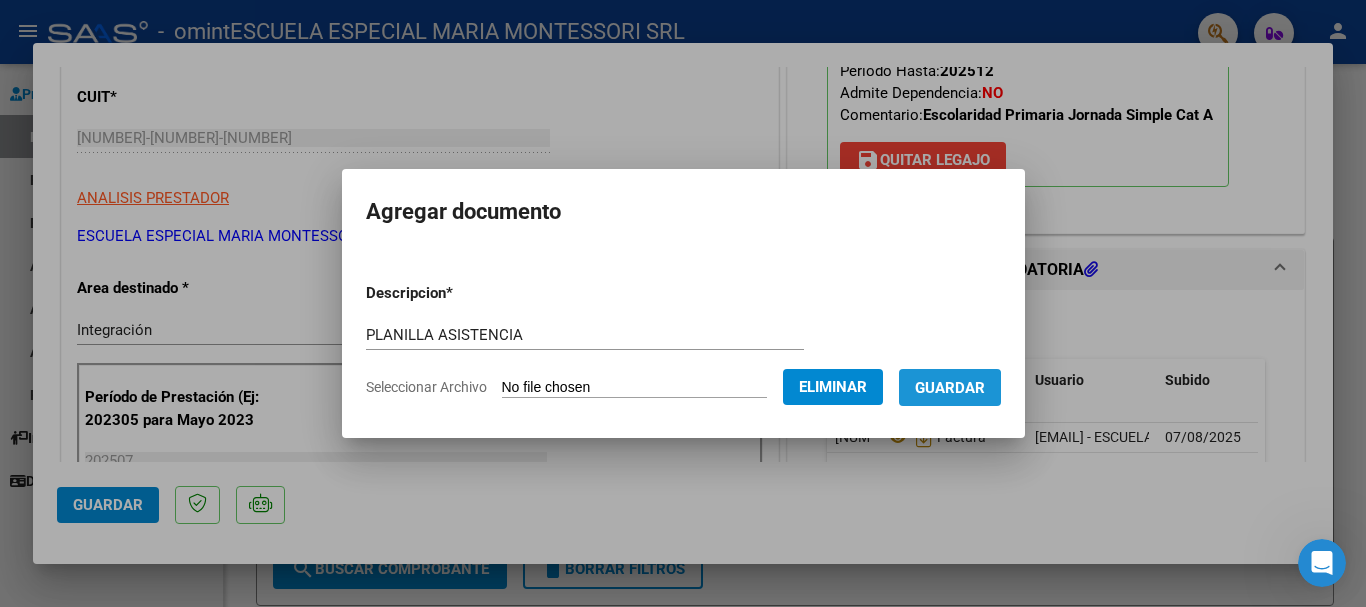 click on "Guardar" at bounding box center (950, 388) 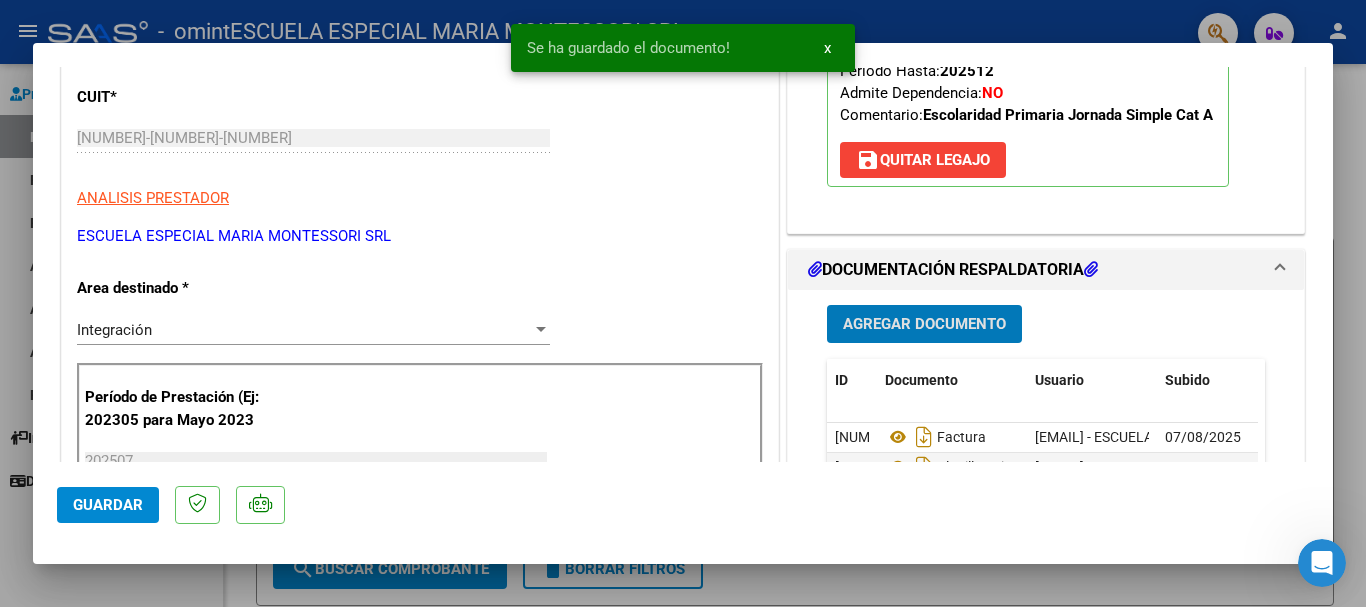 click on "Guardar" 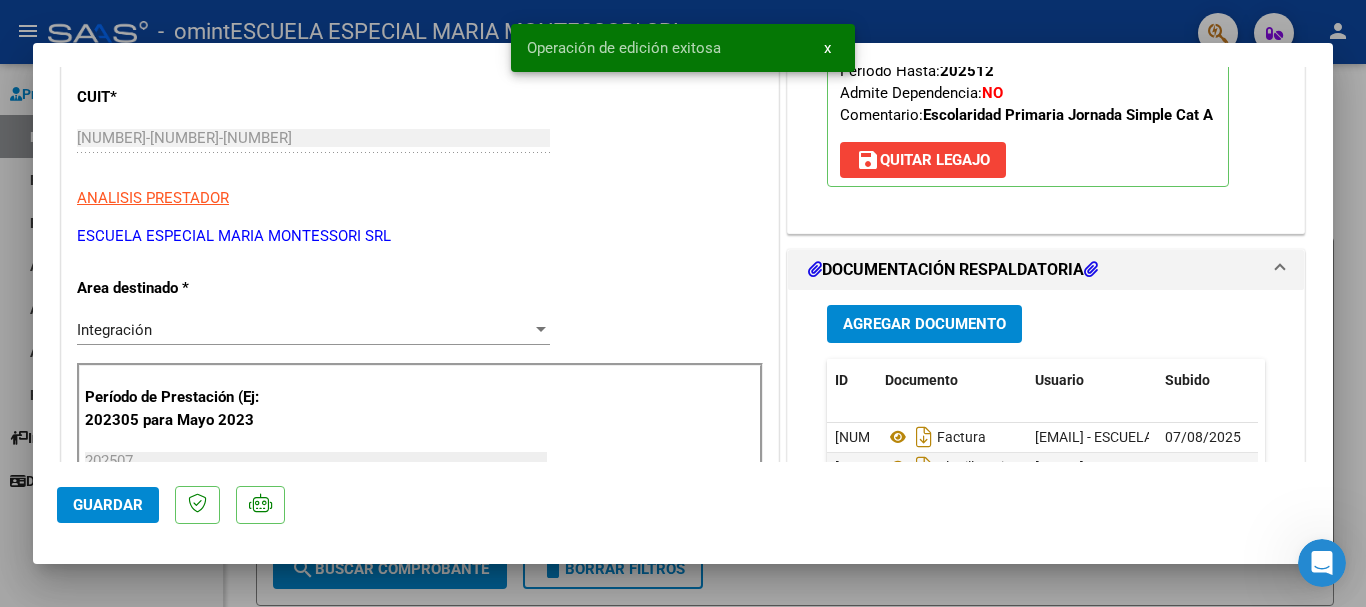 click on "x" at bounding box center (827, 48) 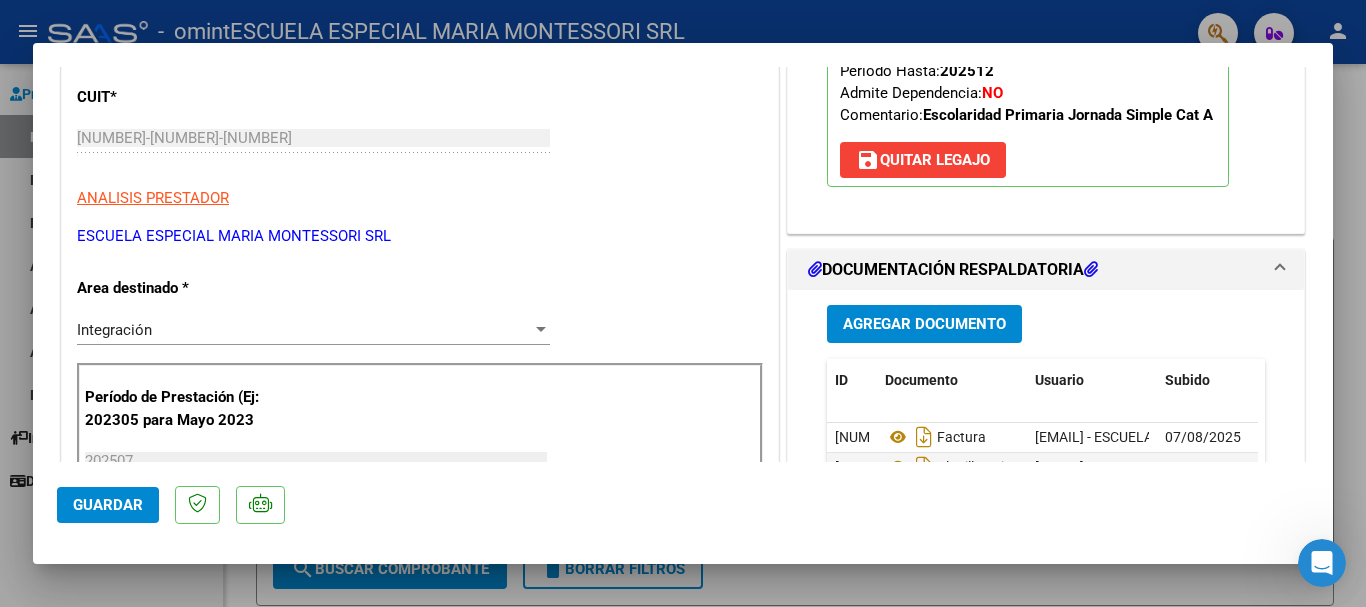 click at bounding box center (683, 303) 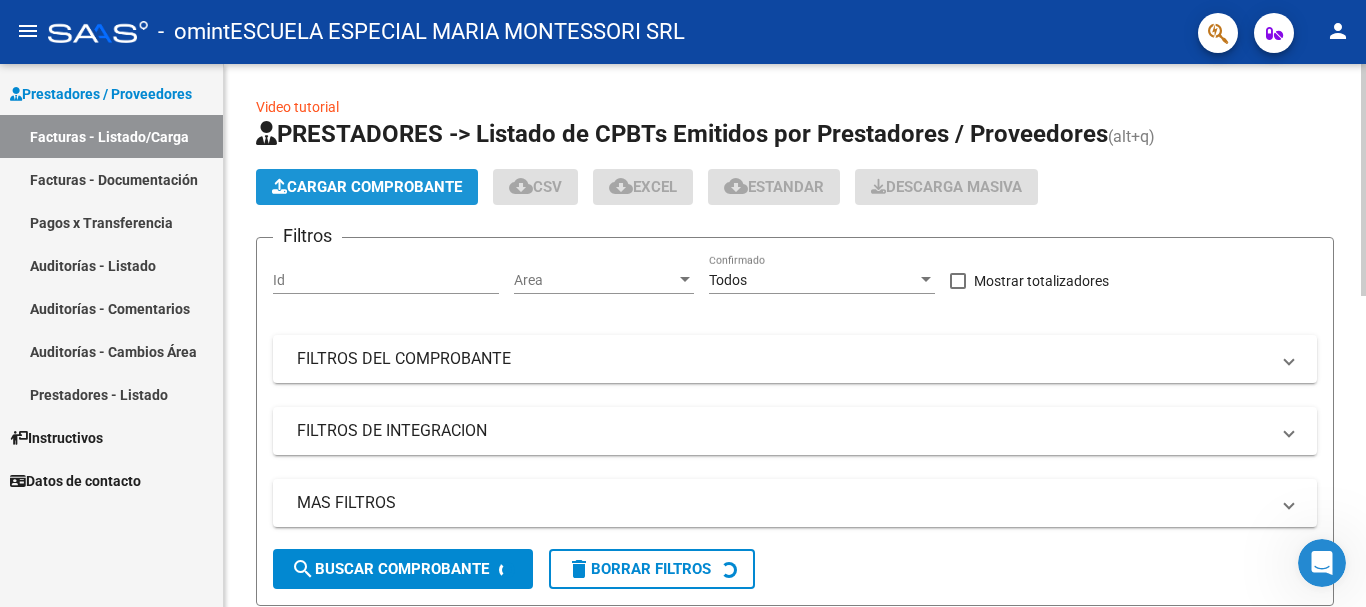 click on "Cargar Comprobante" 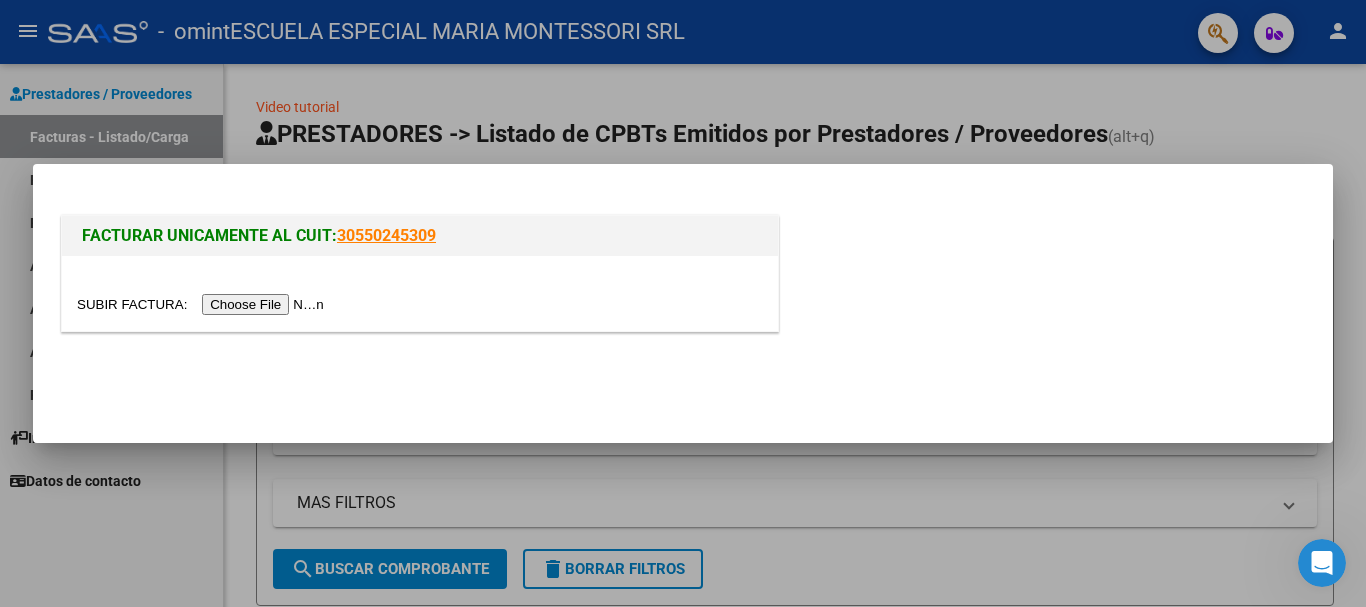 click at bounding box center (203, 304) 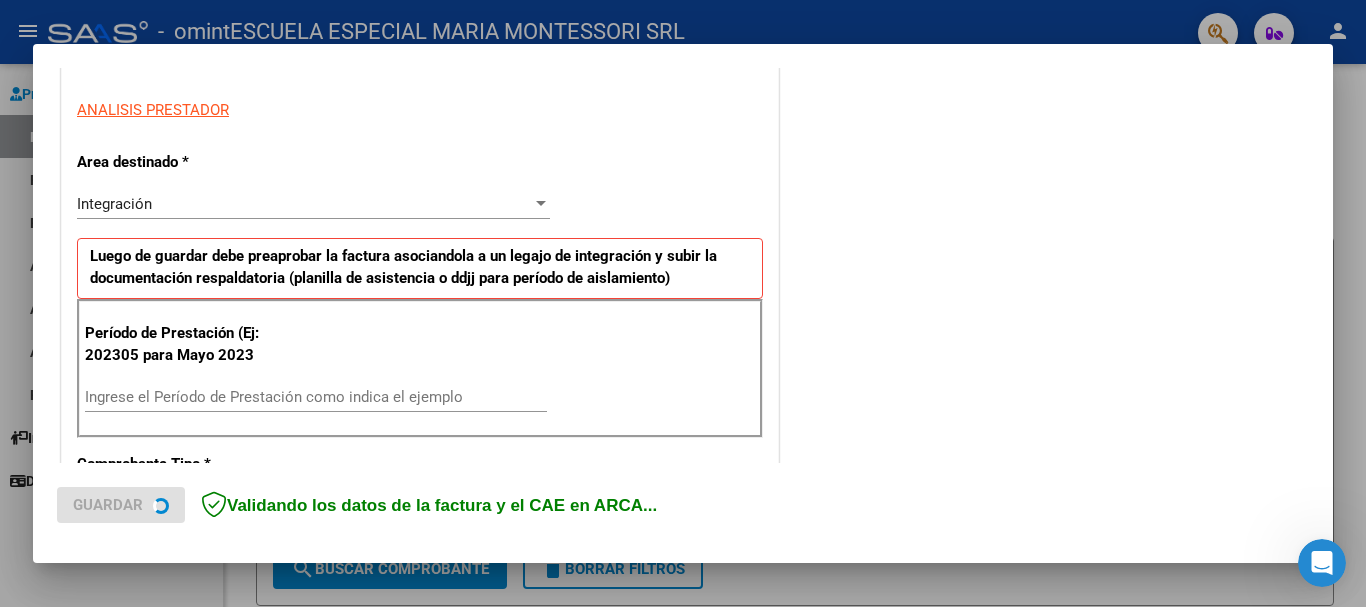 scroll, scrollTop: 400, scrollLeft: 0, axis: vertical 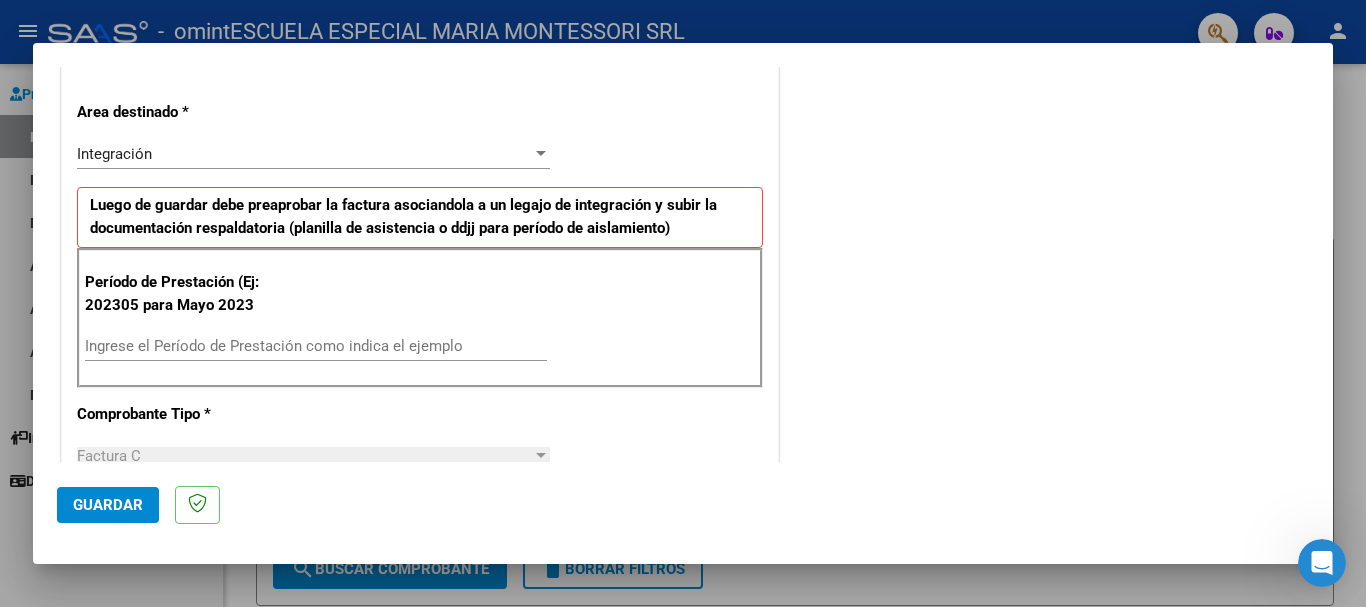 click on "Ingrese el Período de Prestación como indica el ejemplo" at bounding box center [316, 346] 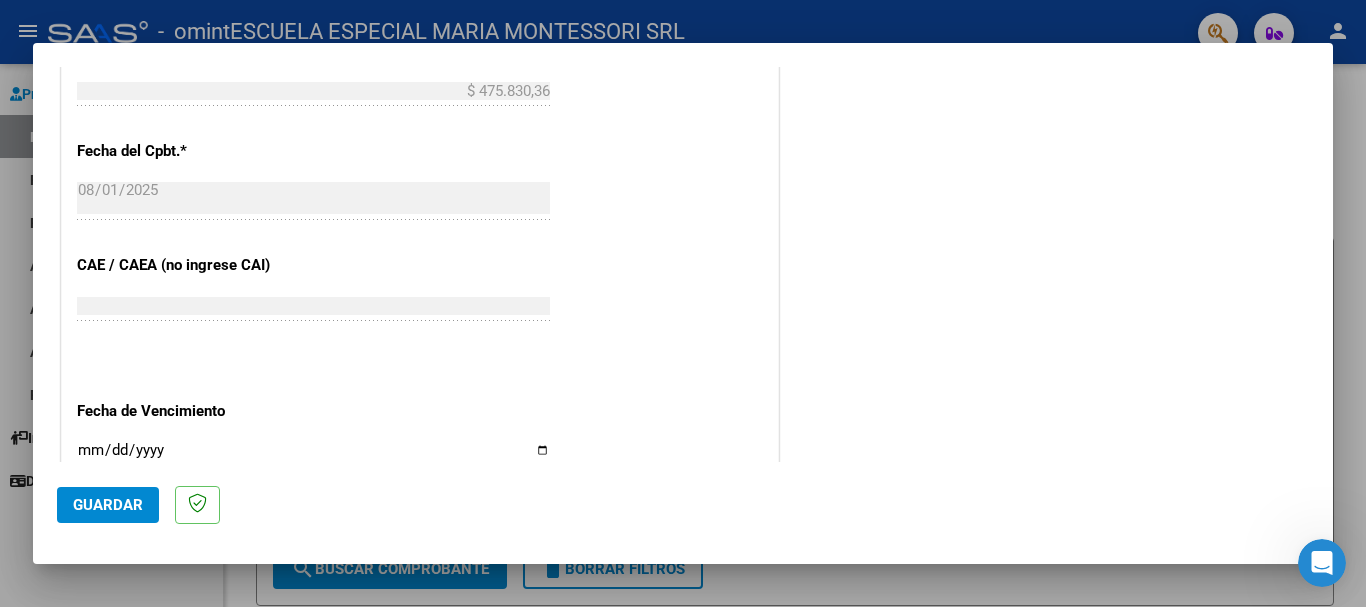 scroll, scrollTop: 1200, scrollLeft: 0, axis: vertical 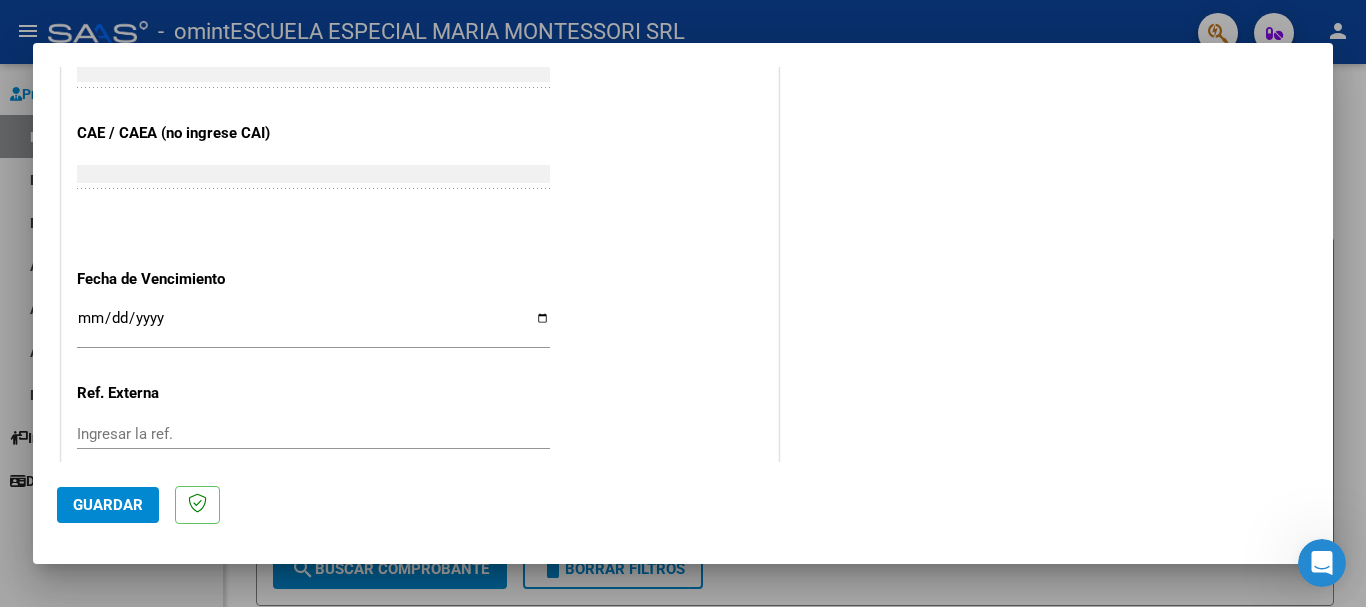 type on "202507" 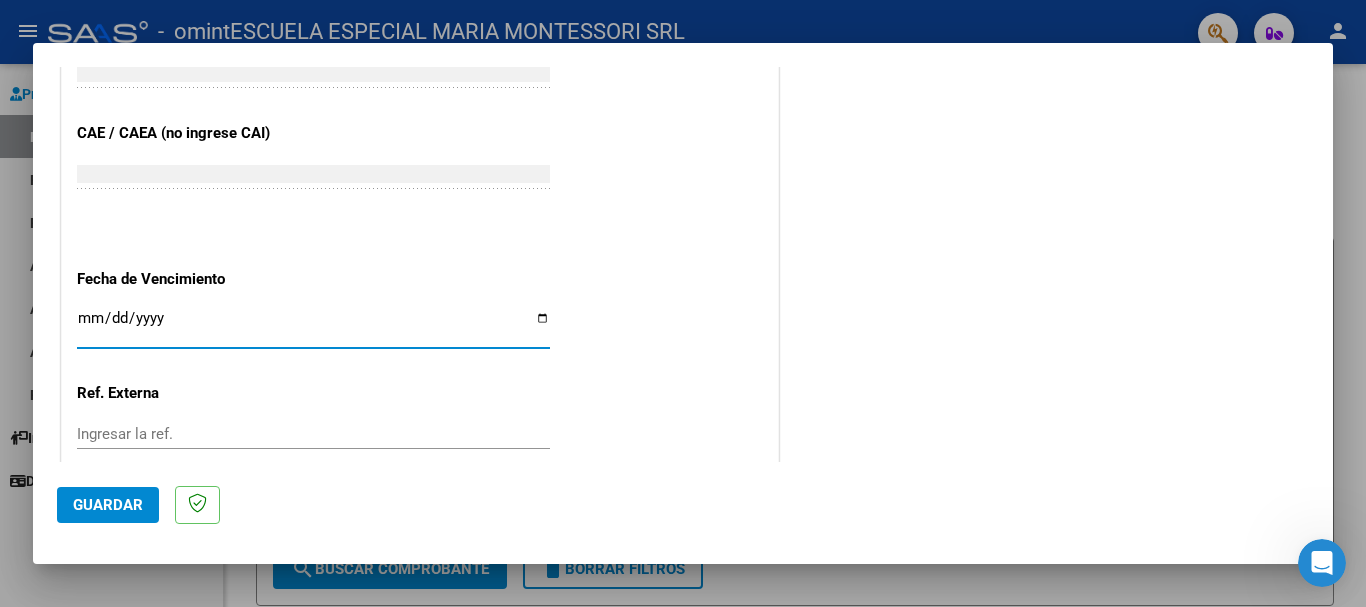 click on "Ingresar la fecha" at bounding box center [313, 326] 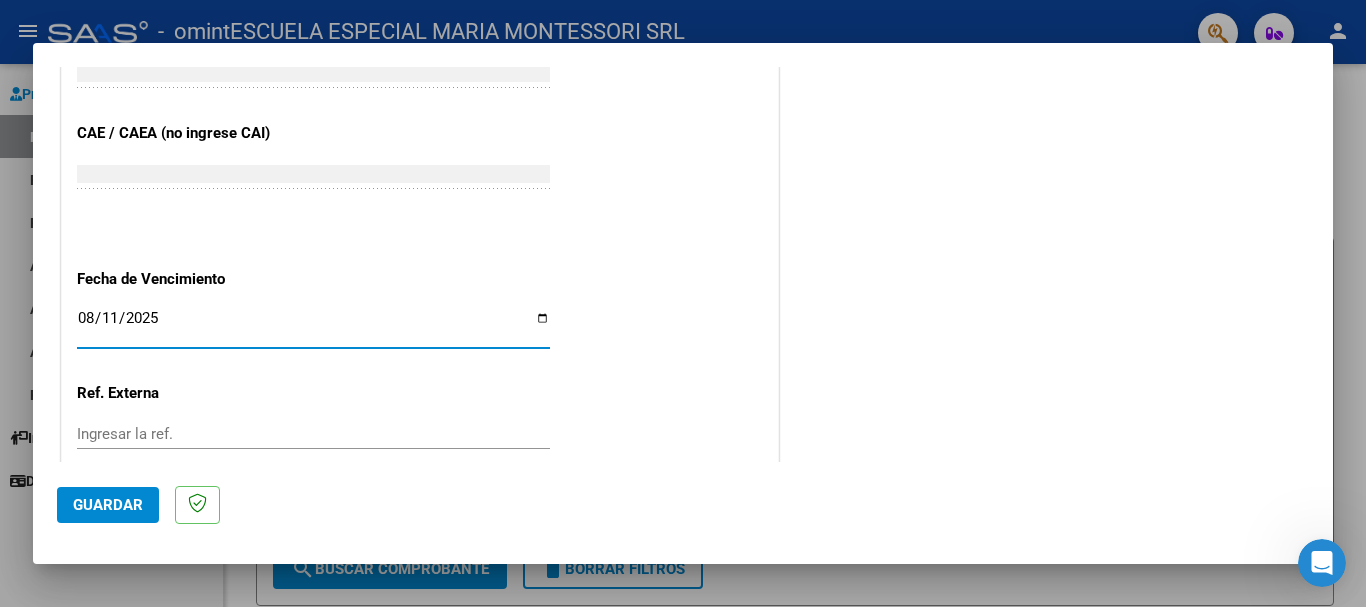 type on "2025-08-11" 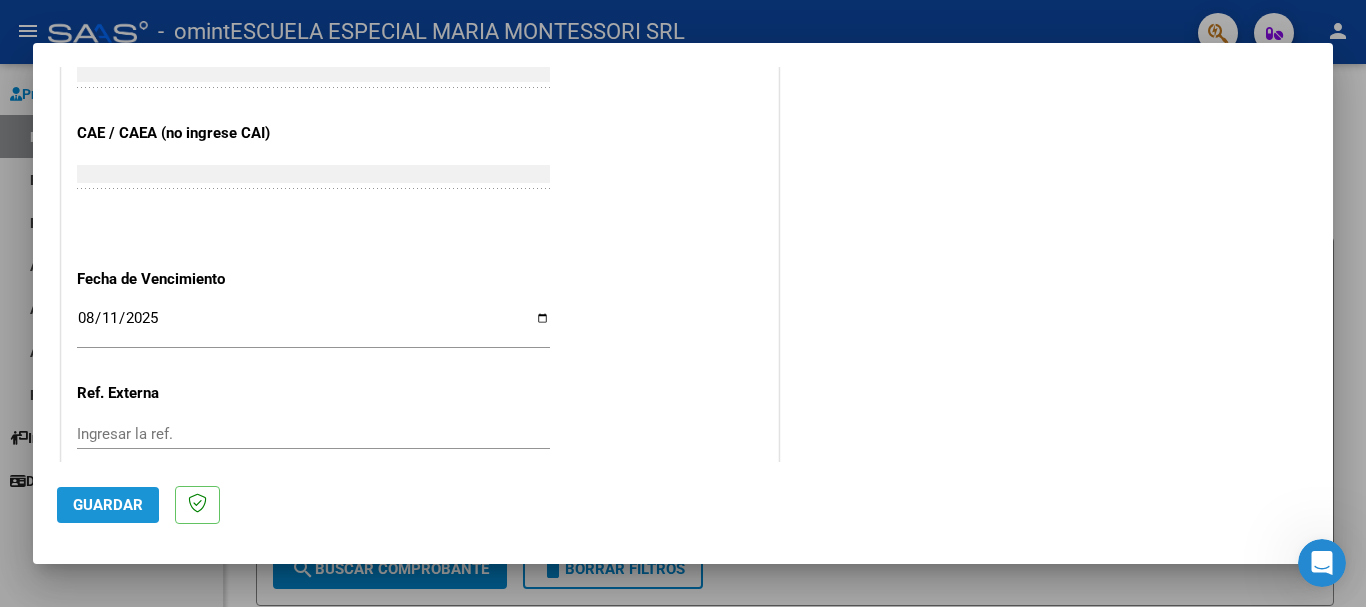 click on "Guardar" 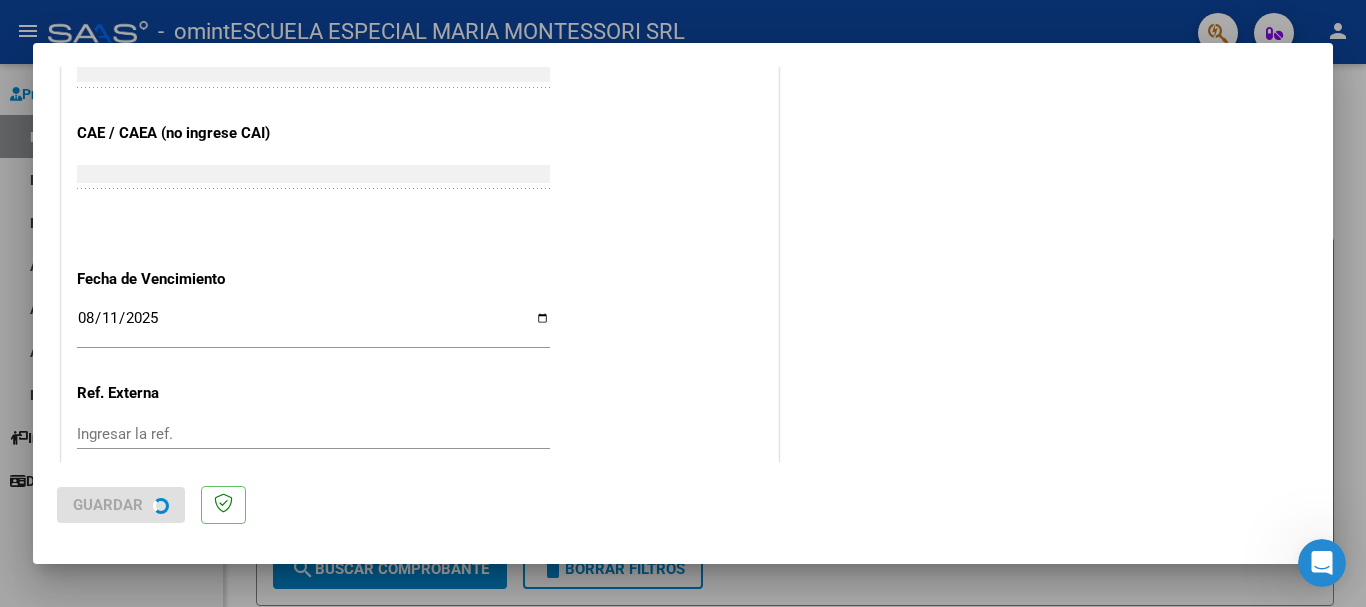scroll, scrollTop: 0, scrollLeft: 0, axis: both 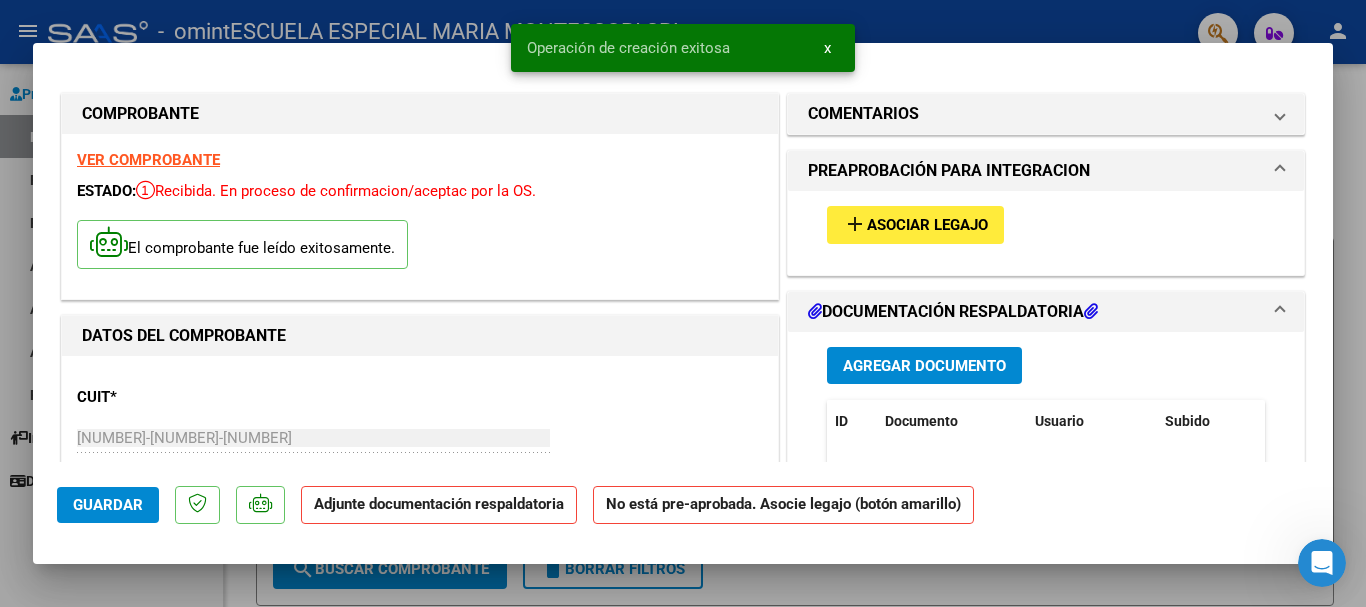 click on "Asociar Legajo" at bounding box center (927, 226) 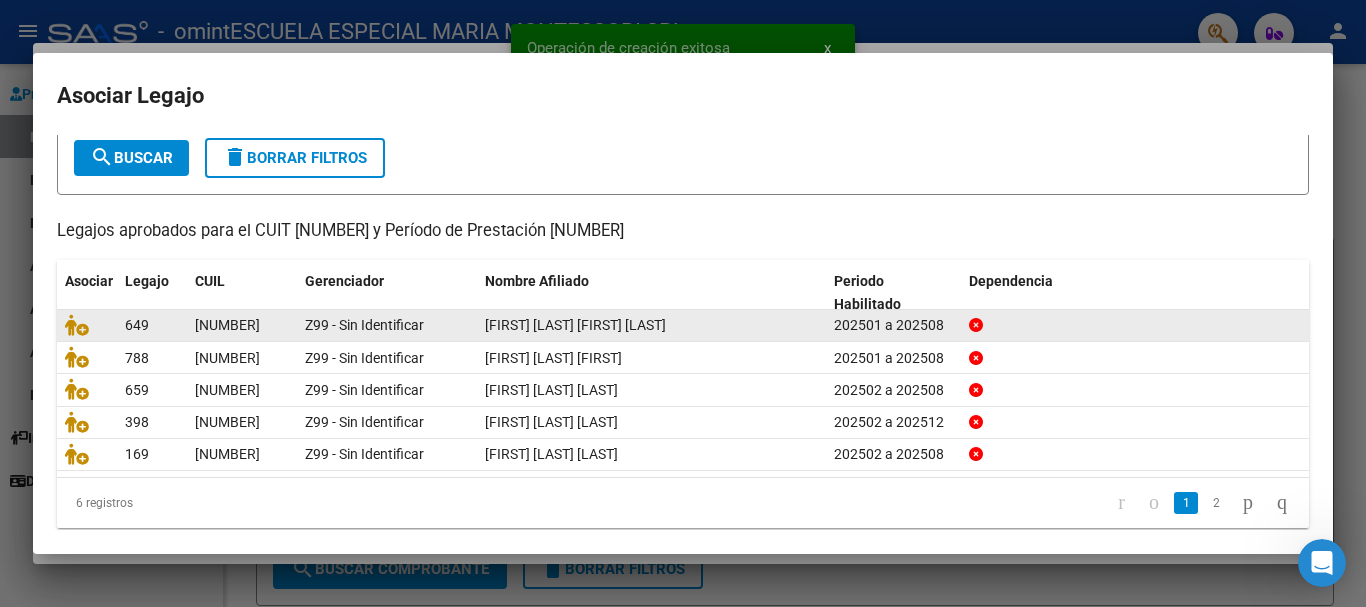 scroll, scrollTop: 131, scrollLeft: 0, axis: vertical 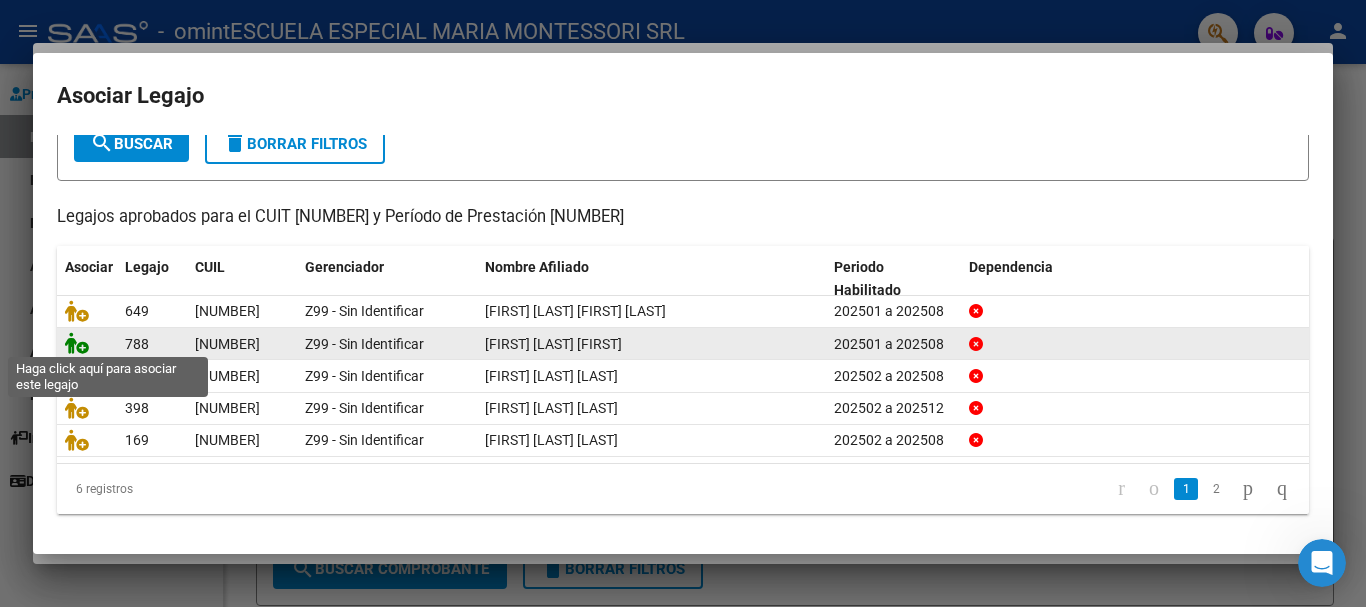 click 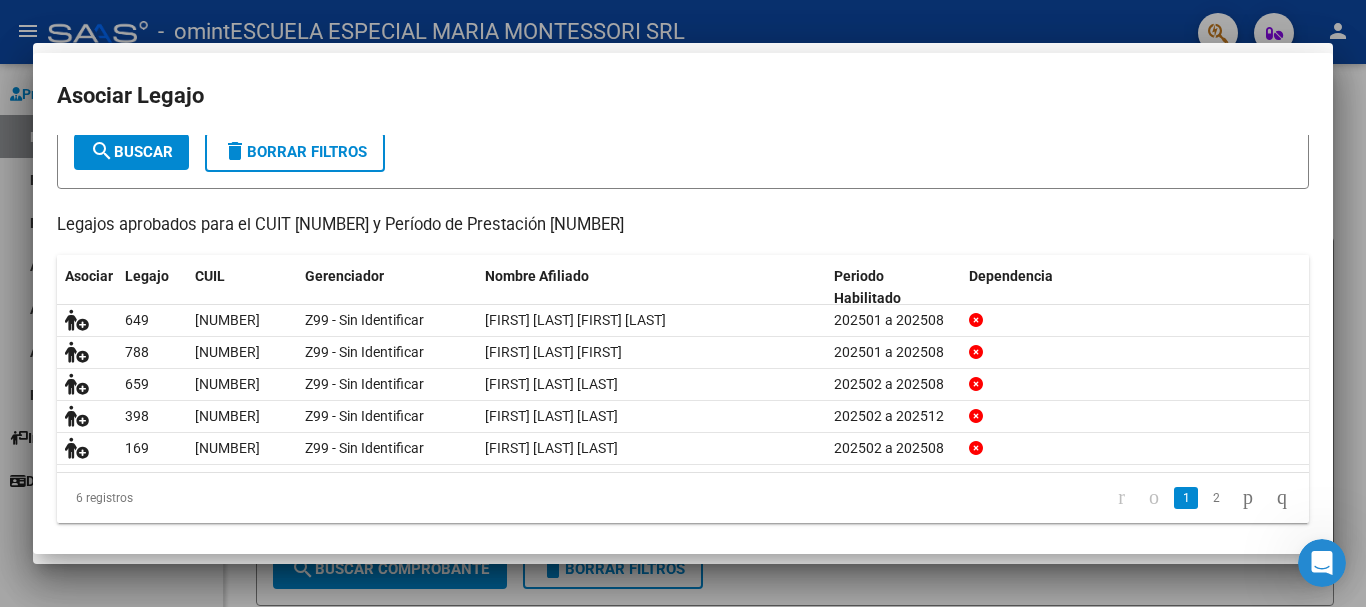 scroll, scrollTop: 144, scrollLeft: 0, axis: vertical 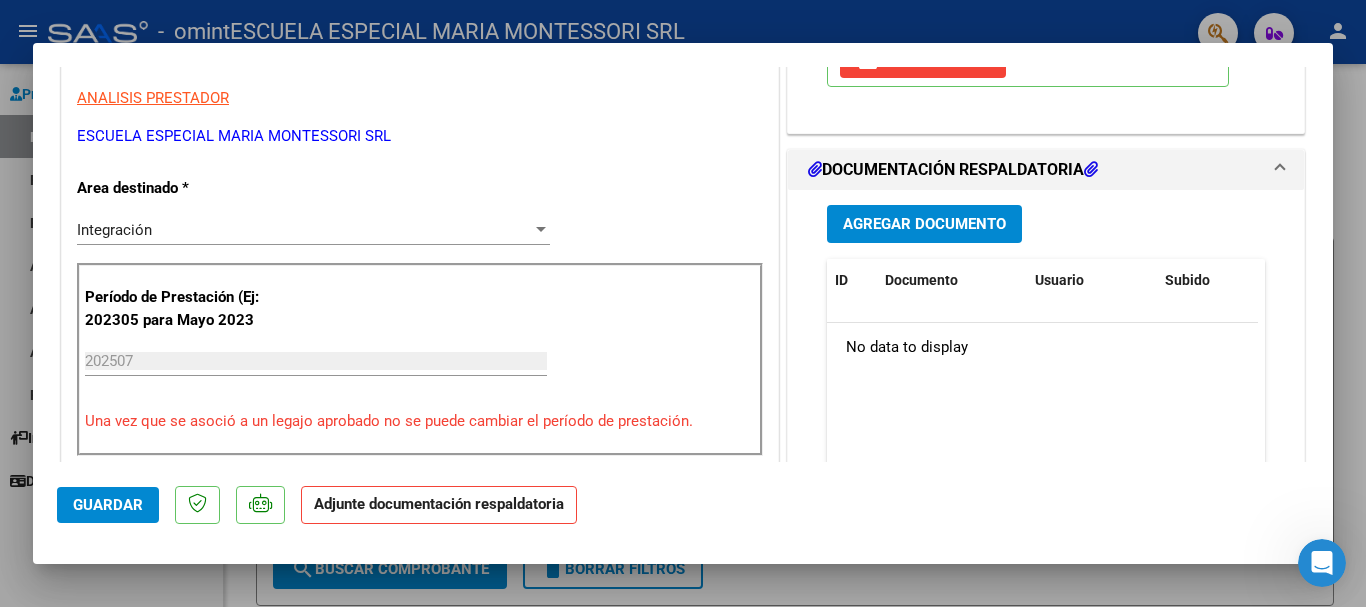 click on "Agregar Documento" at bounding box center [924, 225] 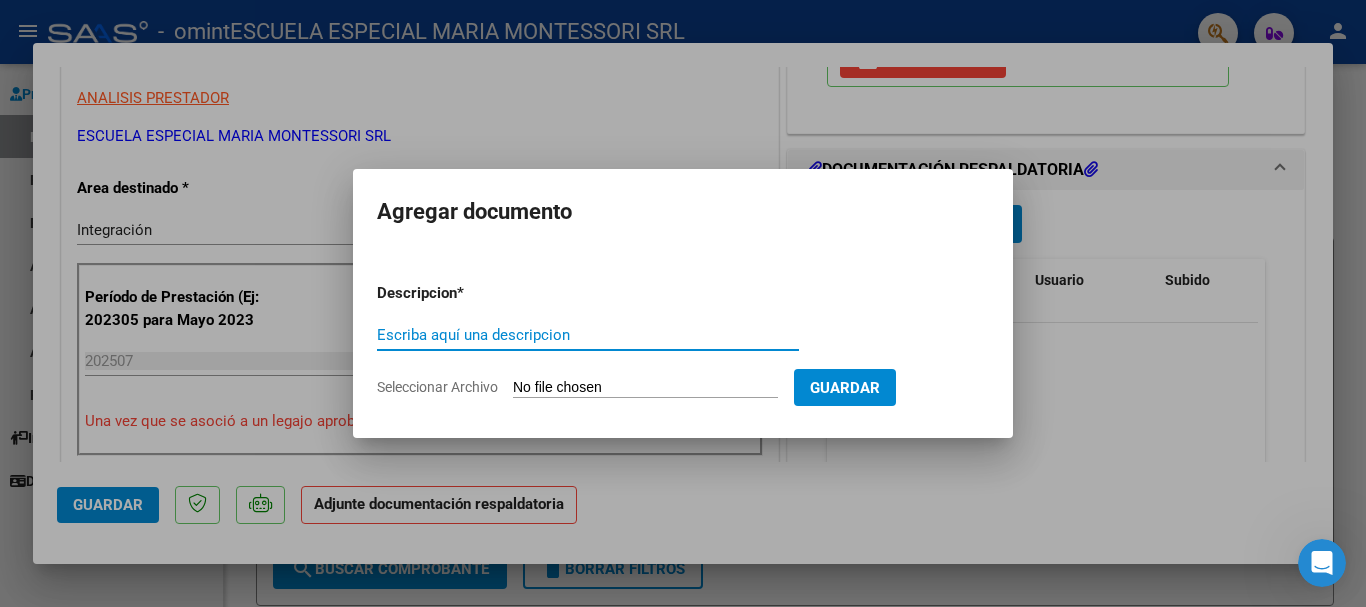 click on "Escriba aquí una descripcion" at bounding box center (588, 335) 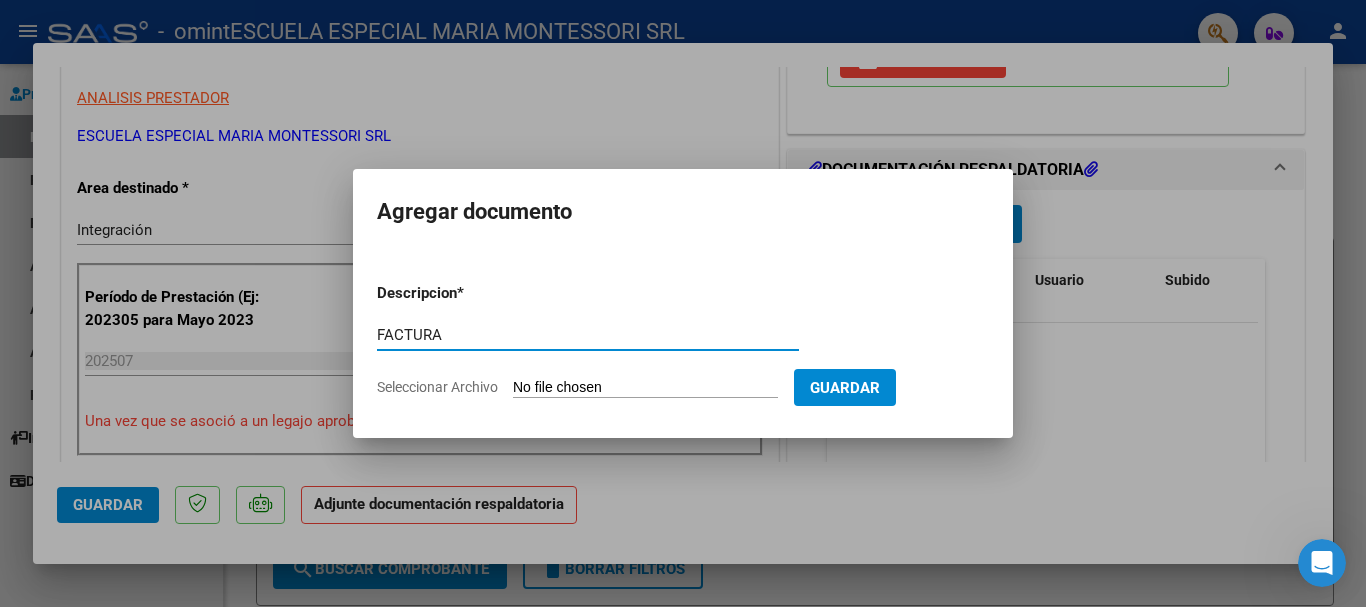 type on "FACTURA" 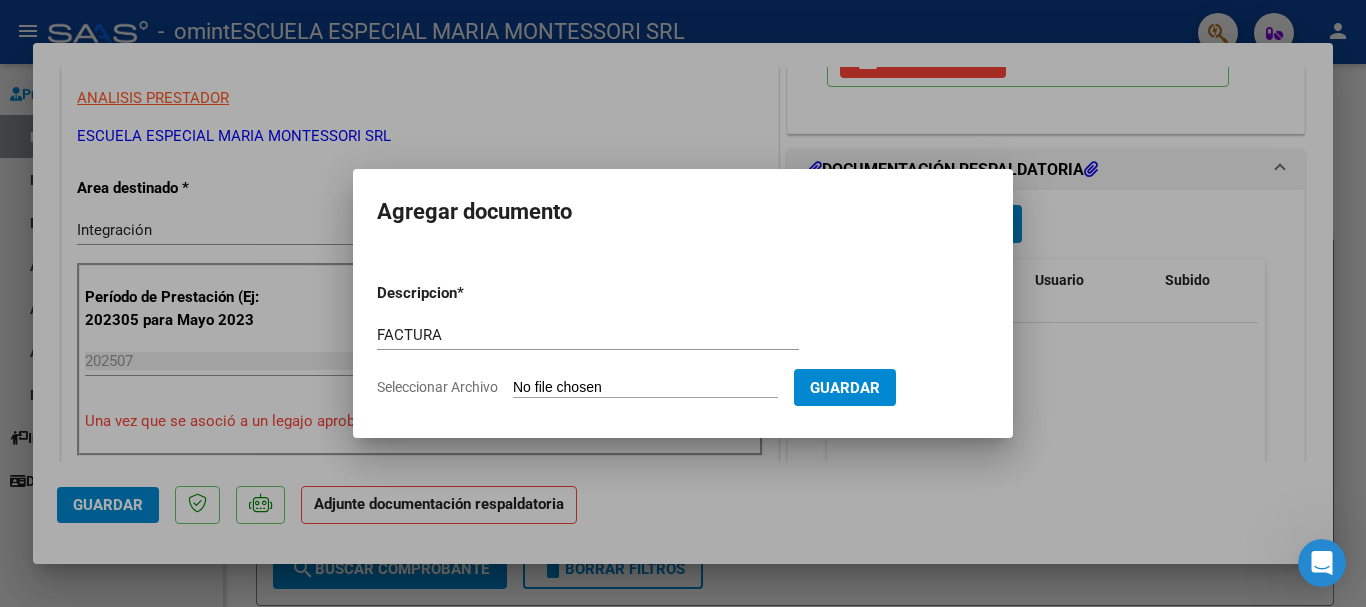 click on "Seleccionar Archivo" at bounding box center [645, 388] 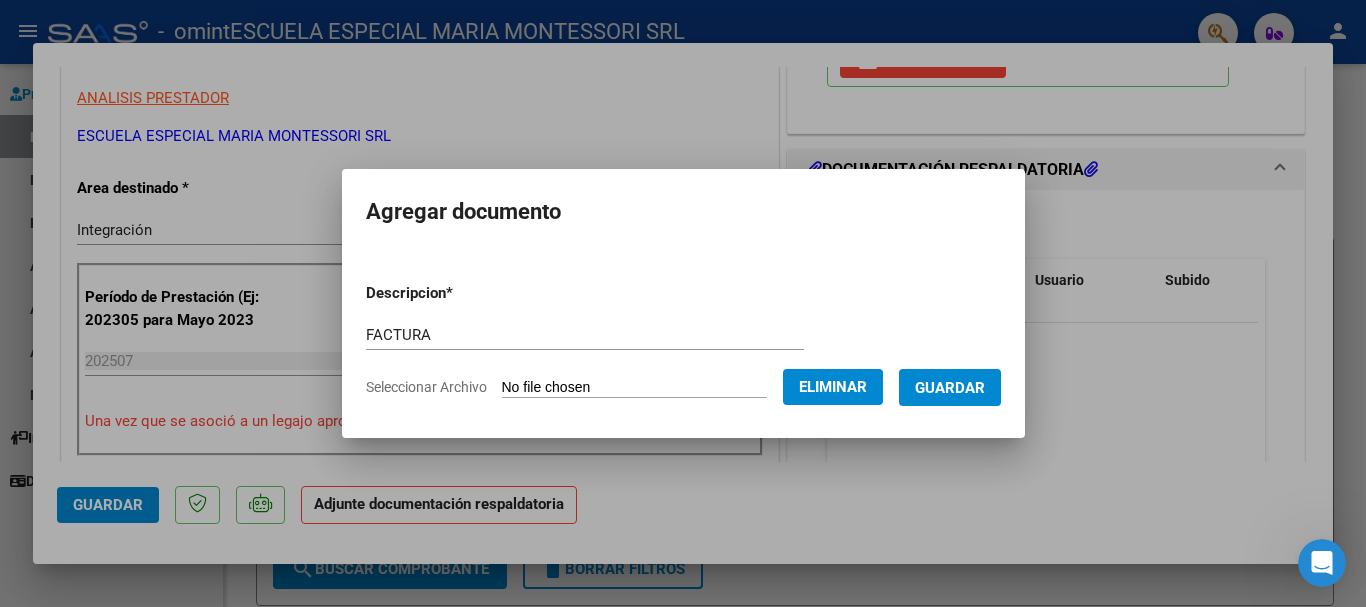 click on "Guardar" at bounding box center (950, 388) 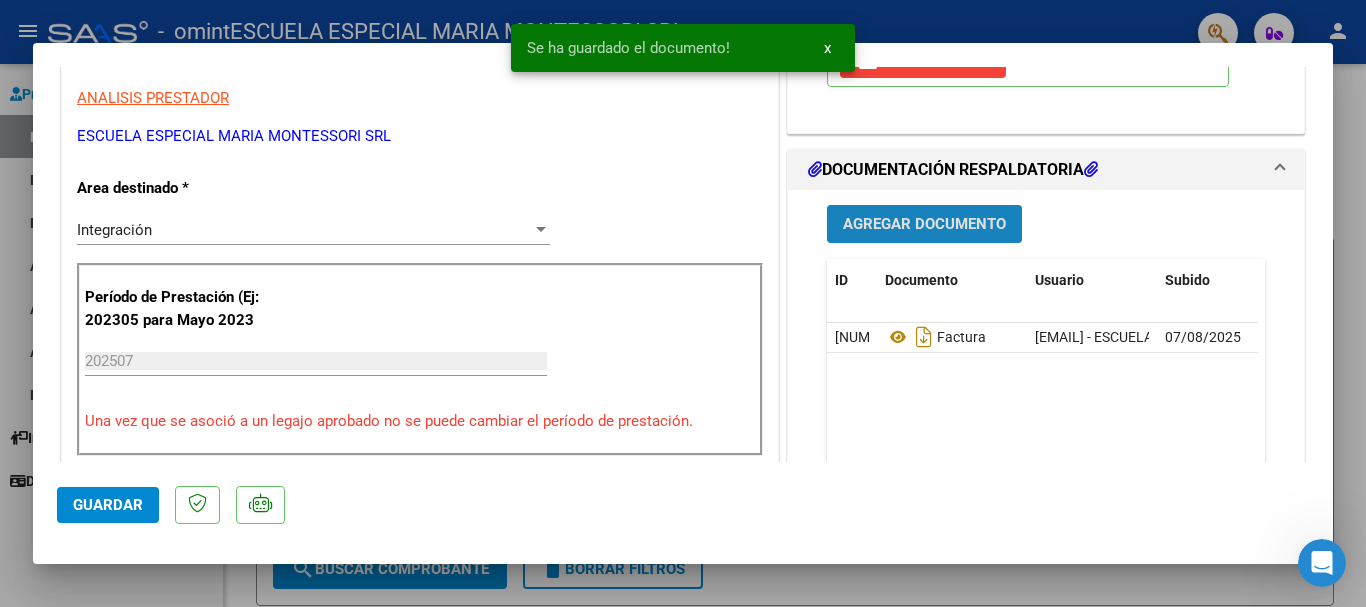 click on "Agregar Documento" at bounding box center [924, 225] 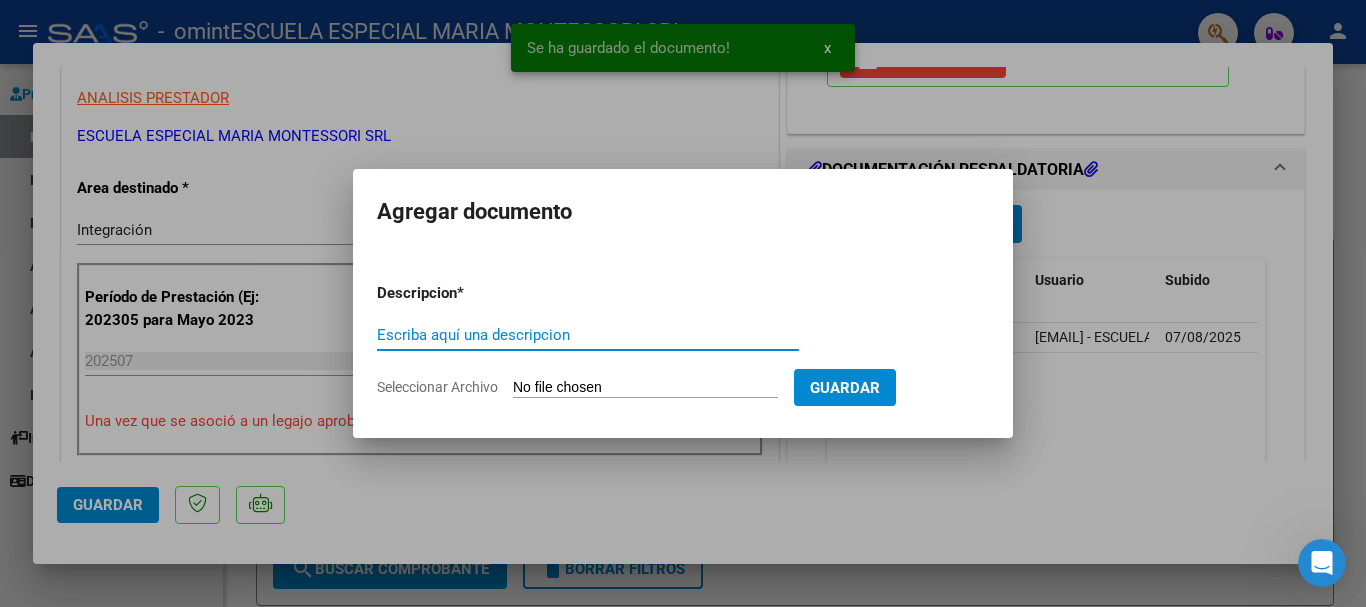 click on "Escriba aquí una descripcion" at bounding box center [588, 335] 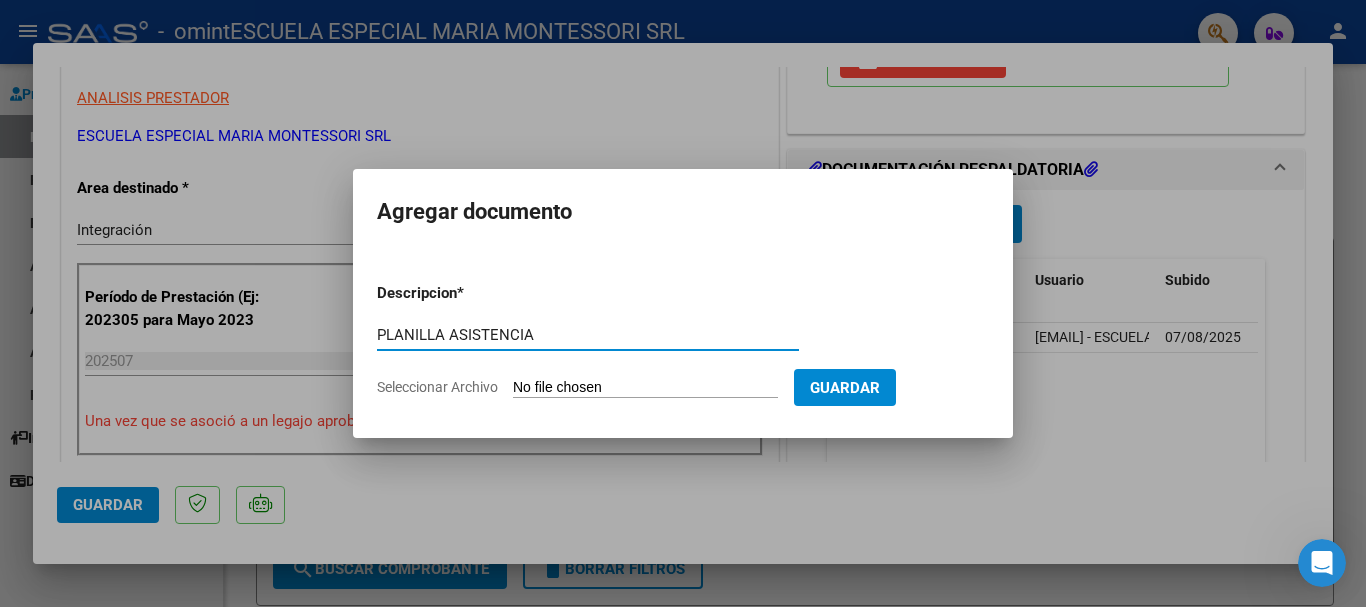 type on "PLANILLA ASISTENCIA" 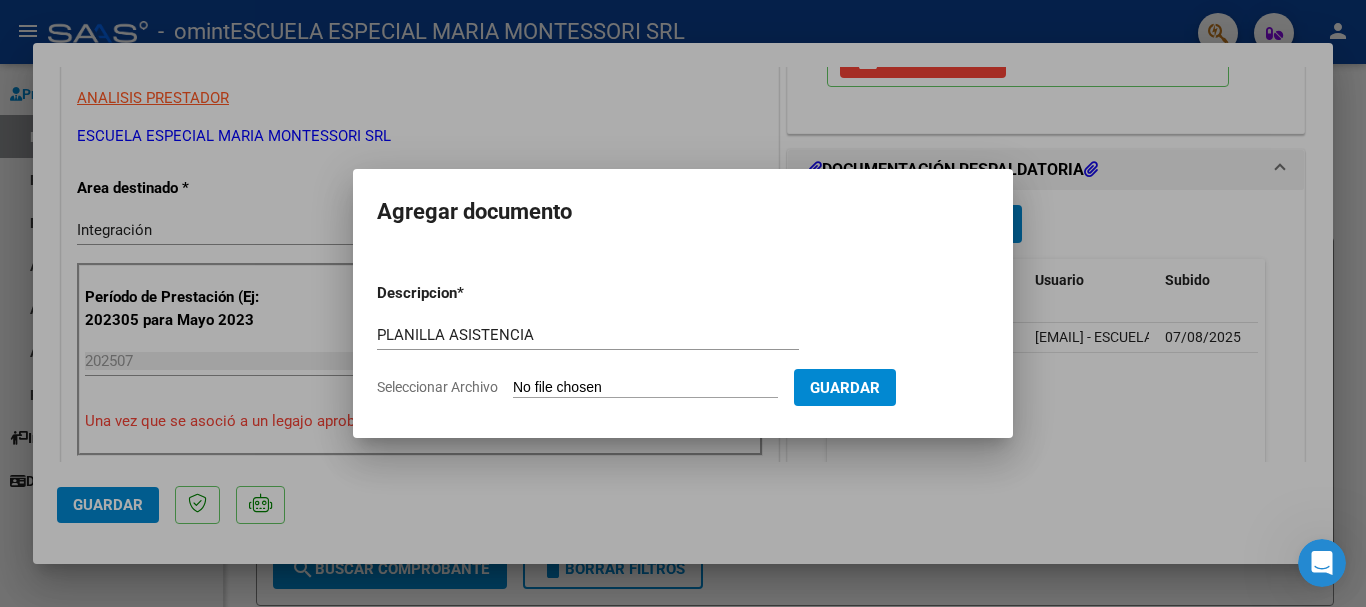 type on "C:\fakepath\[LAST] [FIRST].pdf" 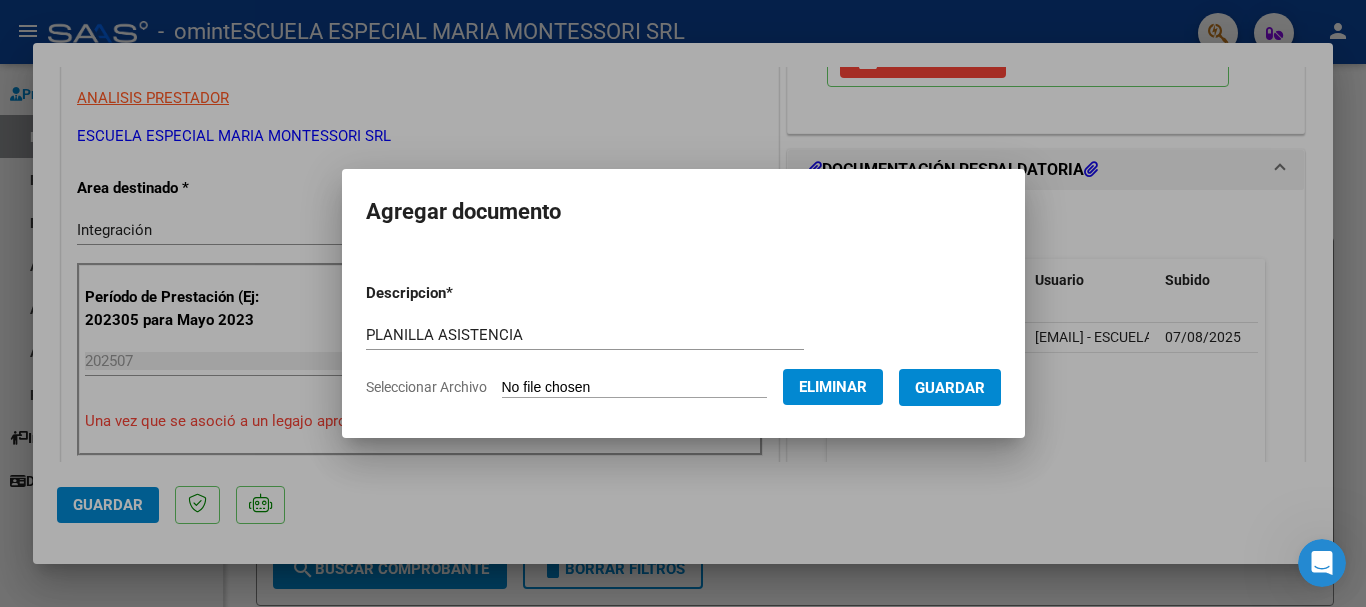 click on "Guardar" at bounding box center (950, 388) 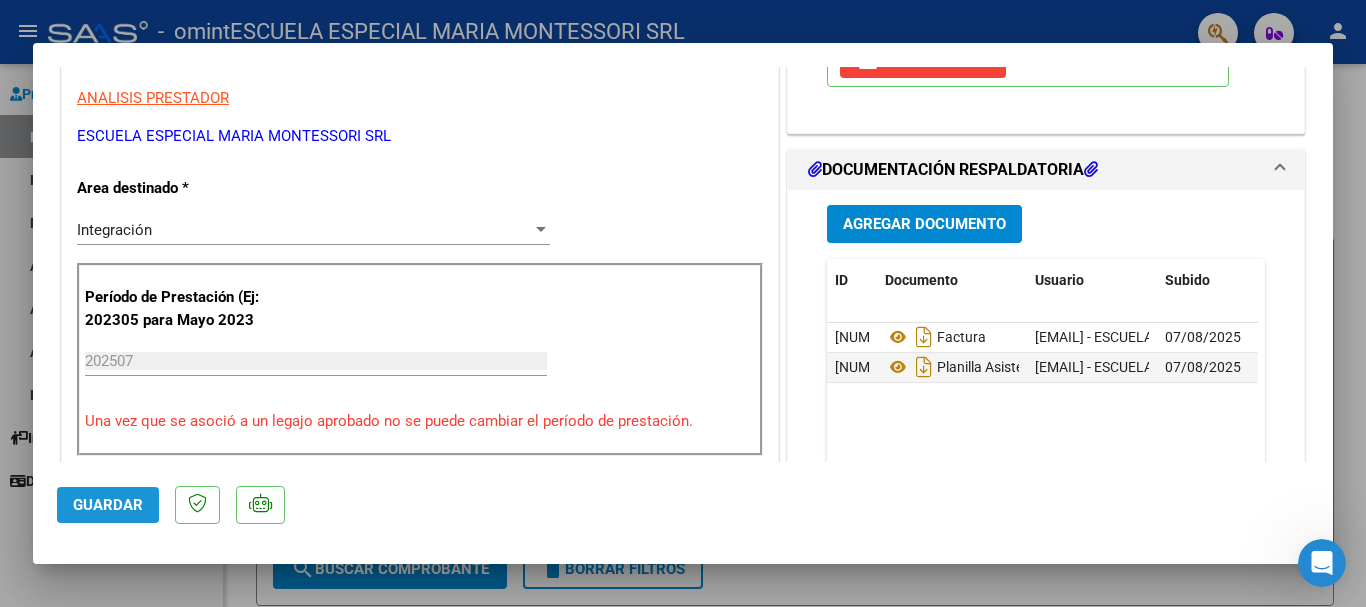 click on "Guardar" 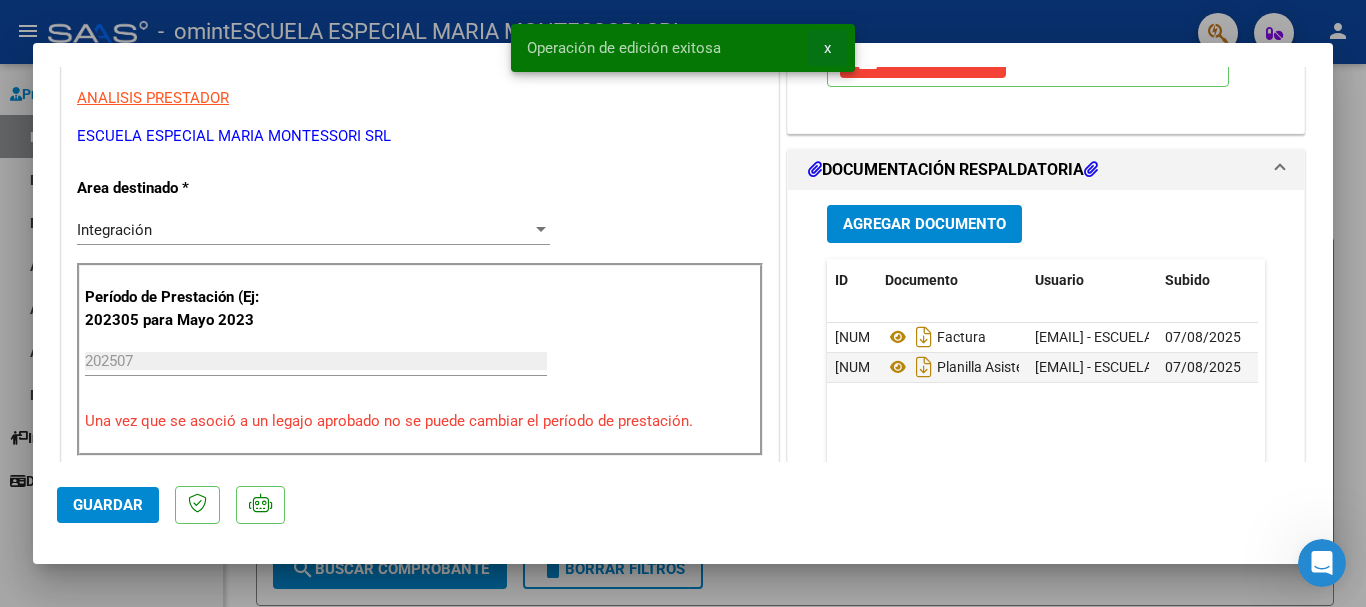 click on "x" at bounding box center (827, 48) 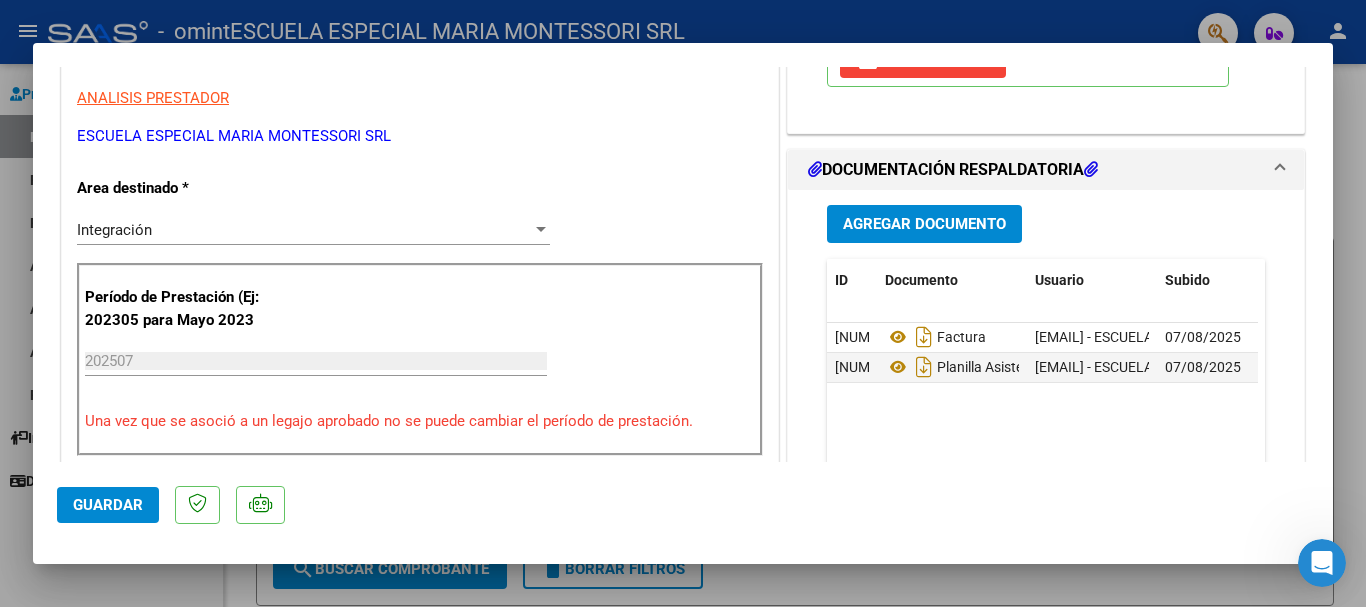 click at bounding box center [683, 303] 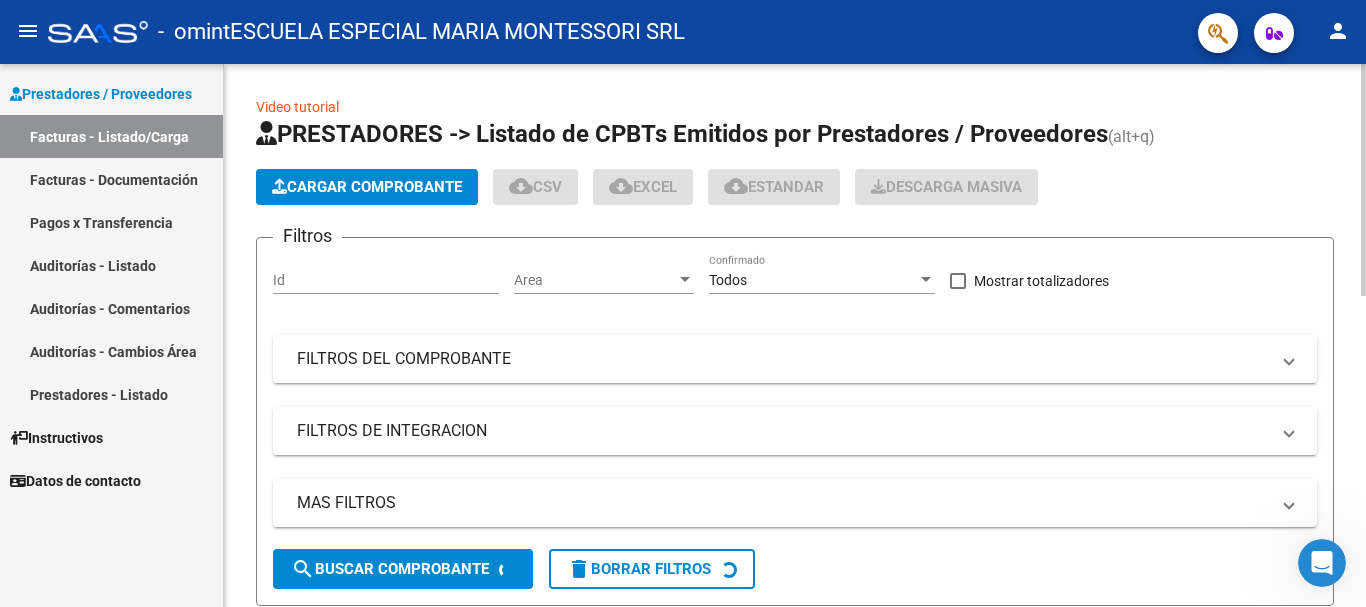 click on "Cargar Comprobante" 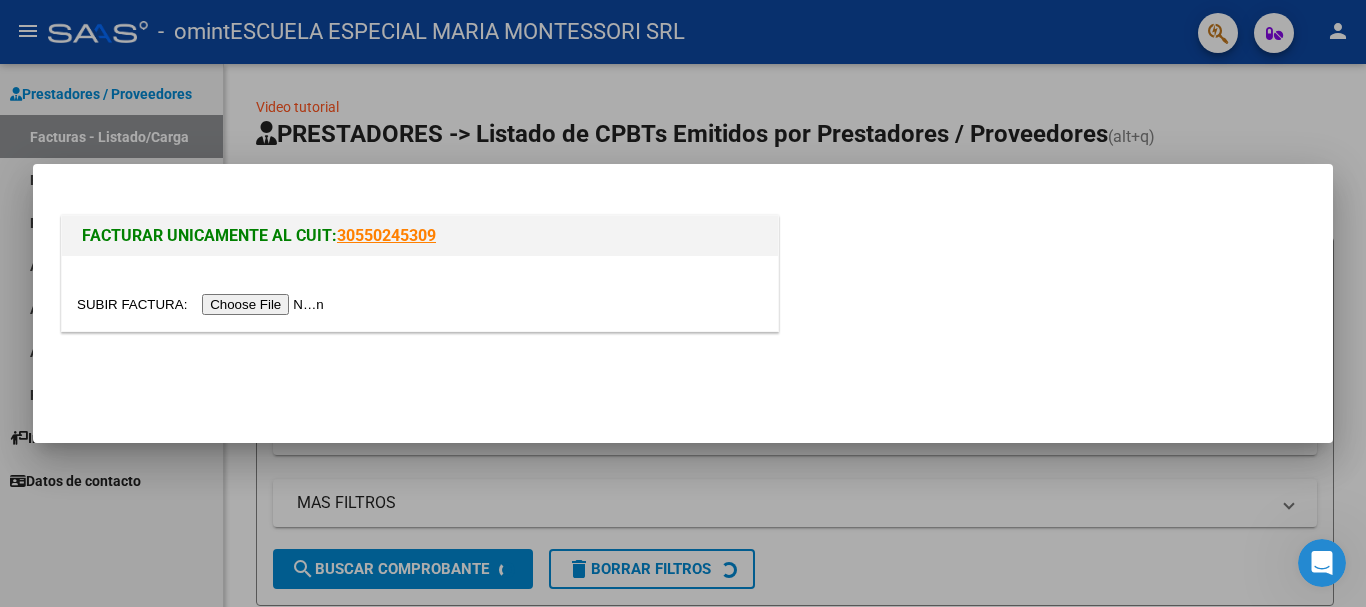 click at bounding box center [203, 304] 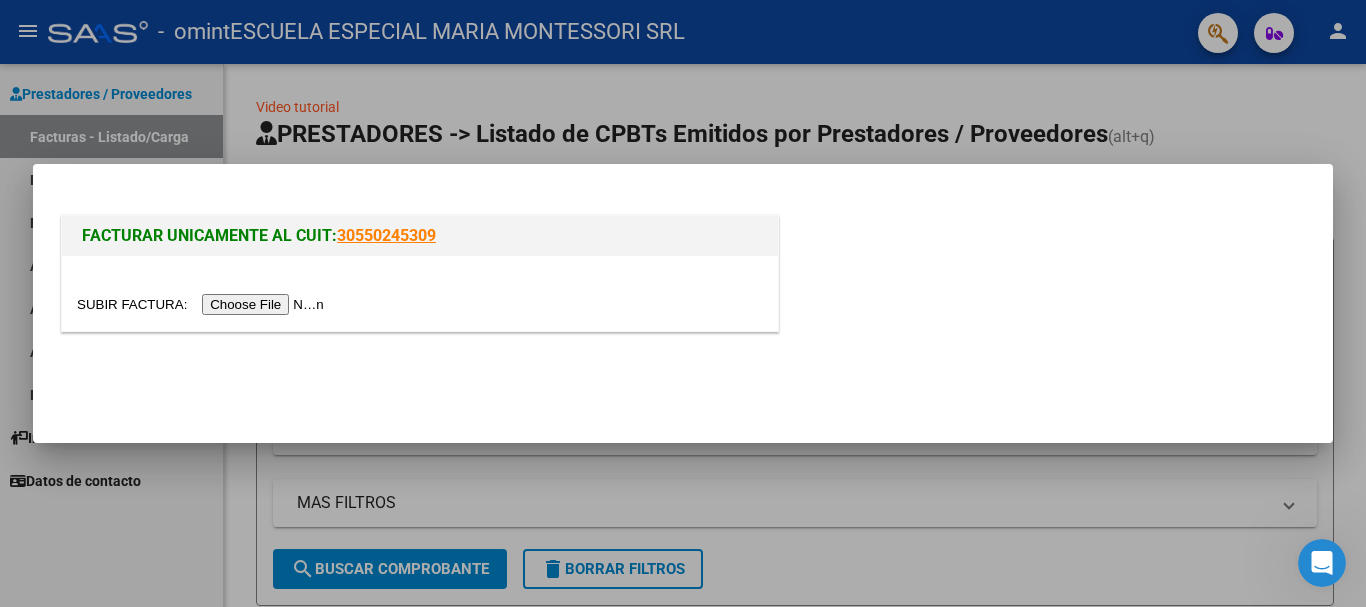 click at bounding box center (683, 303) 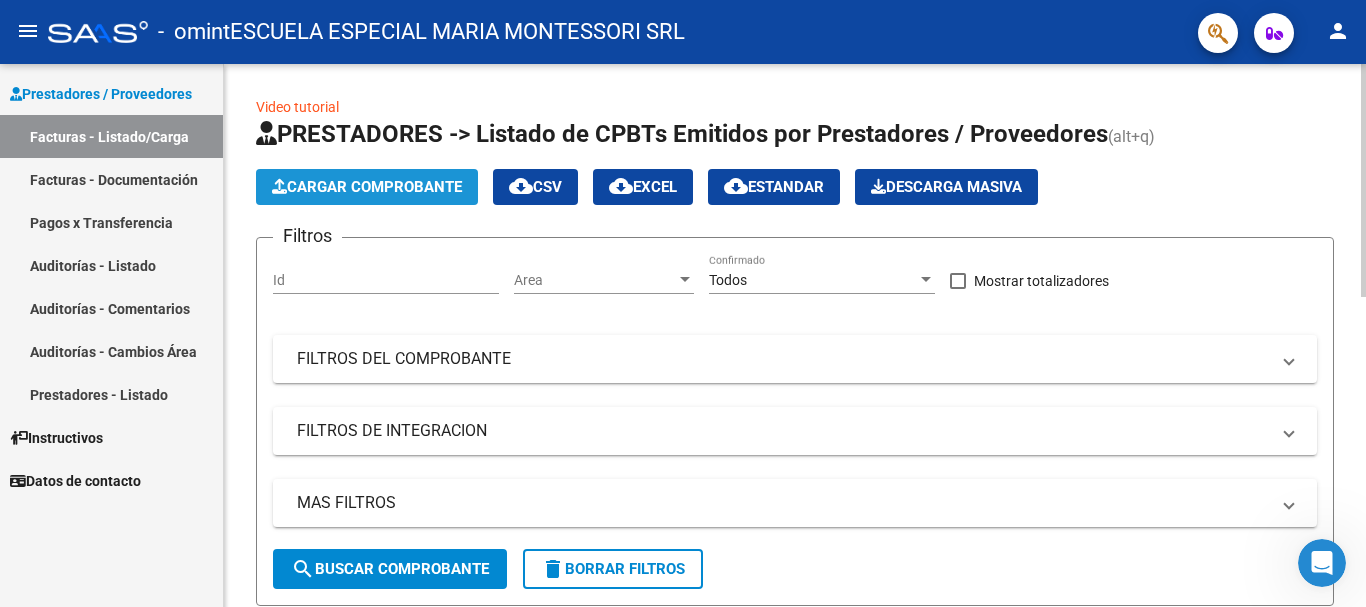 click on "Cargar Comprobante" 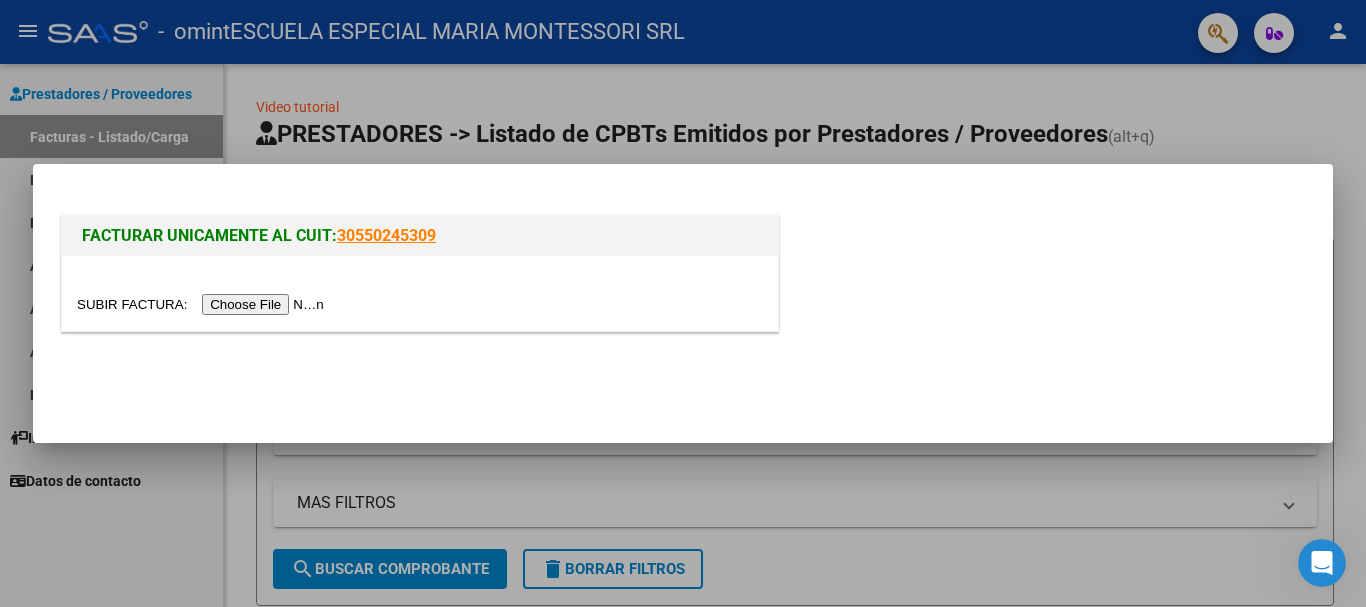 click at bounding box center [203, 304] 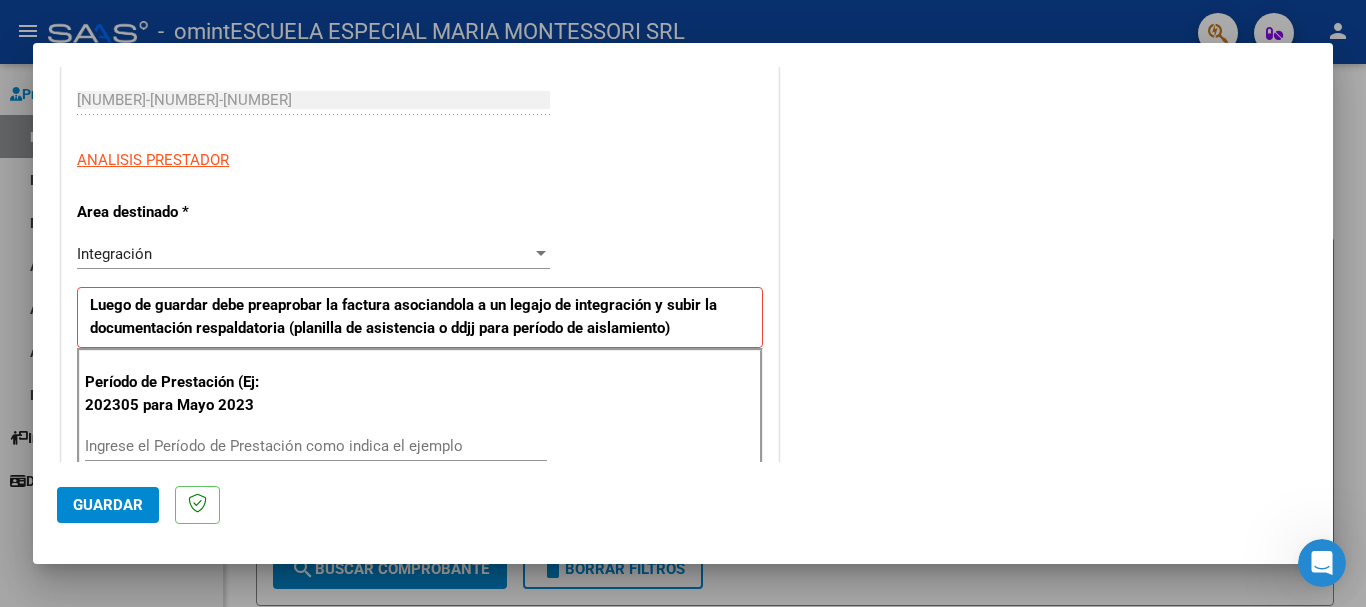 scroll, scrollTop: 600, scrollLeft: 0, axis: vertical 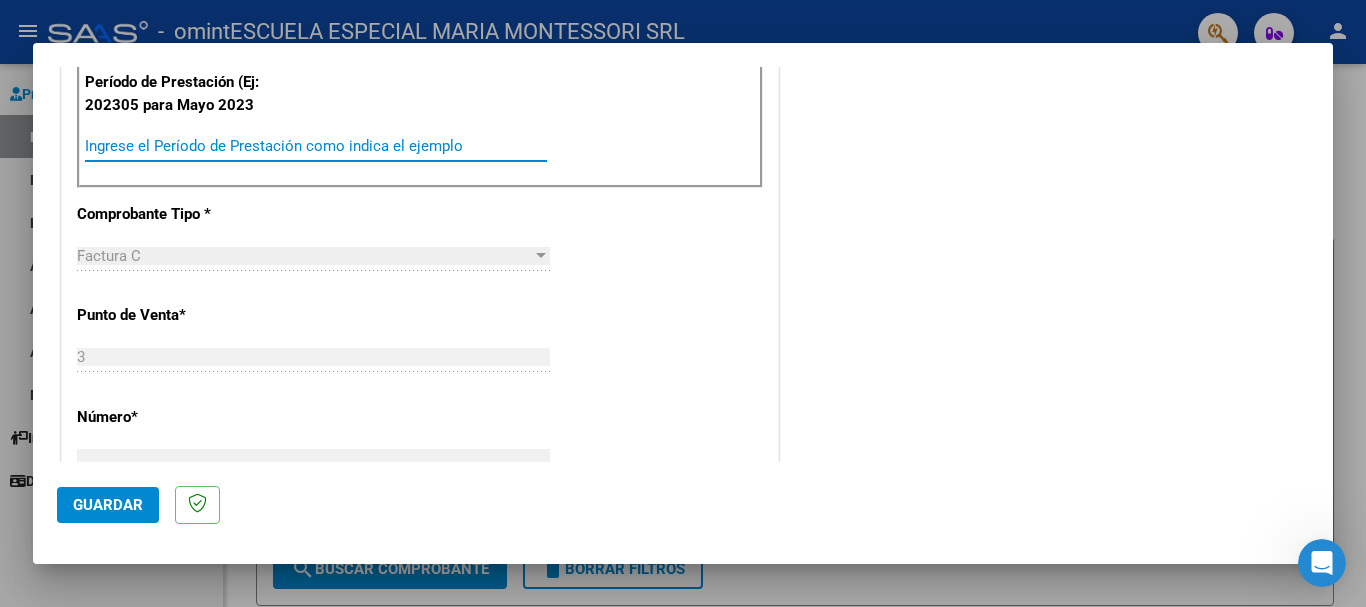 click on "Ingrese el Período de Prestación como indica el ejemplo" at bounding box center [316, 146] 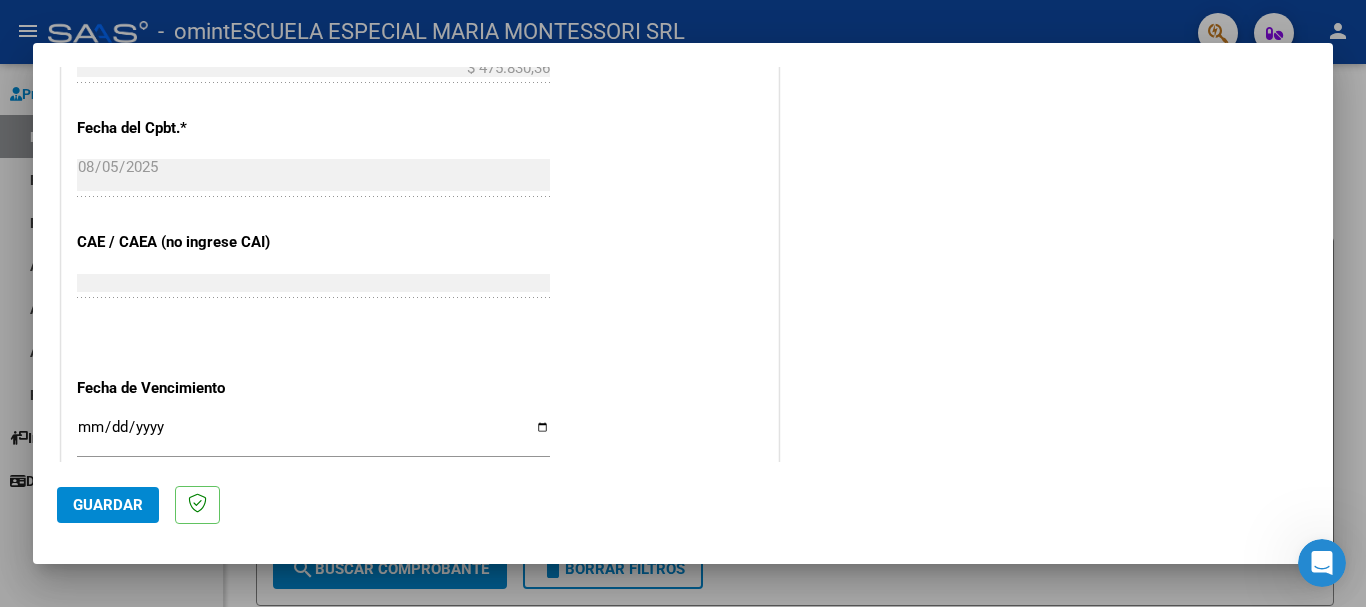 scroll, scrollTop: 1100, scrollLeft: 0, axis: vertical 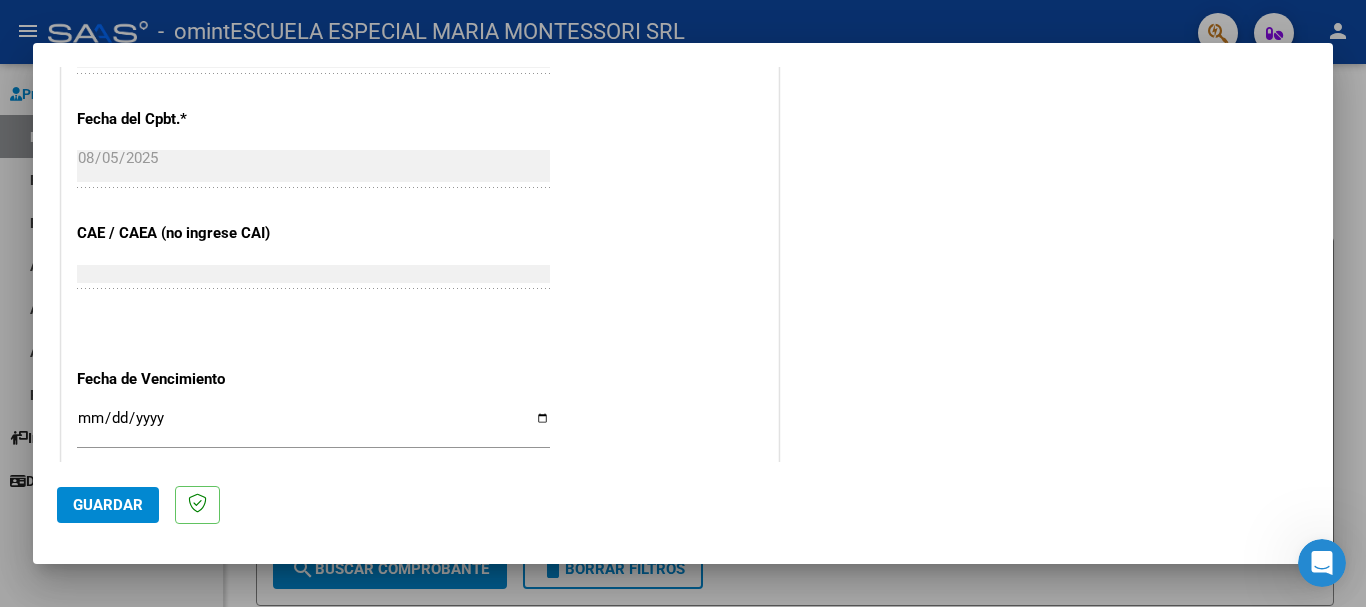 type on "202507" 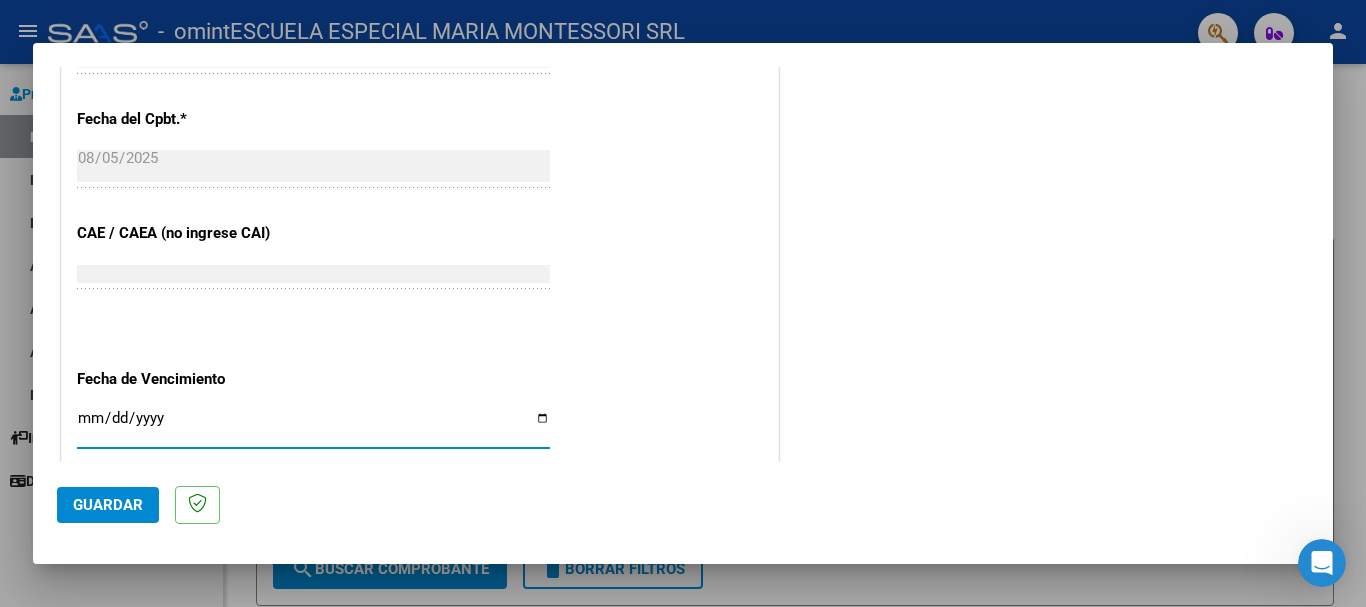 click on "Ingresar la fecha" at bounding box center (313, 426) 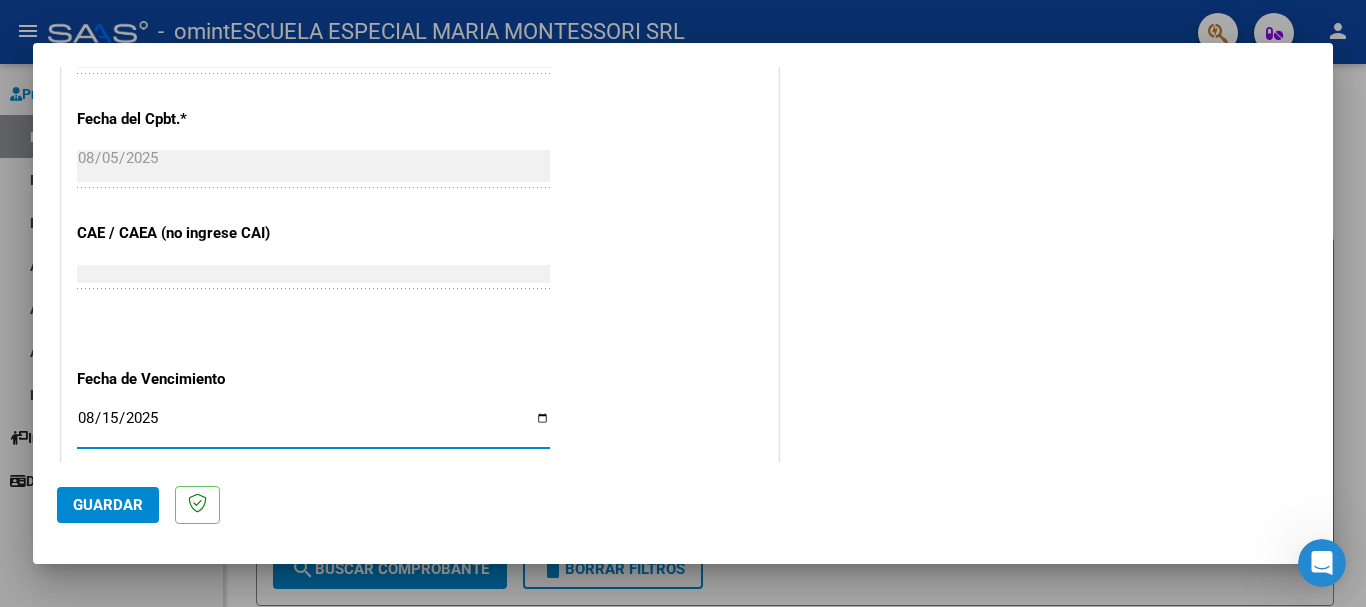 type on "2025-08-15" 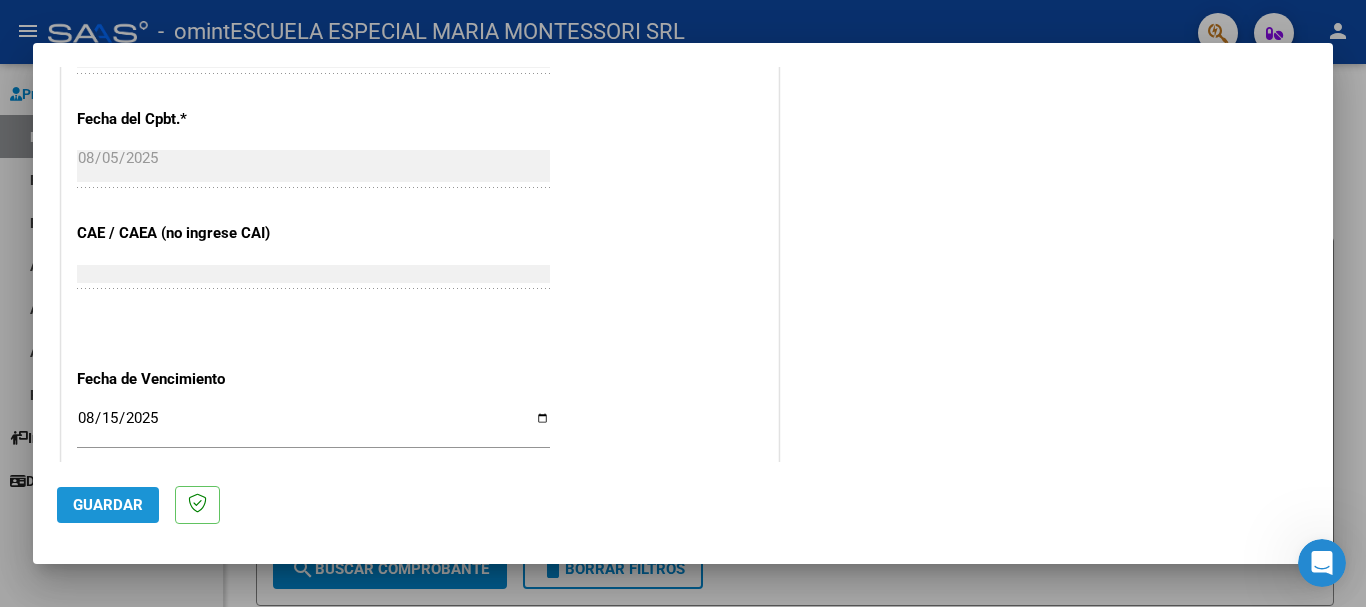 click on "Guardar" 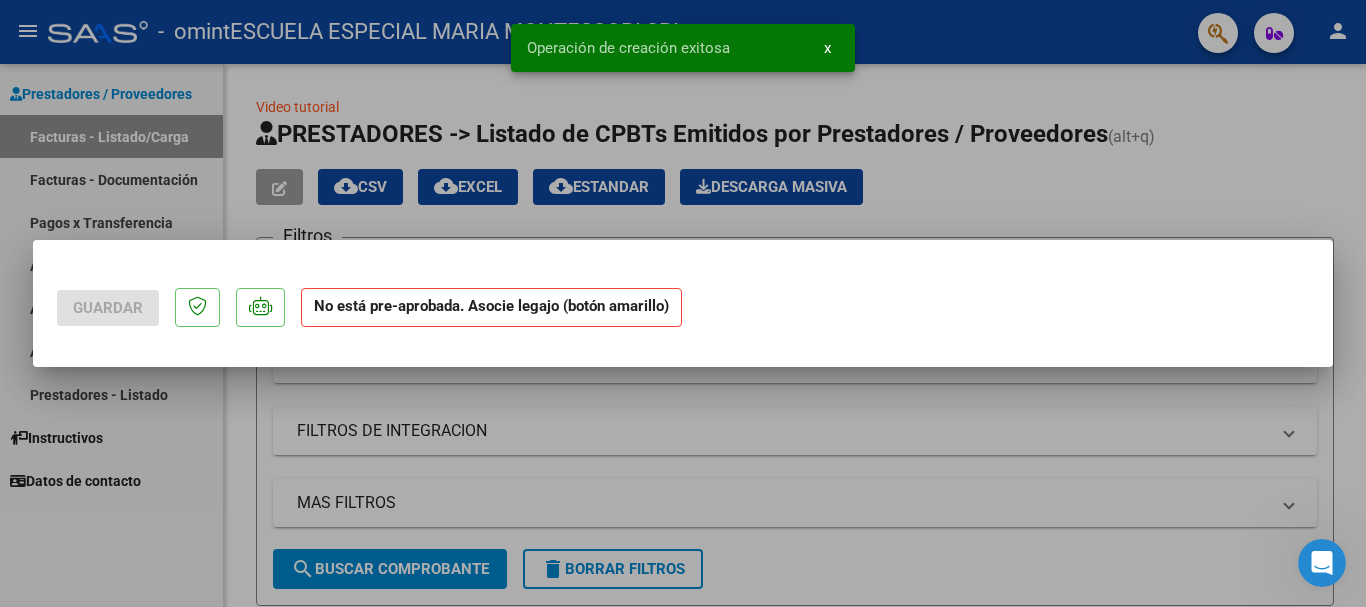 scroll, scrollTop: 0, scrollLeft: 0, axis: both 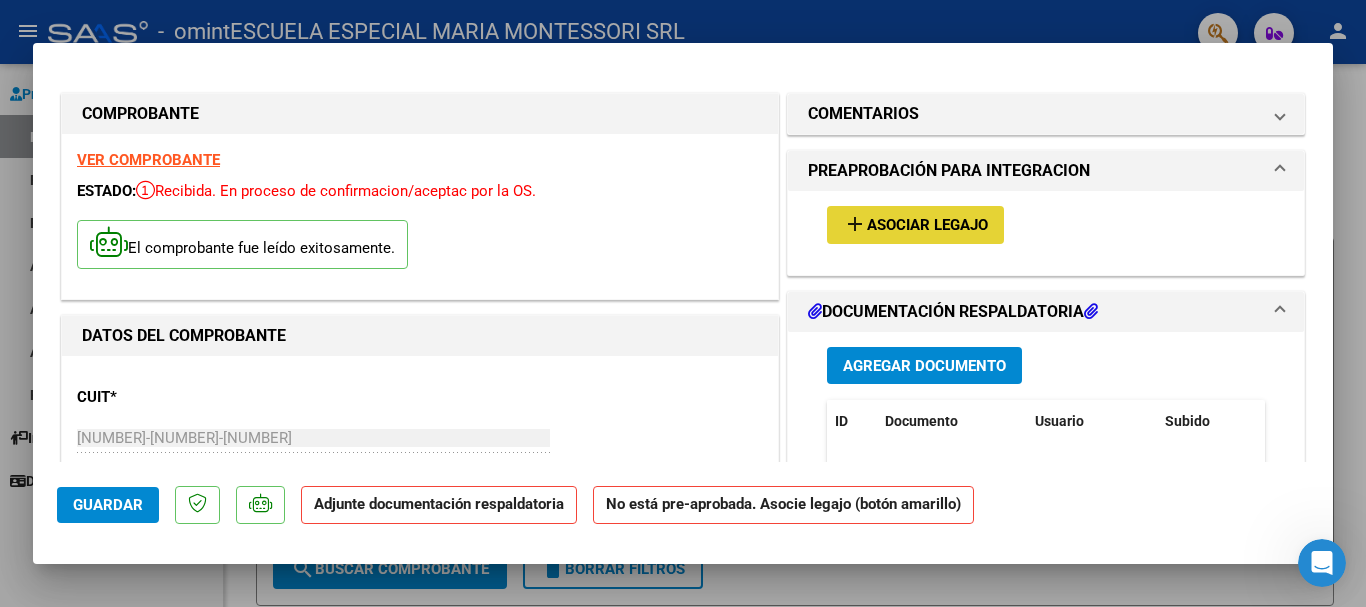 click on "Asociar Legajo" at bounding box center [927, 226] 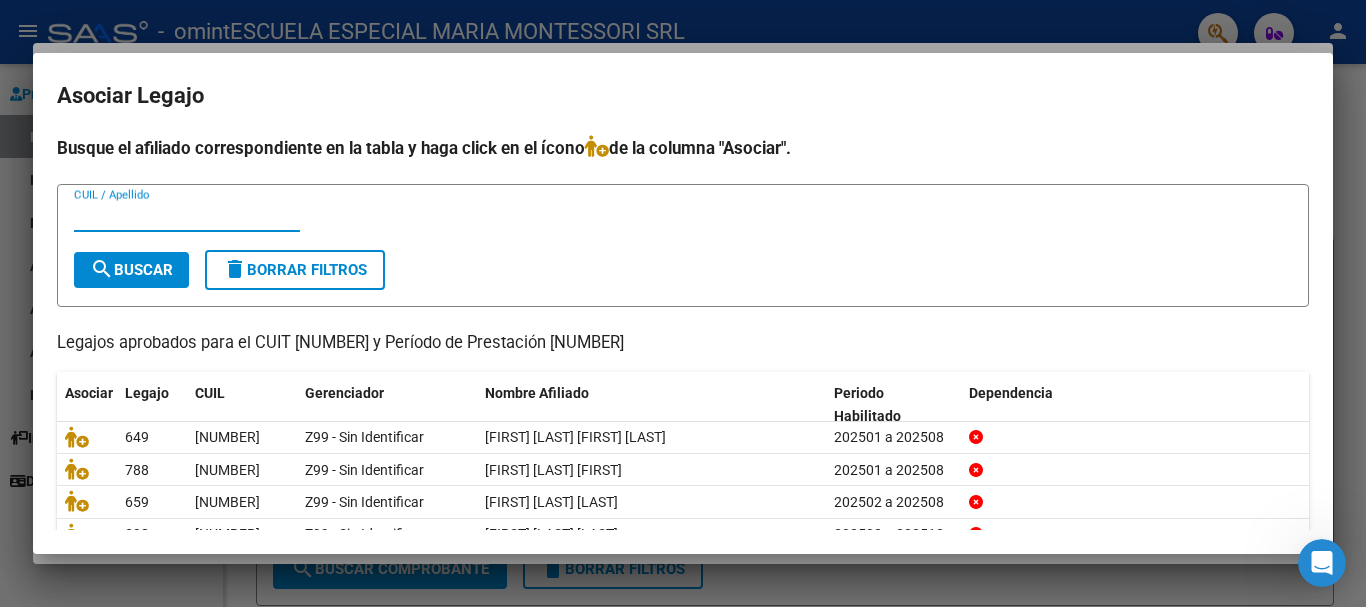 scroll, scrollTop: 131, scrollLeft: 0, axis: vertical 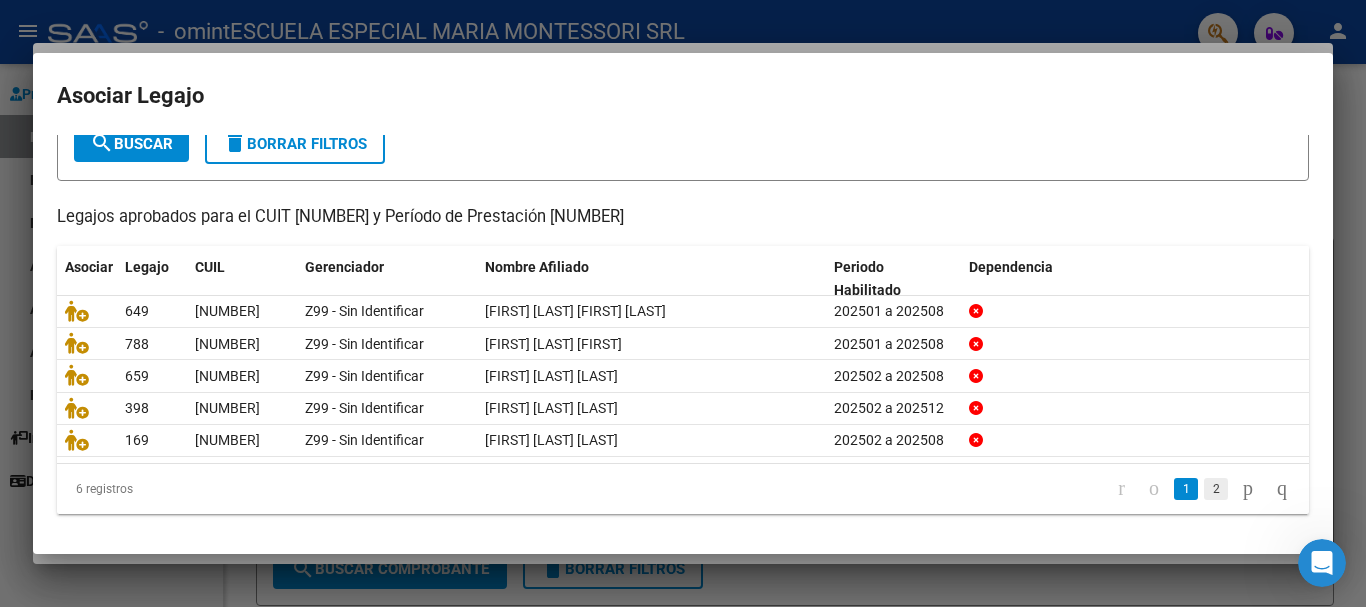 click on "2" 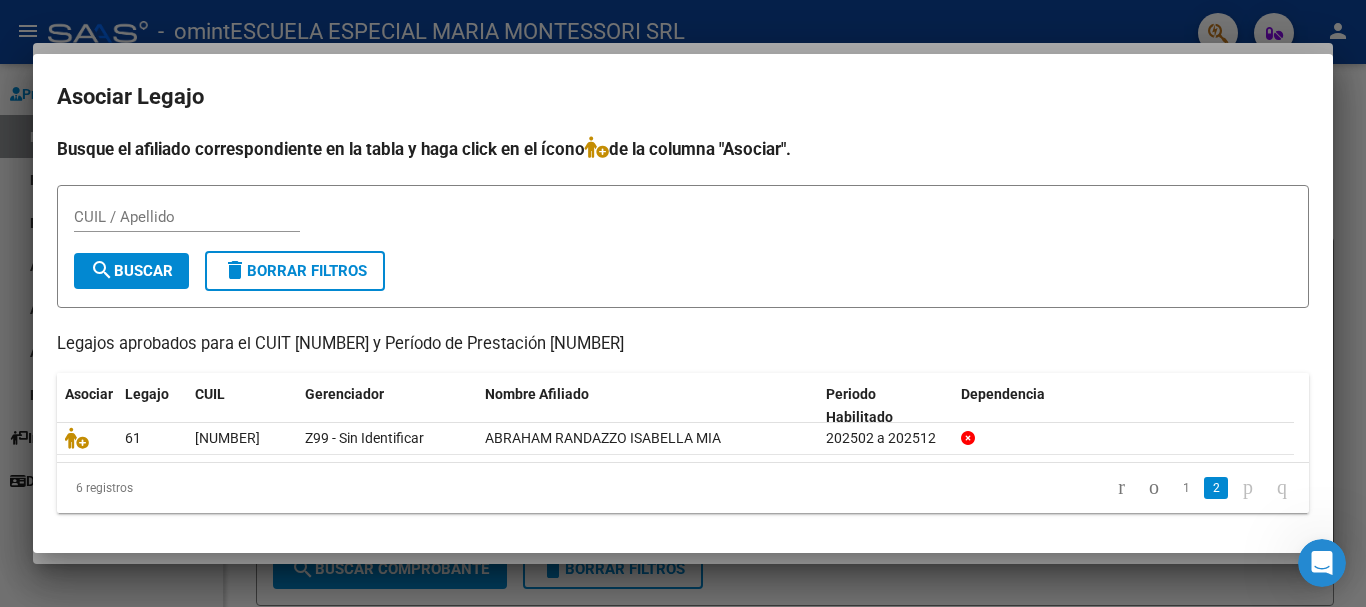 scroll, scrollTop: 0, scrollLeft: 0, axis: both 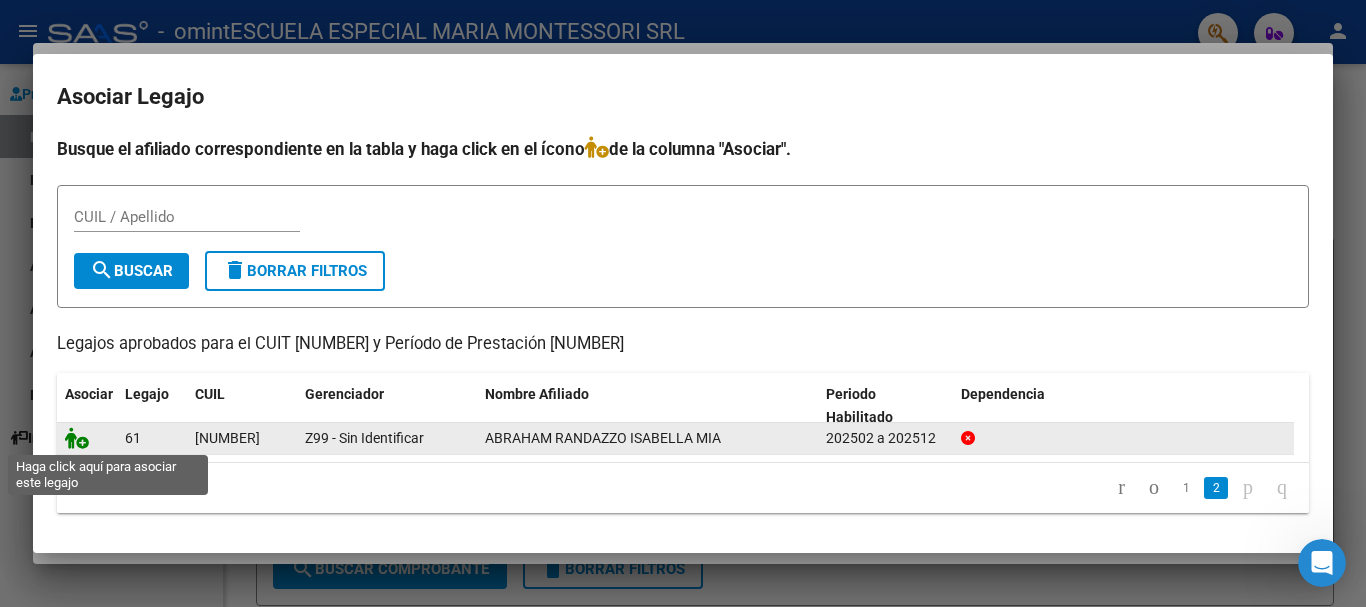 click 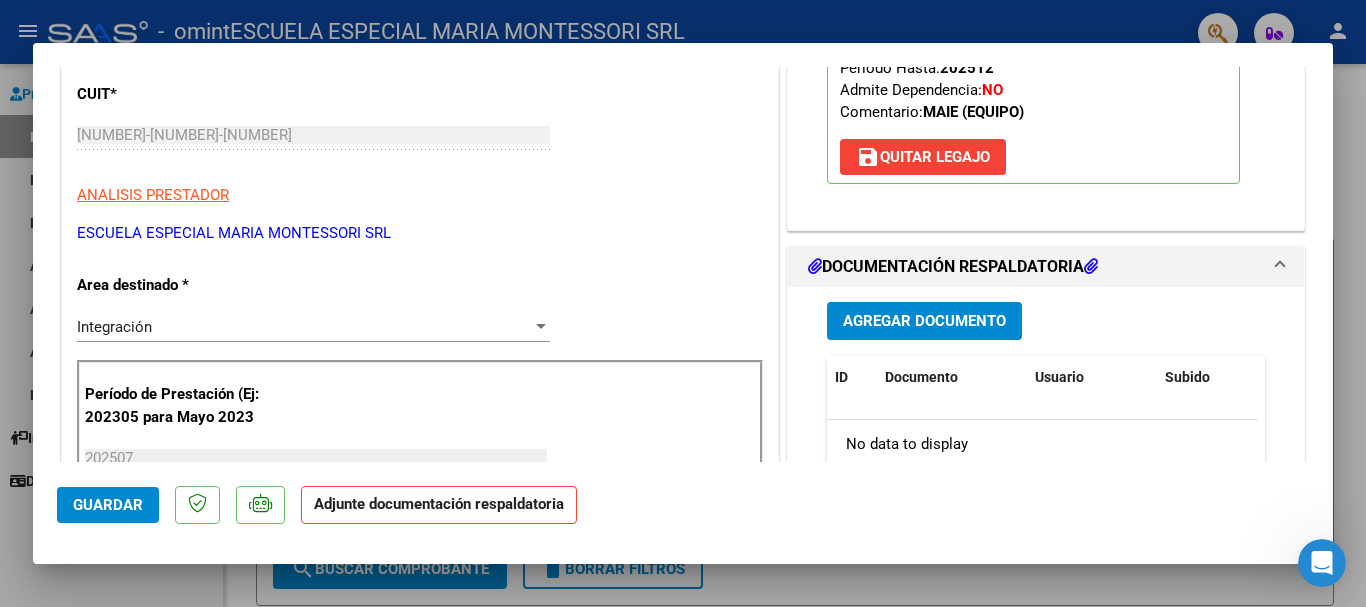 scroll, scrollTop: 400, scrollLeft: 0, axis: vertical 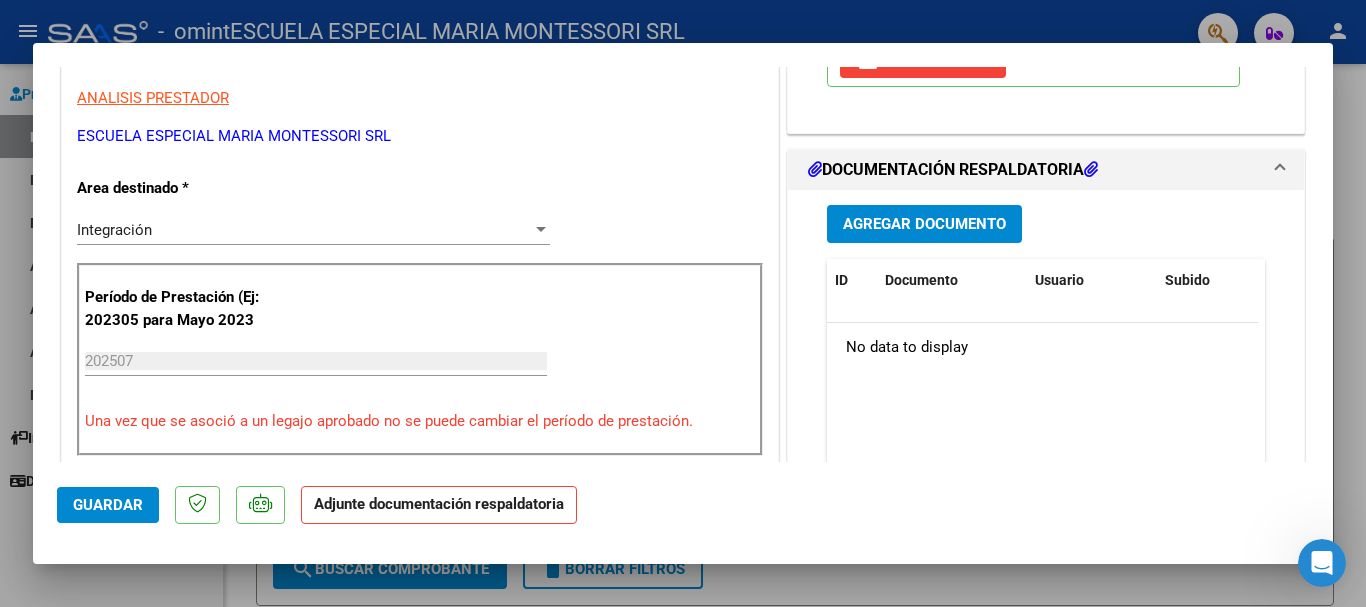 click on "Agregar Documento" at bounding box center (924, 225) 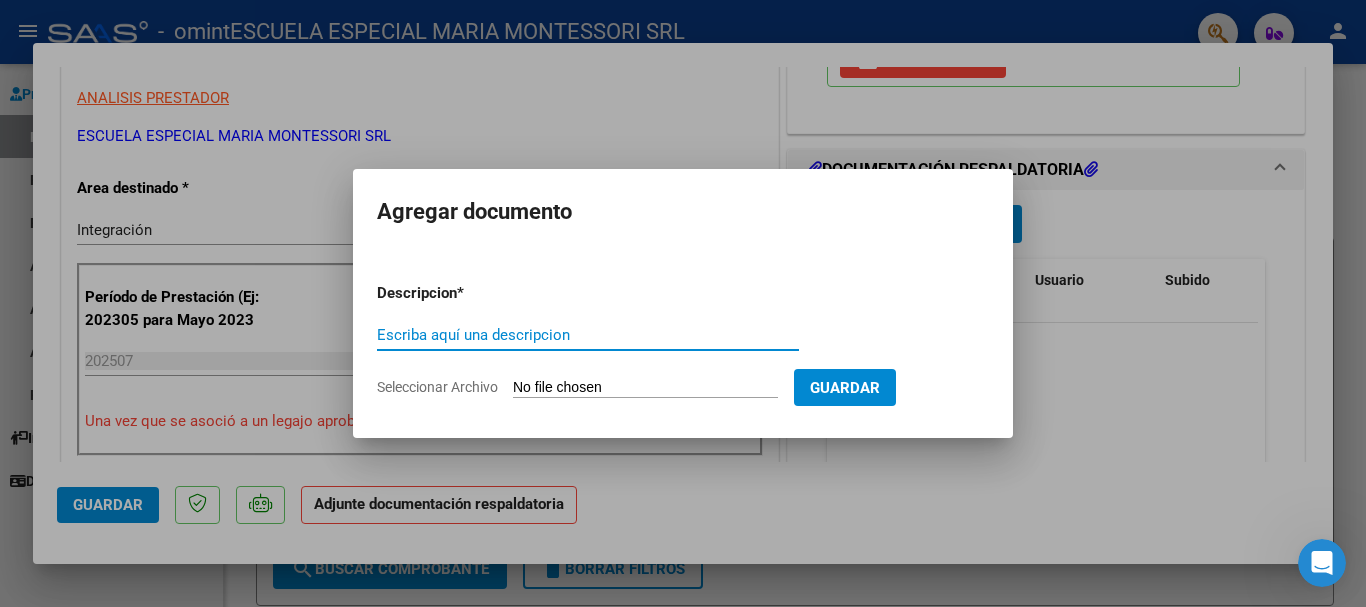 click on "Escriba aquí una descripcion" at bounding box center (588, 335) 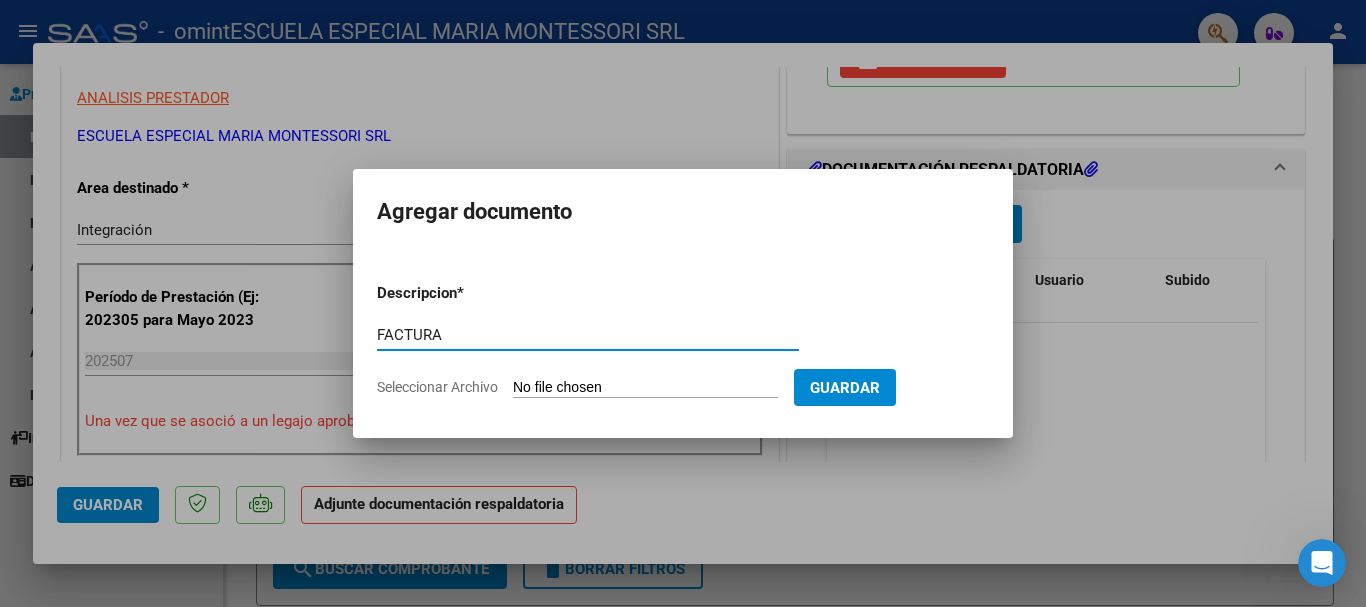 type on "FACTURA" 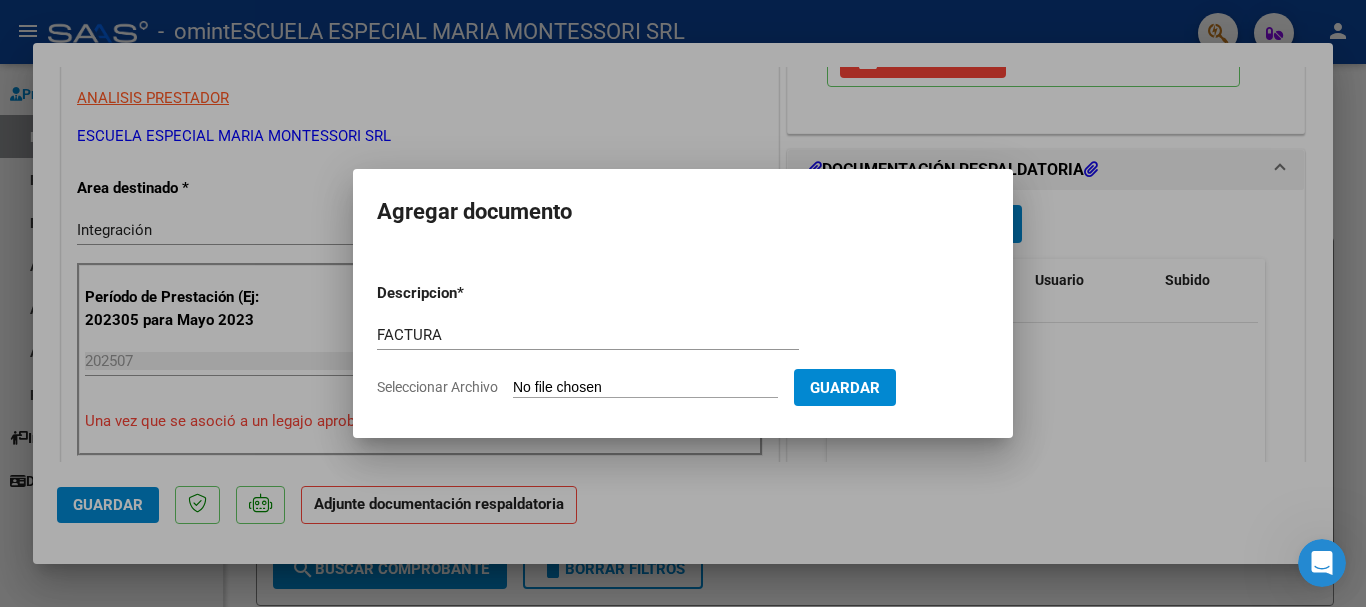 click on "Seleccionar Archivo" at bounding box center [645, 388] 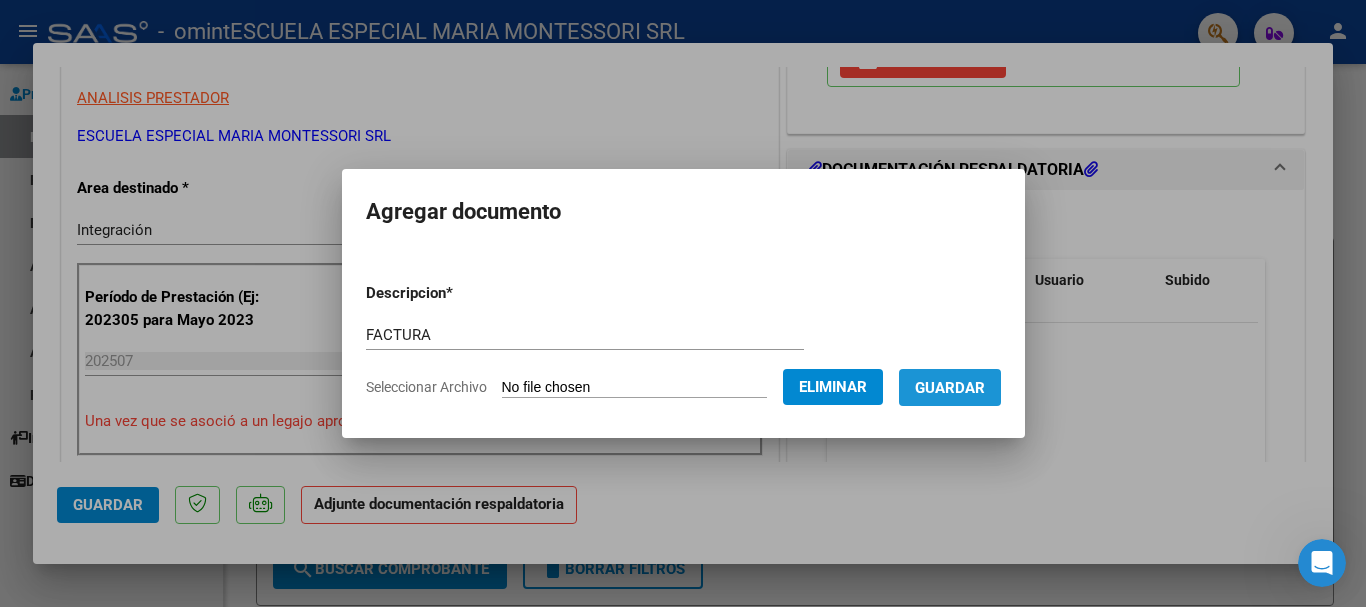 click on "Guardar" at bounding box center (950, 388) 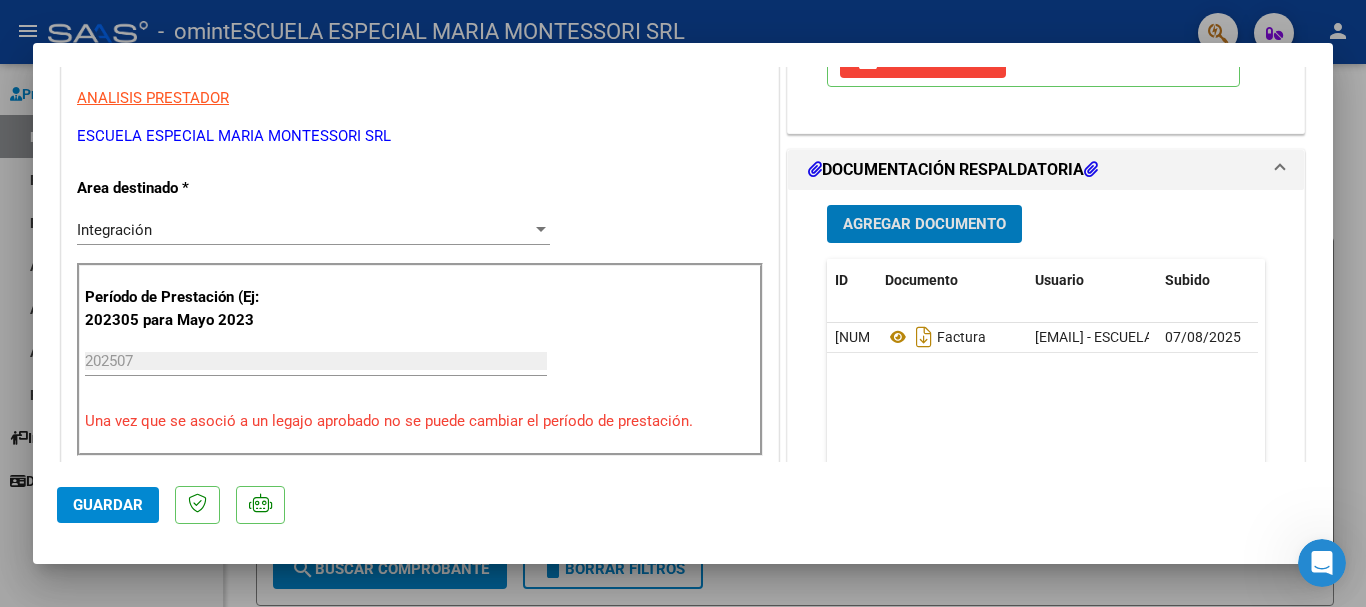 click on "Agregar Documento" at bounding box center [924, 225] 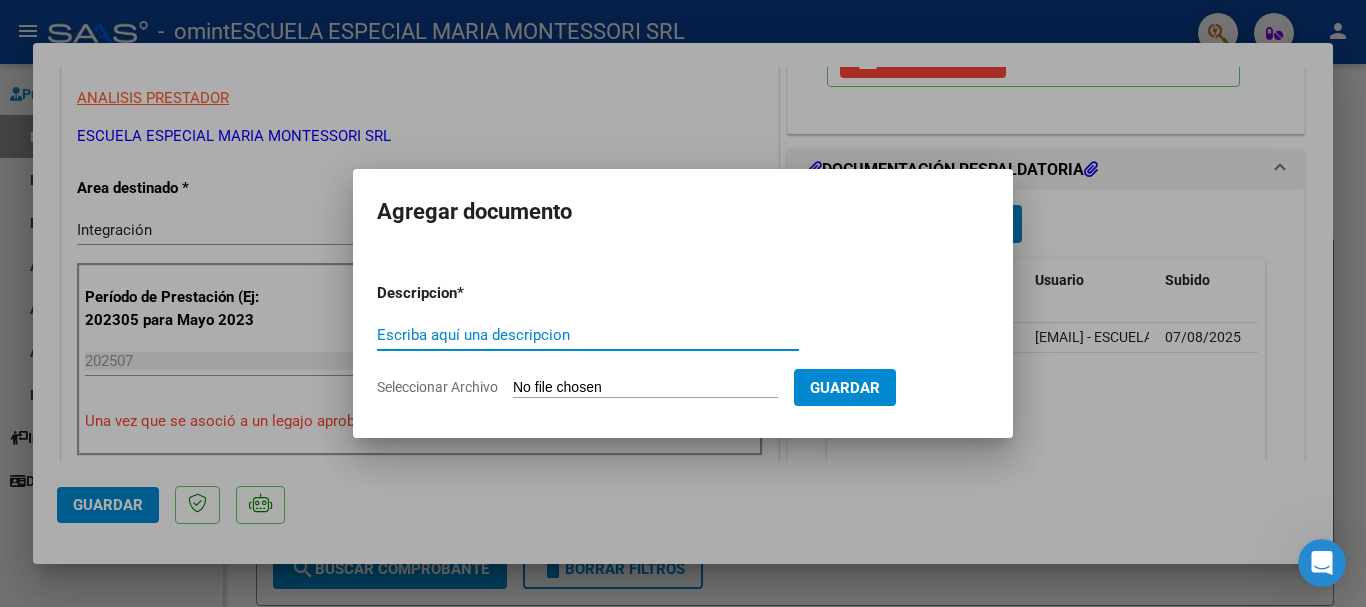click on "Escriba aquí una descripcion" at bounding box center [588, 335] 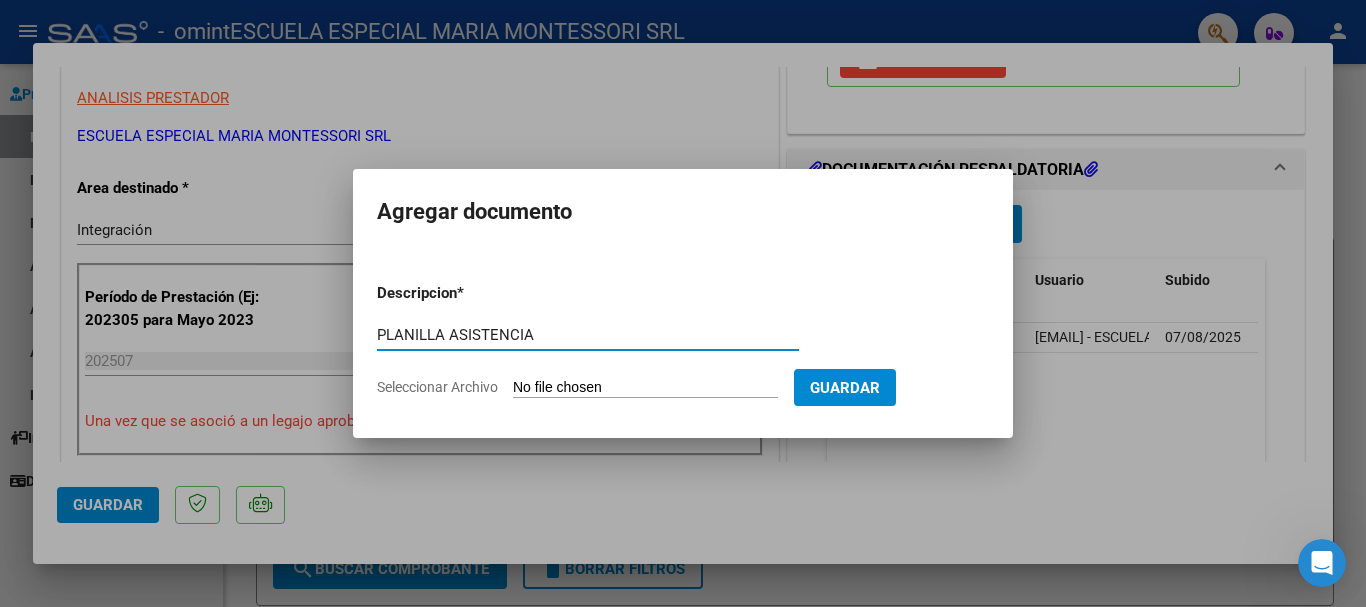 type on "PLANILLA ASISTENCIA" 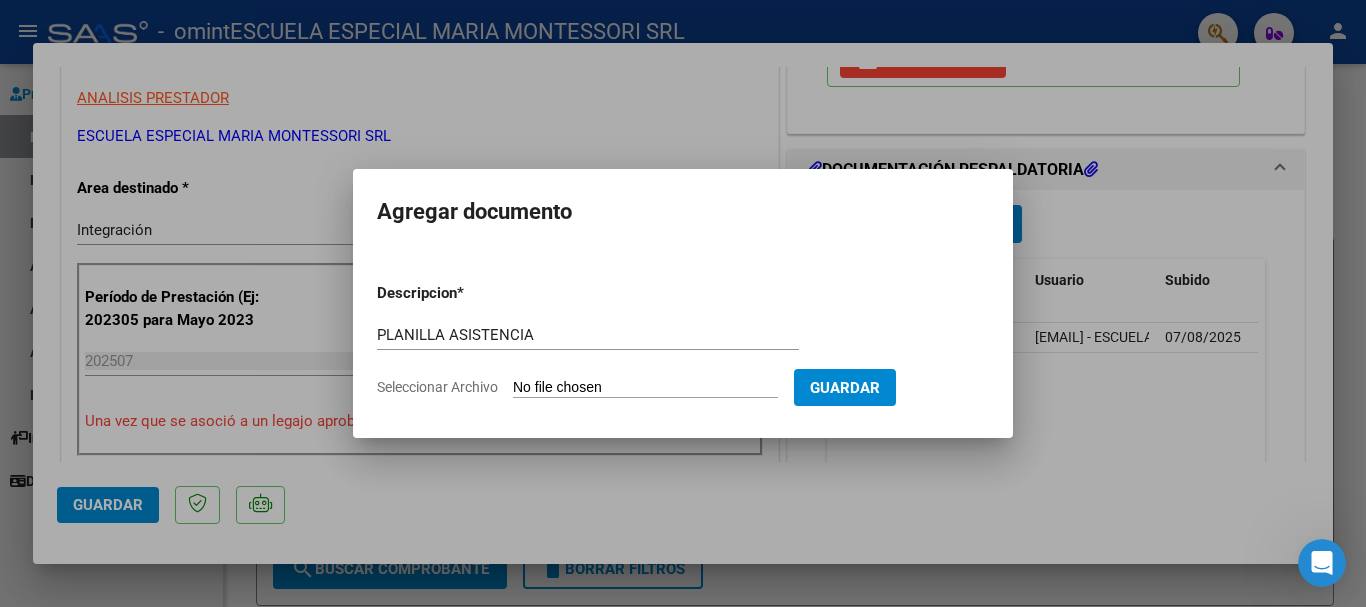 click on "Seleccionar Archivo" at bounding box center [645, 388] 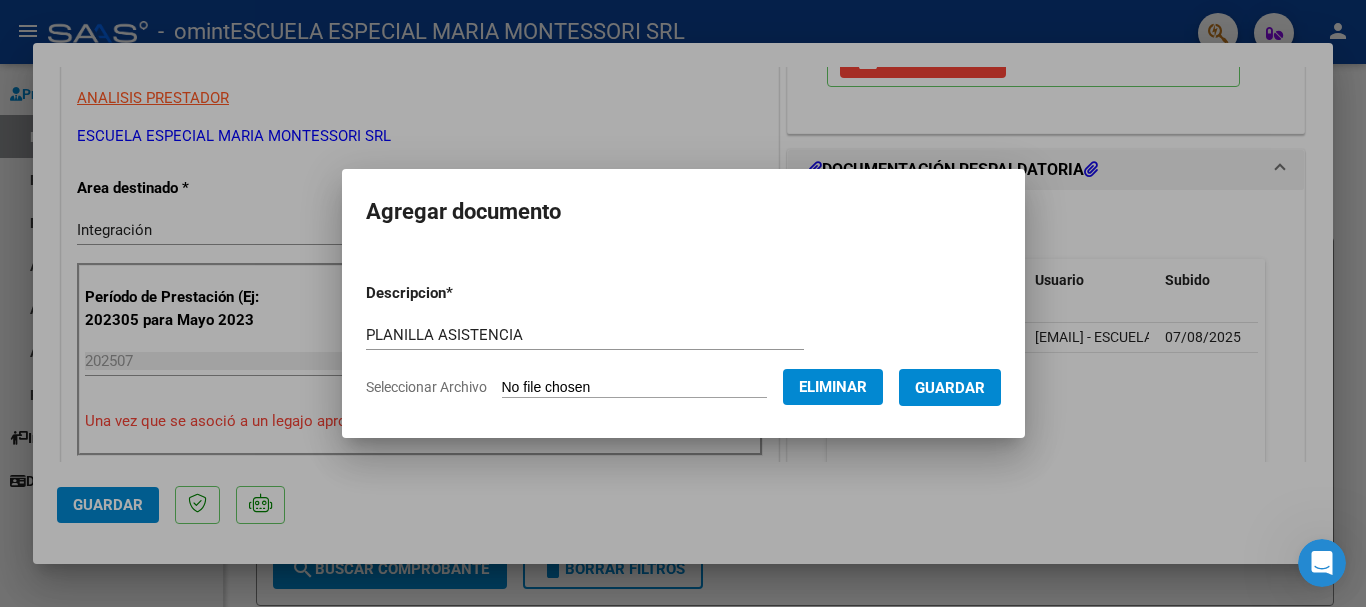 click on "Guardar" at bounding box center [950, 388] 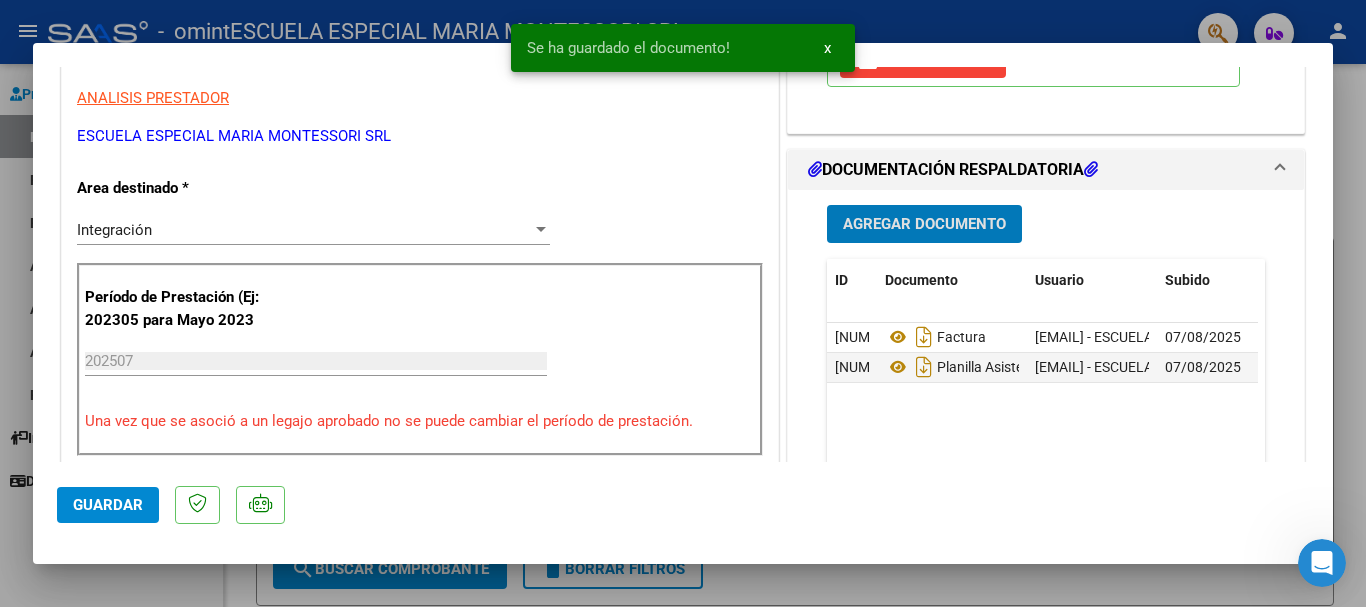 click on "Guardar" 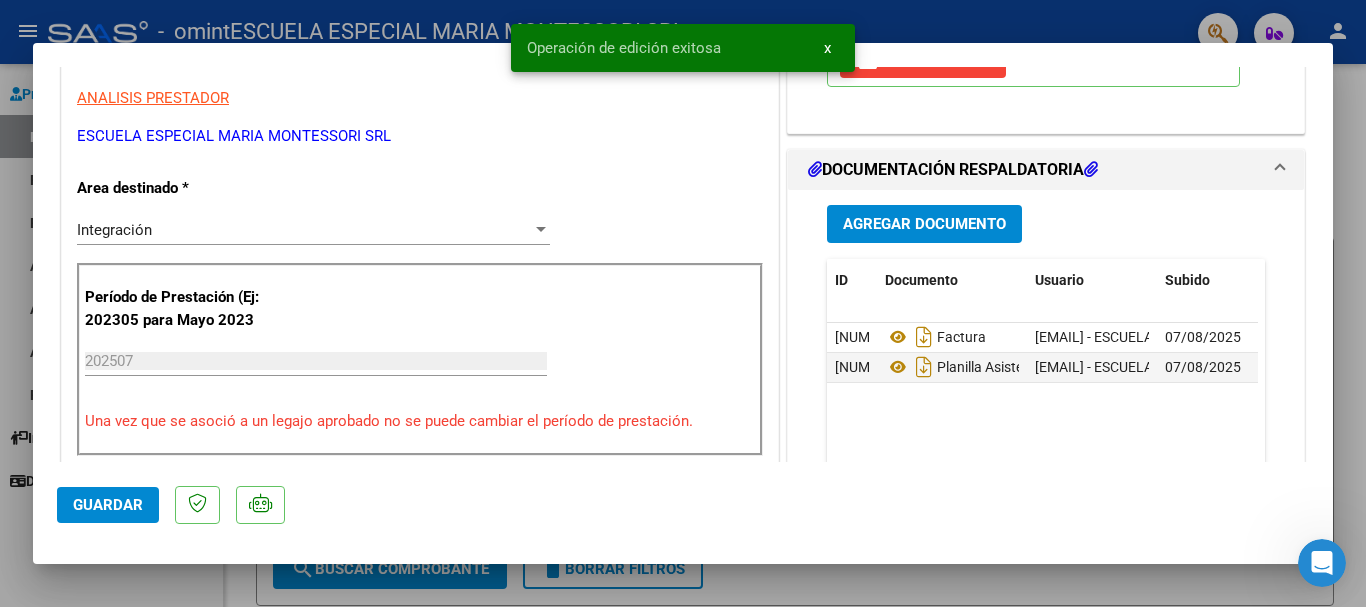 click on "x" at bounding box center [827, 48] 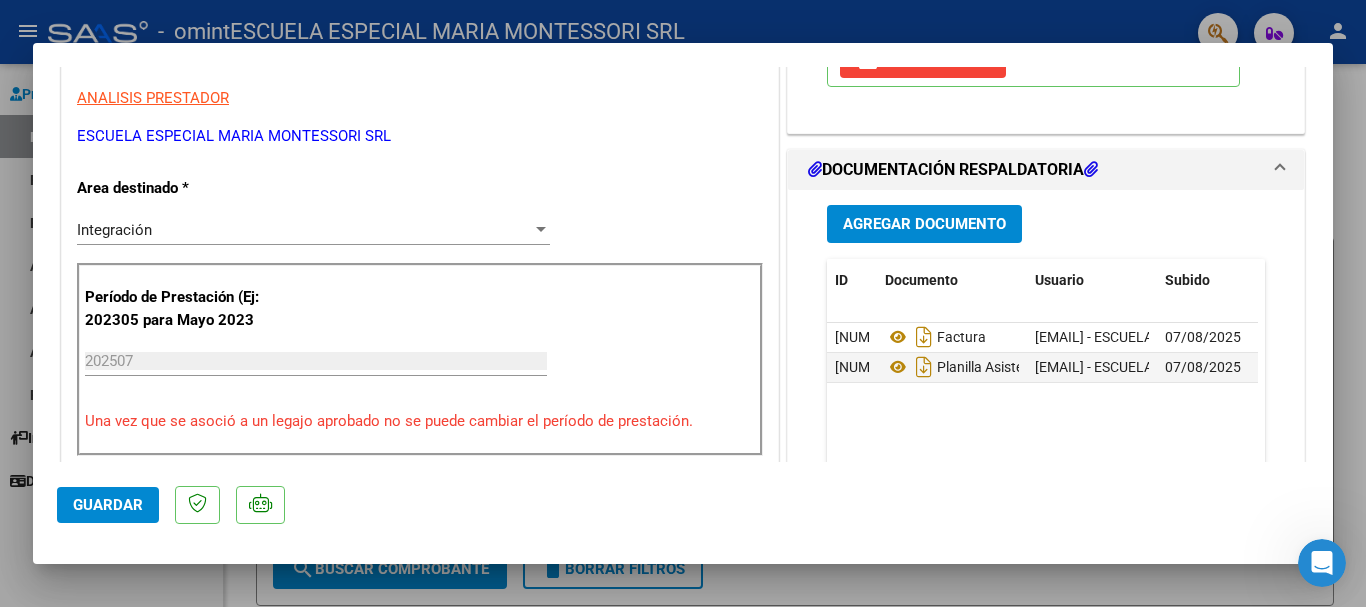 click at bounding box center [683, 303] 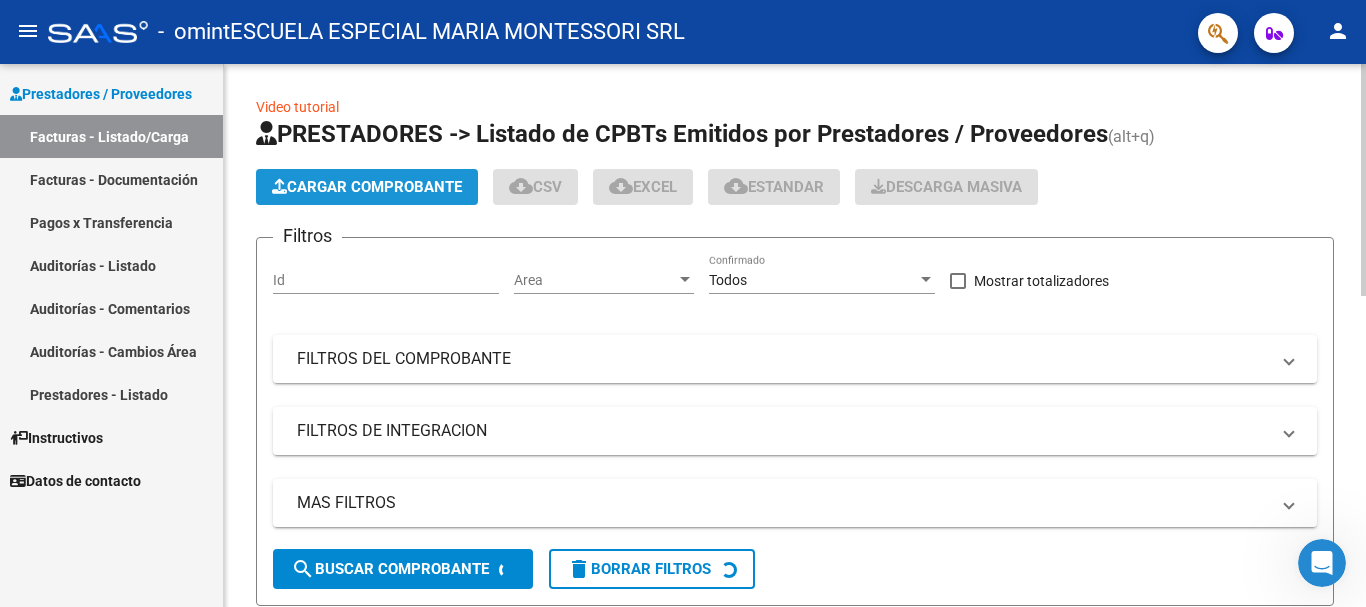 click on "Cargar Comprobante" 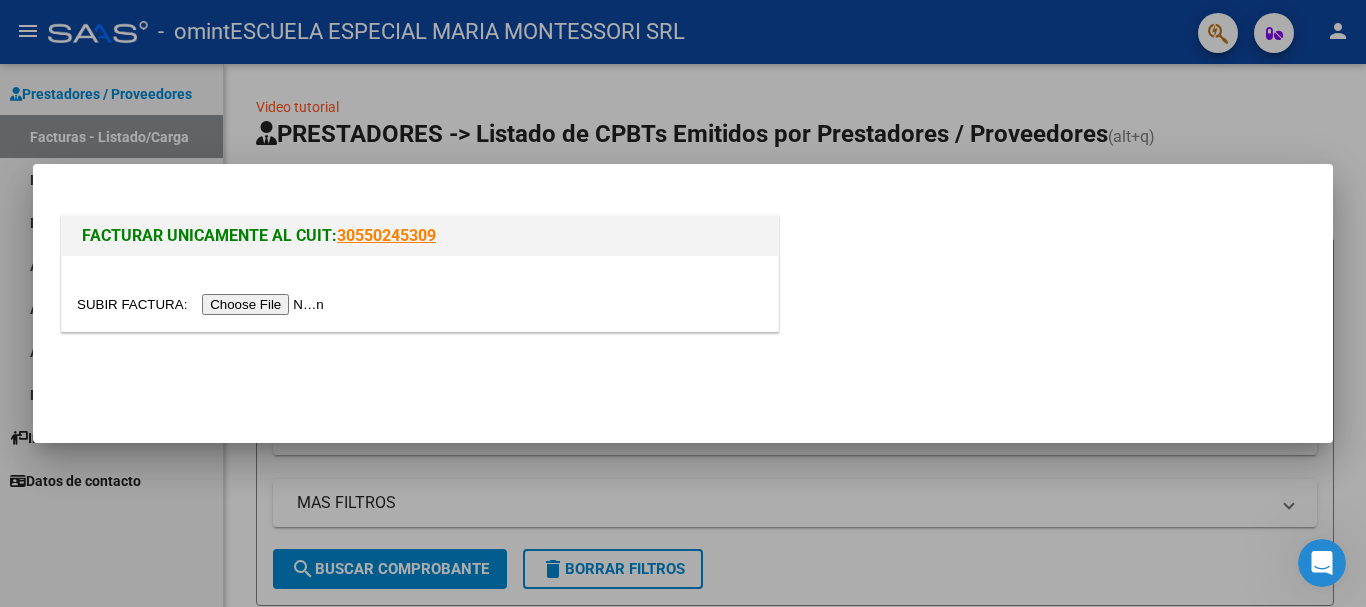 click at bounding box center (203, 304) 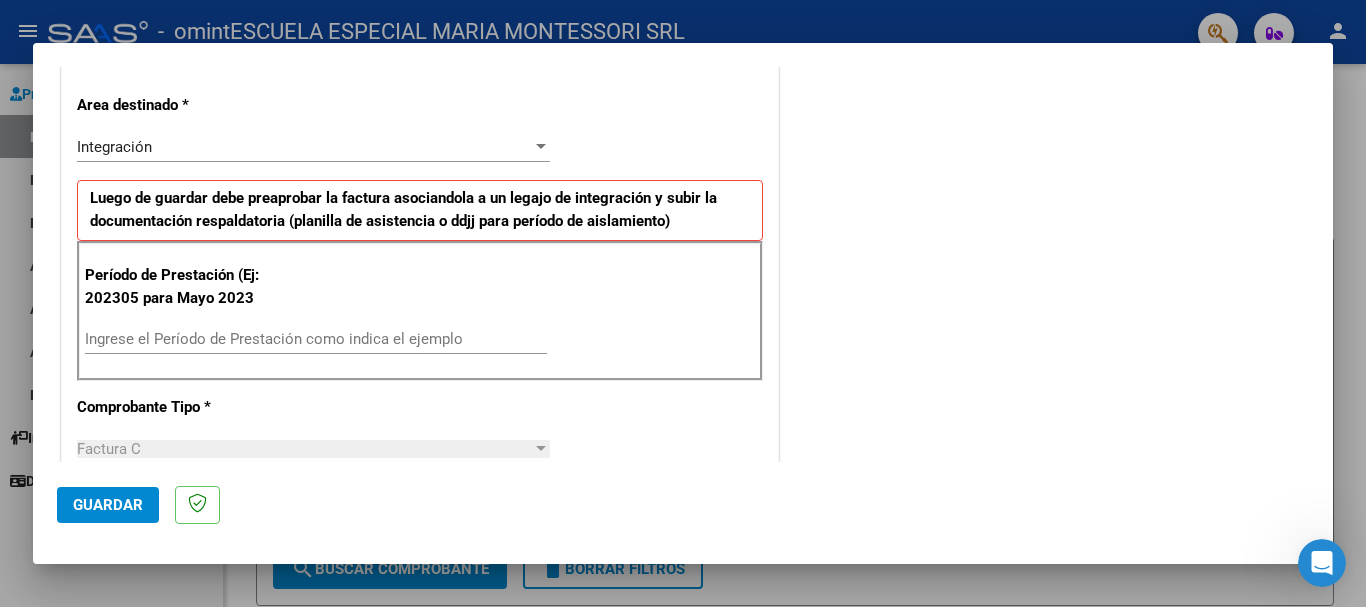 scroll, scrollTop: 400, scrollLeft: 0, axis: vertical 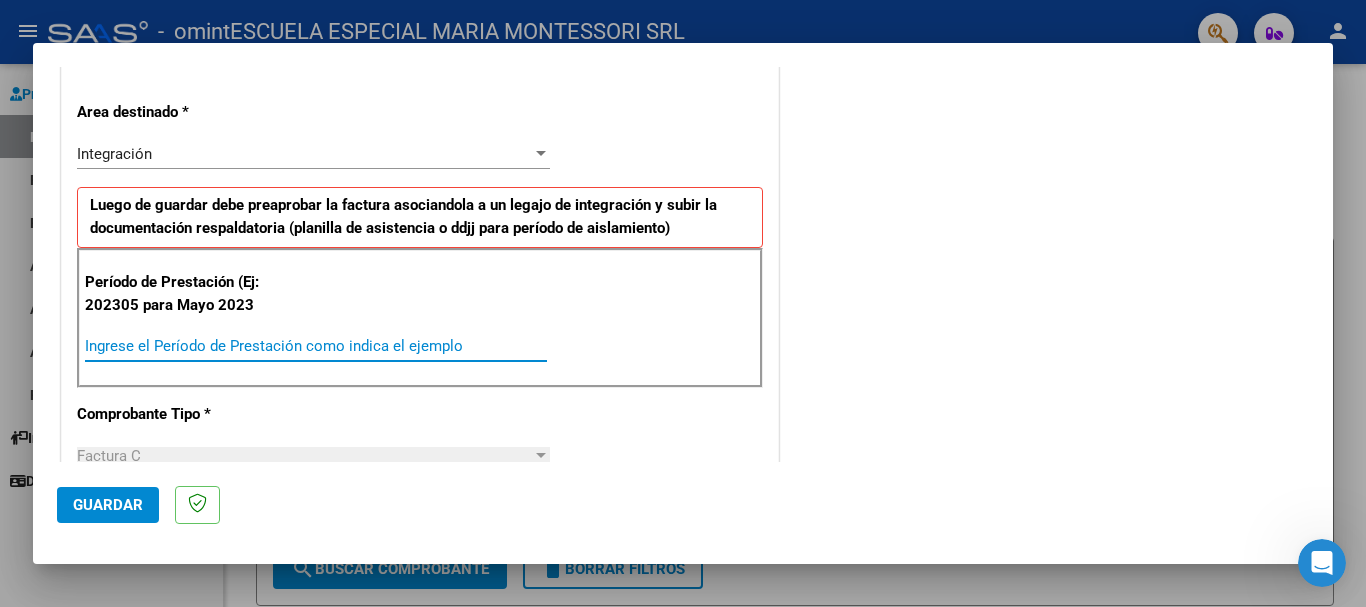 click on "Ingrese el Período de Prestación como indica el ejemplo" at bounding box center [316, 346] 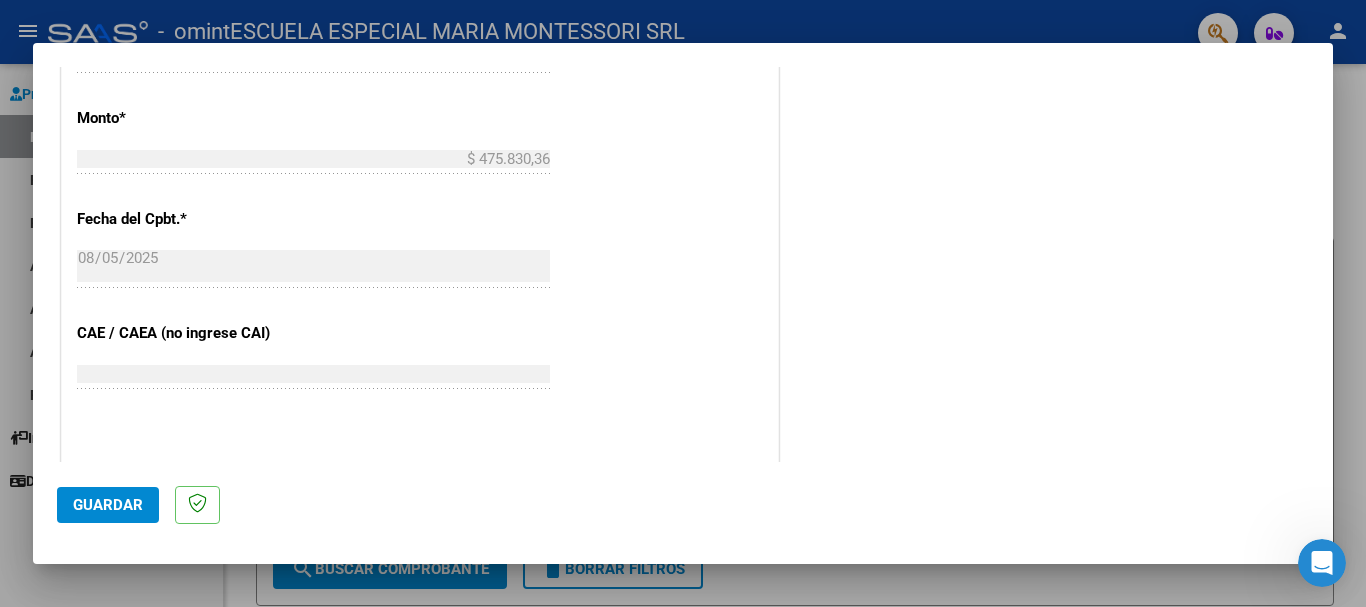 scroll, scrollTop: 1200, scrollLeft: 0, axis: vertical 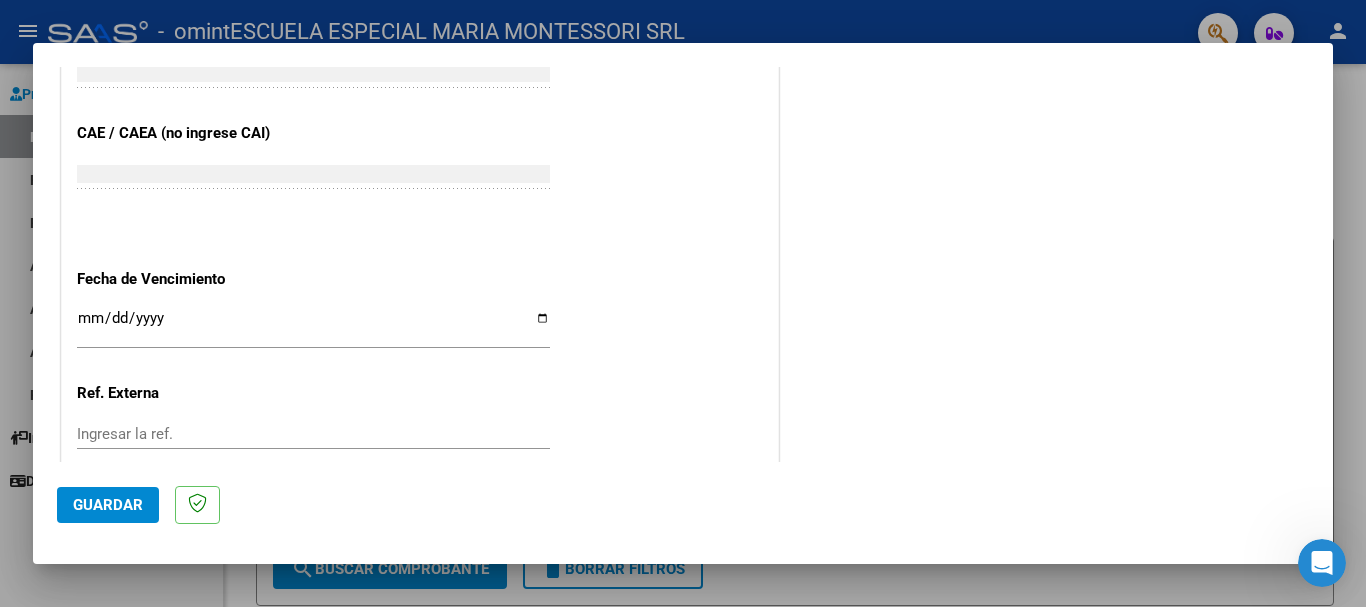 type on "202507" 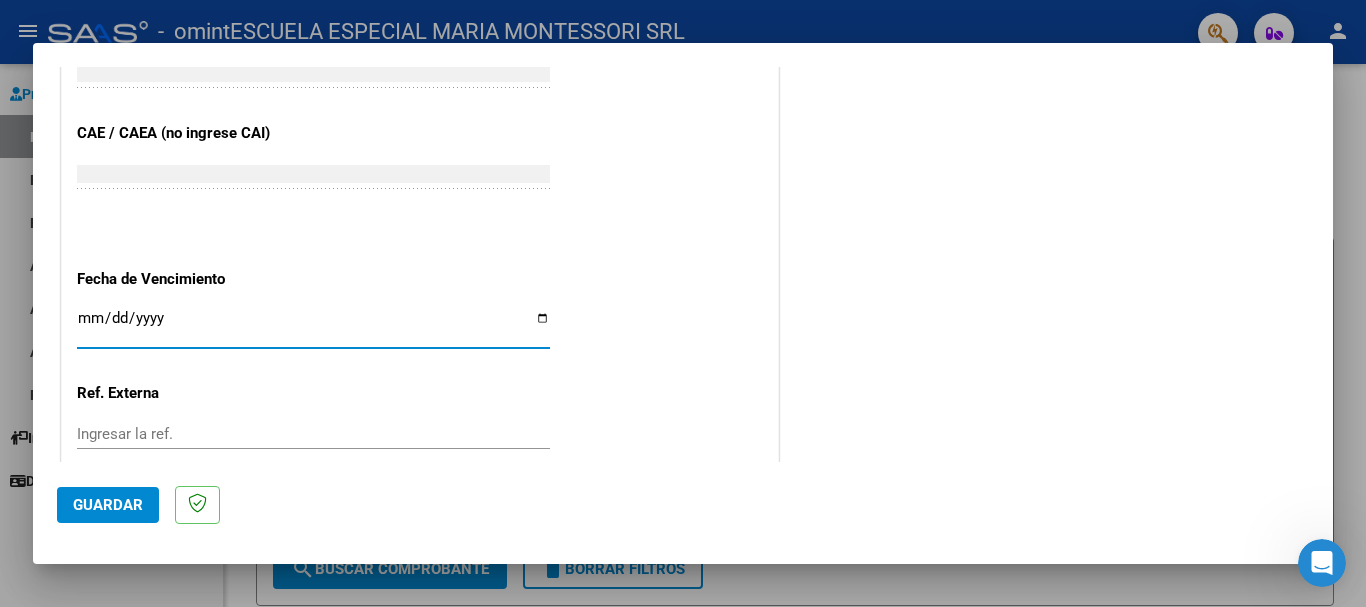 click on "Ingresar la fecha" at bounding box center (313, 326) 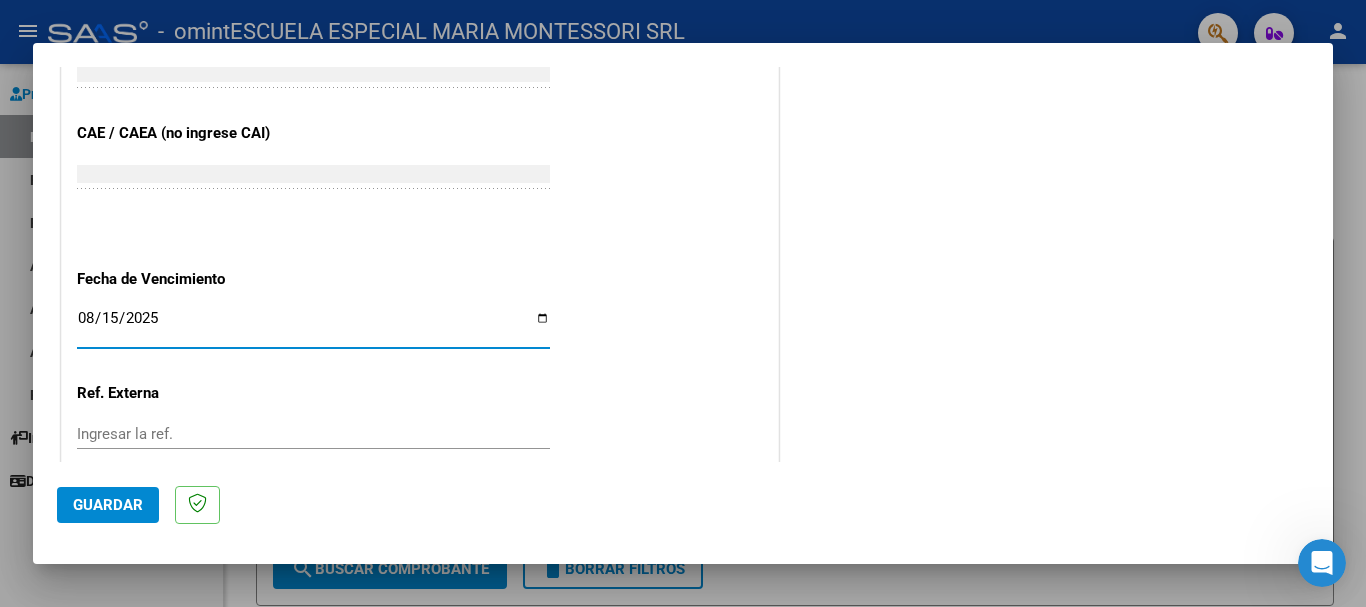 type on "2025-08-15" 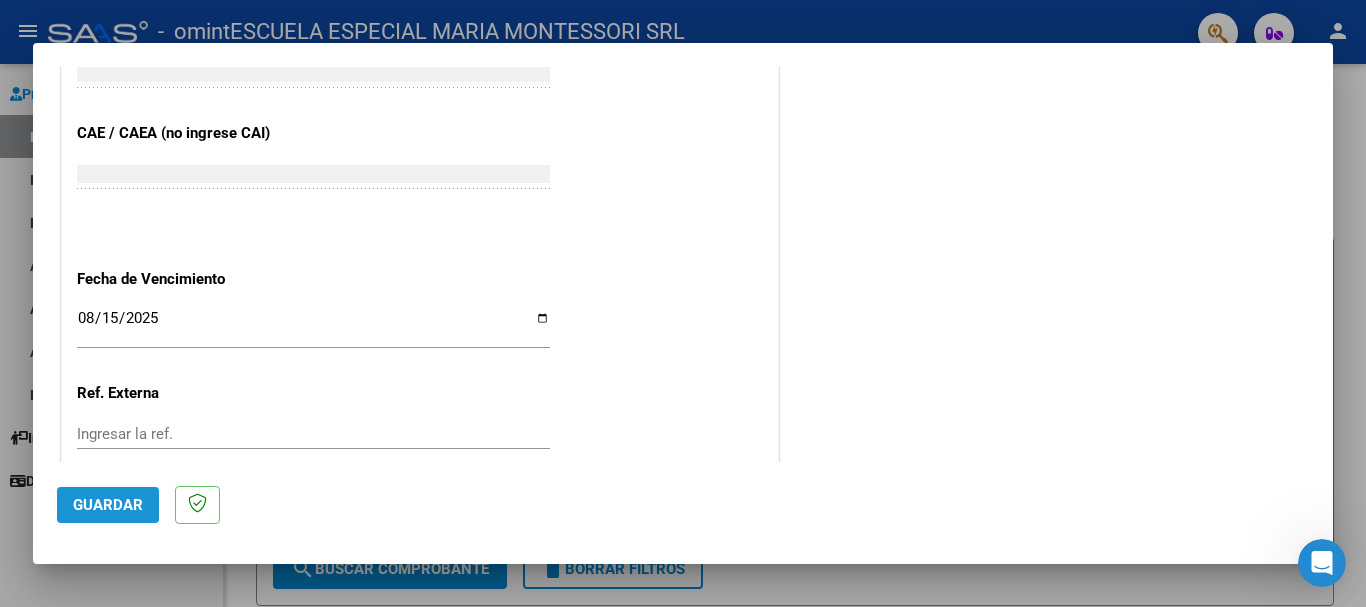 click on "Guardar" 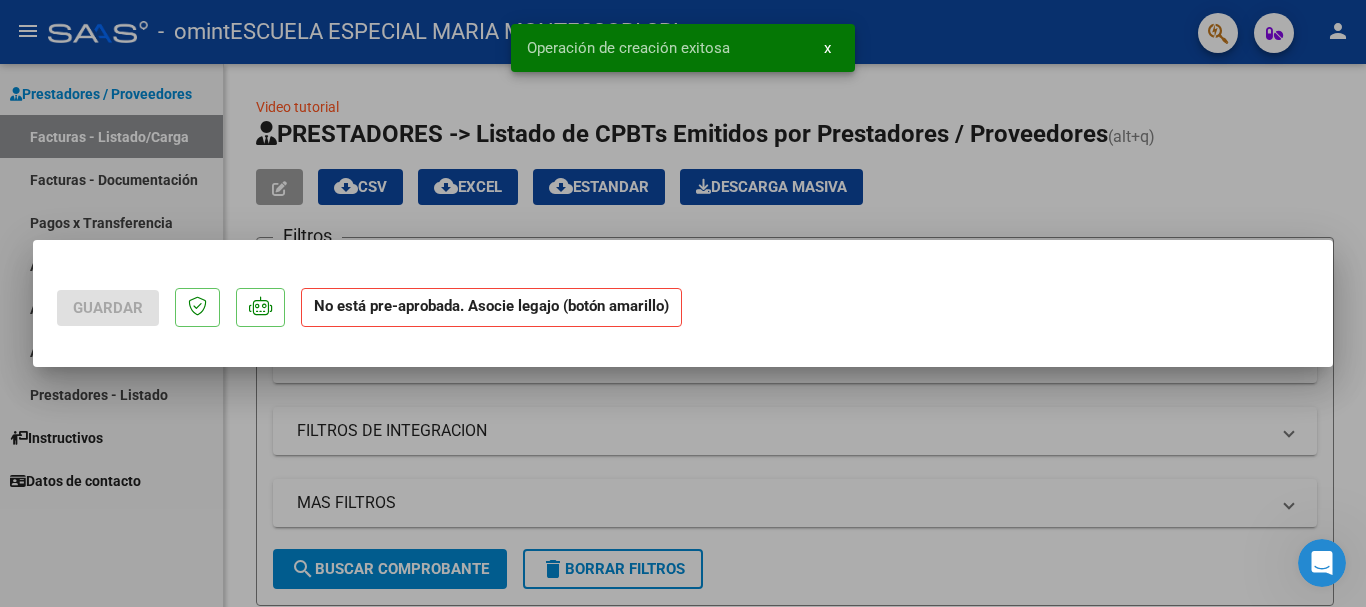 scroll, scrollTop: 0, scrollLeft: 0, axis: both 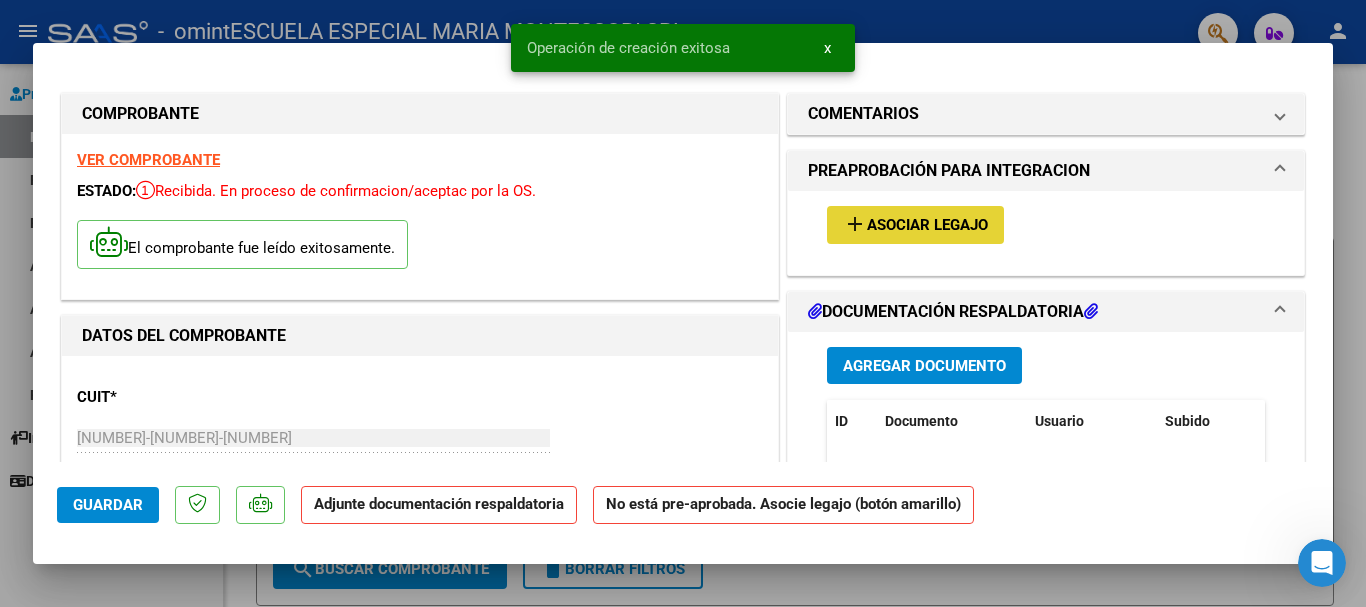 click on "Asociar Legajo" at bounding box center (927, 226) 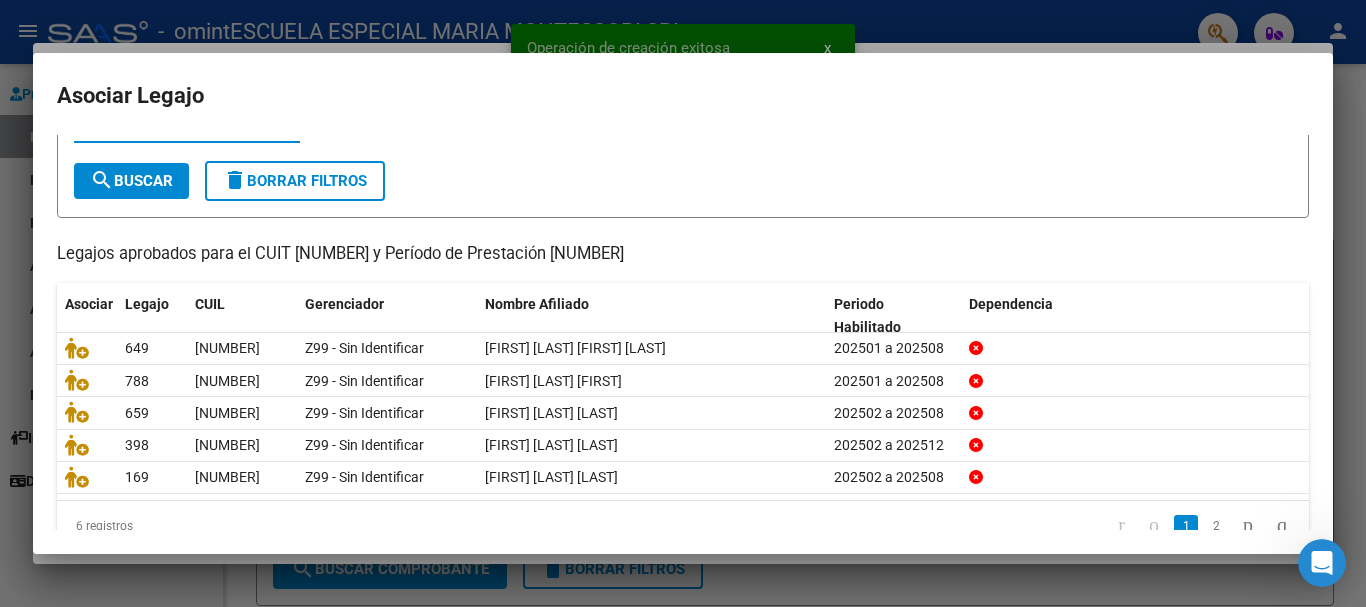 scroll, scrollTop: 131, scrollLeft: 0, axis: vertical 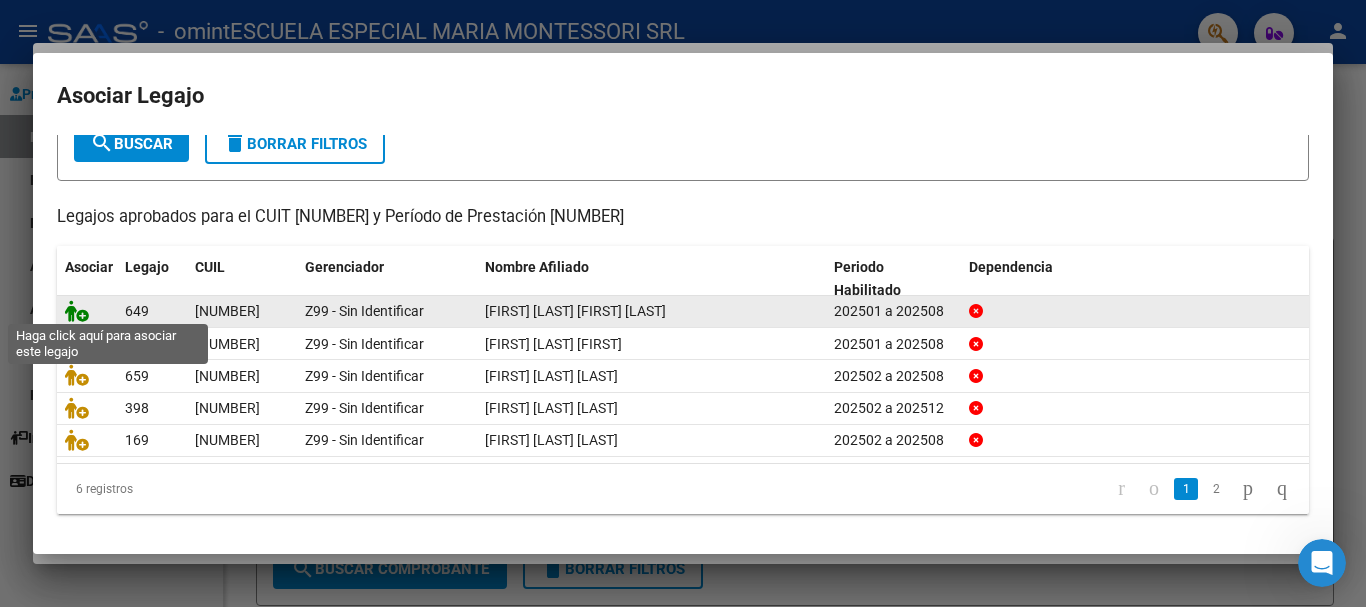 click 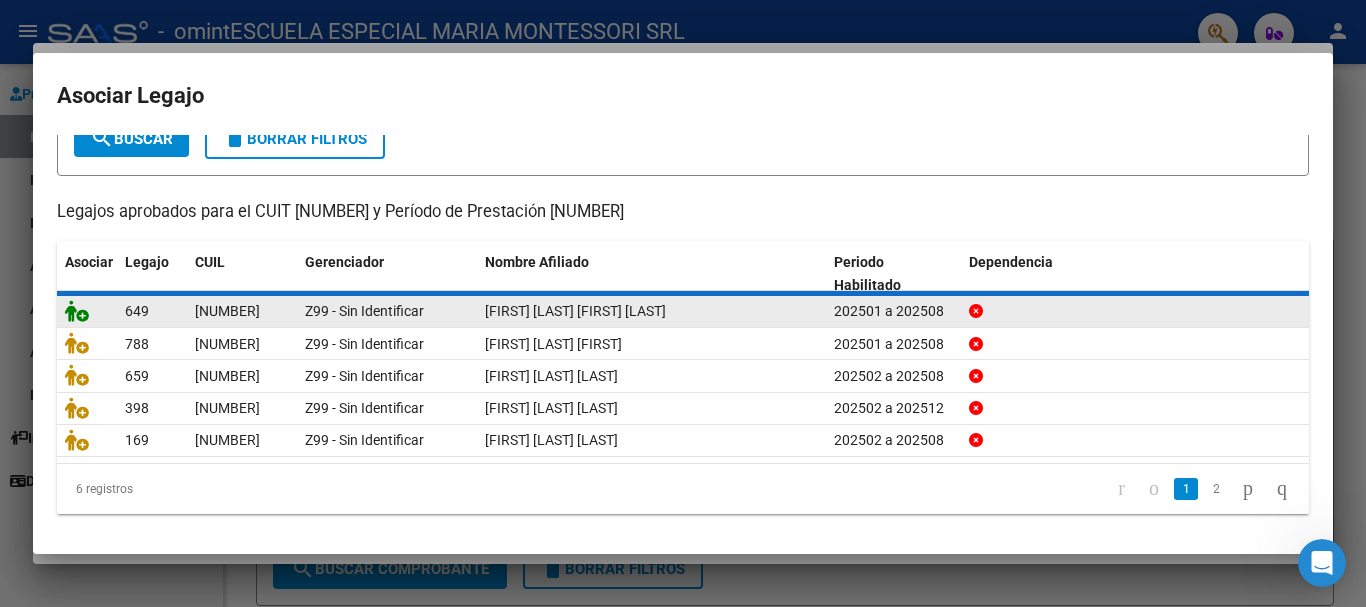 scroll, scrollTop: 0, scrollLeft: 0, axis: both 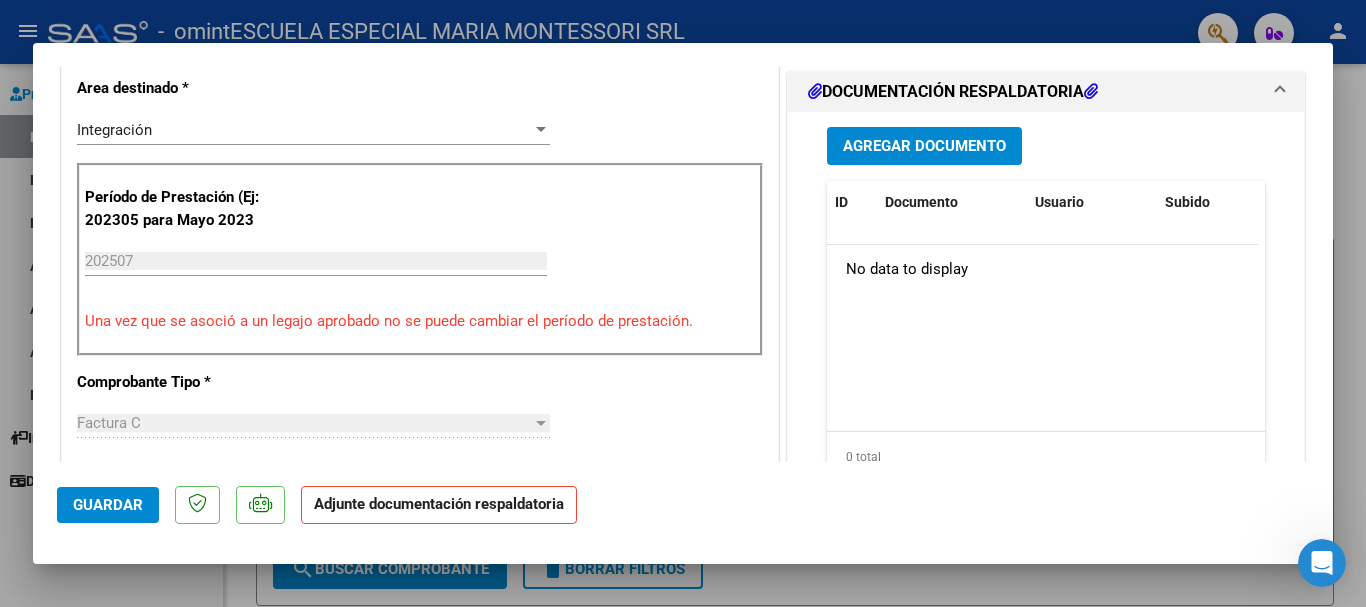 click on "Agregar Documento" at bounding box center [924, 147] 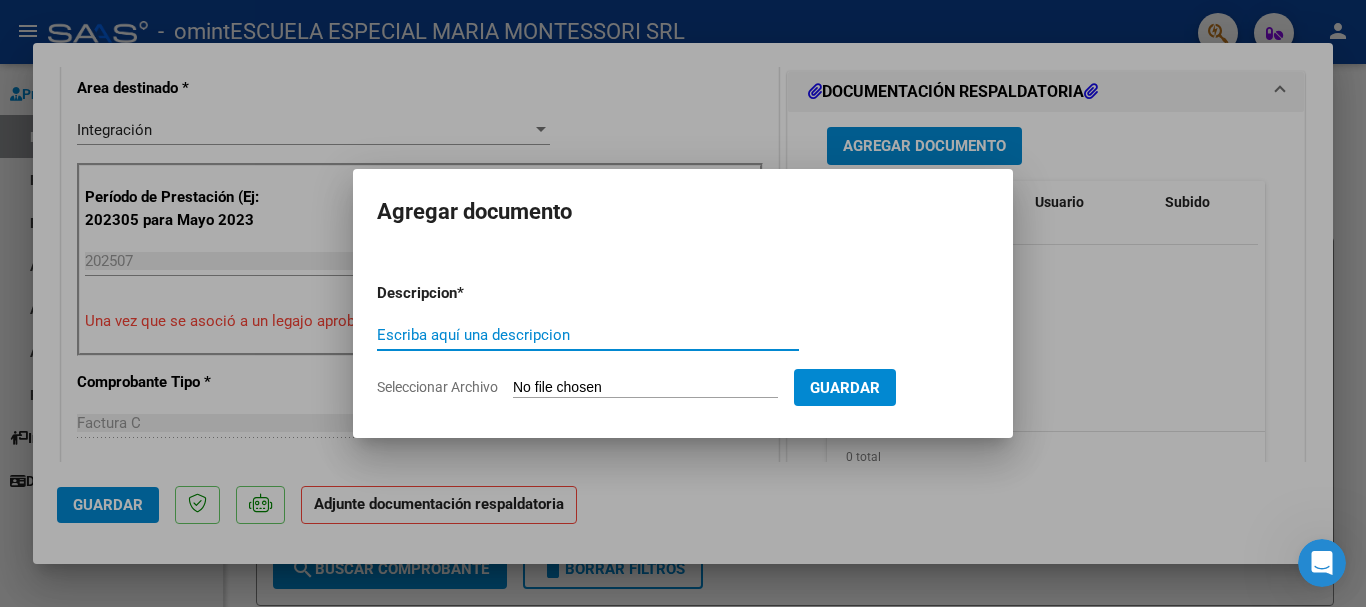 click on "Escriba aquí una descripcion" at bounding box center (588, 335) 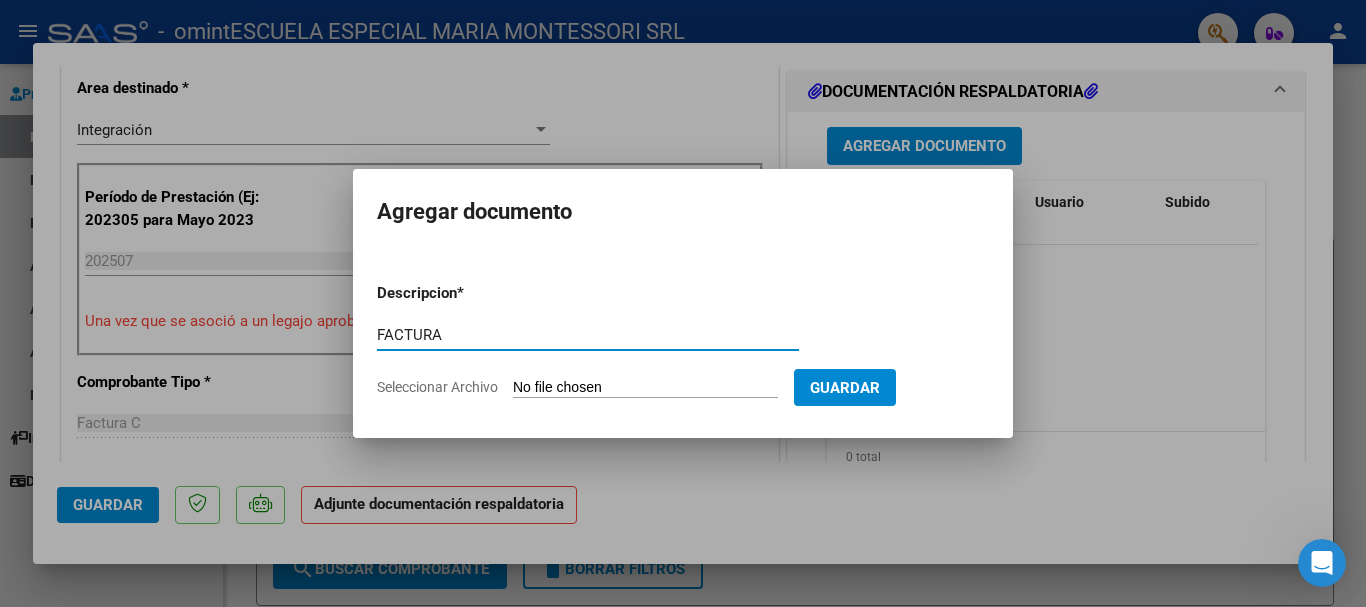 type on "FACTURA" 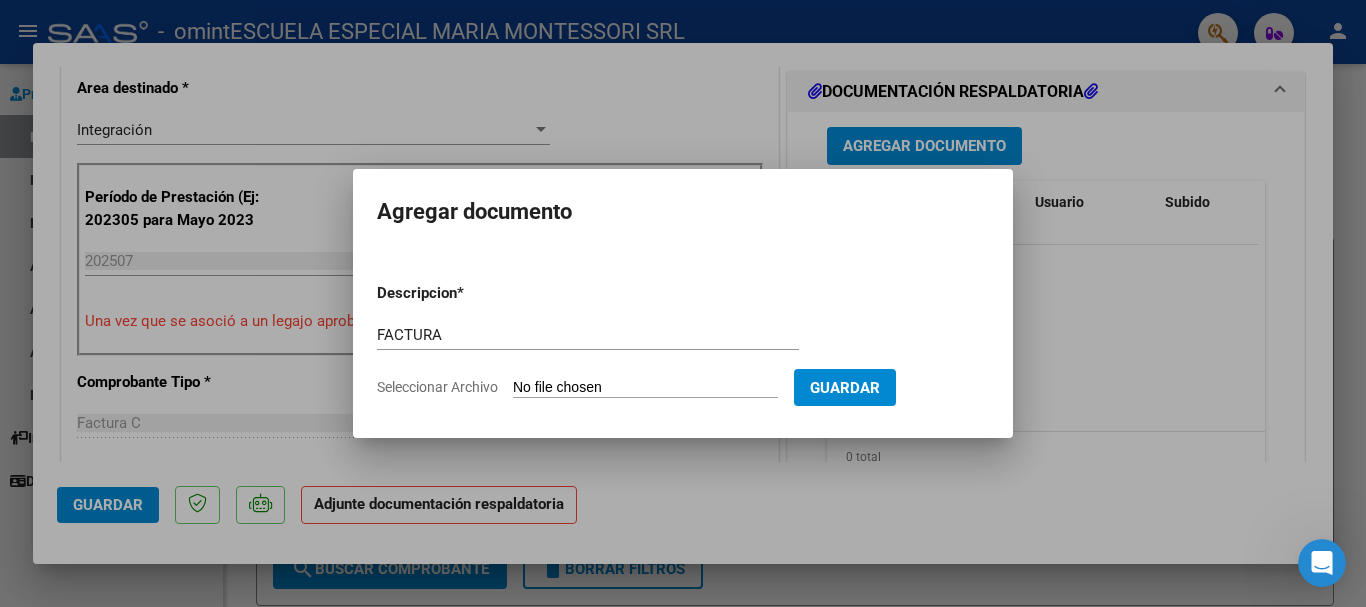 click on "Seleccionar Archivo" at bounding box center [645, 388] 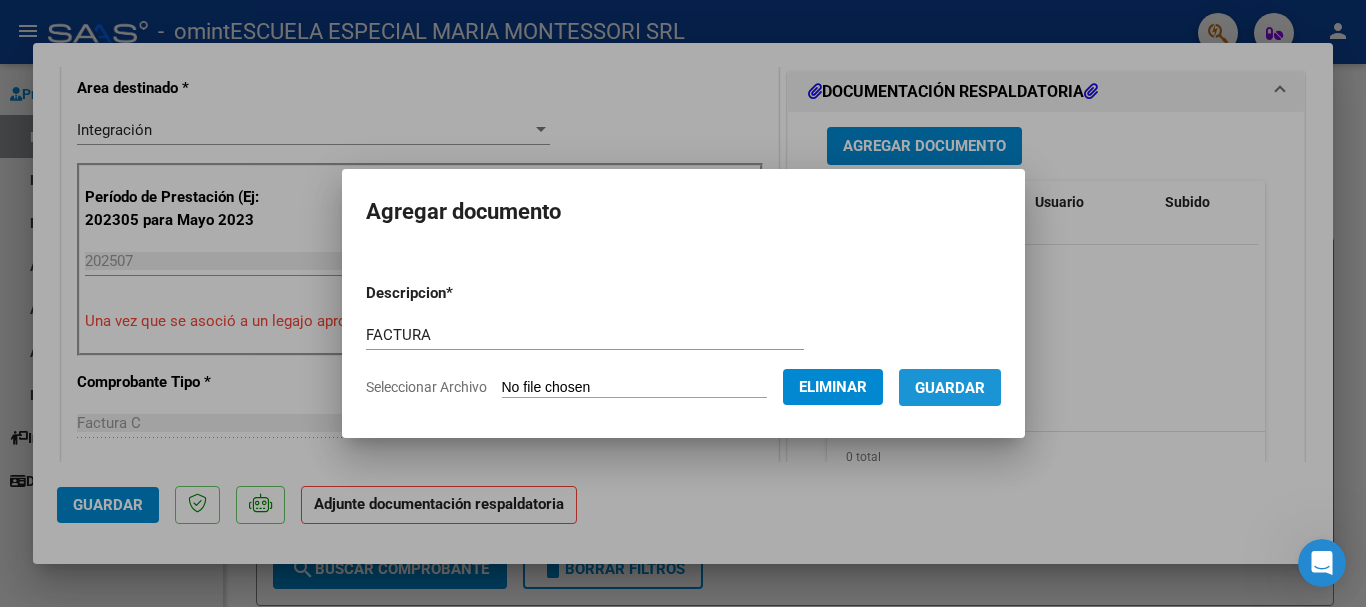 click on "Guardar" at bounding box center [950, 388] 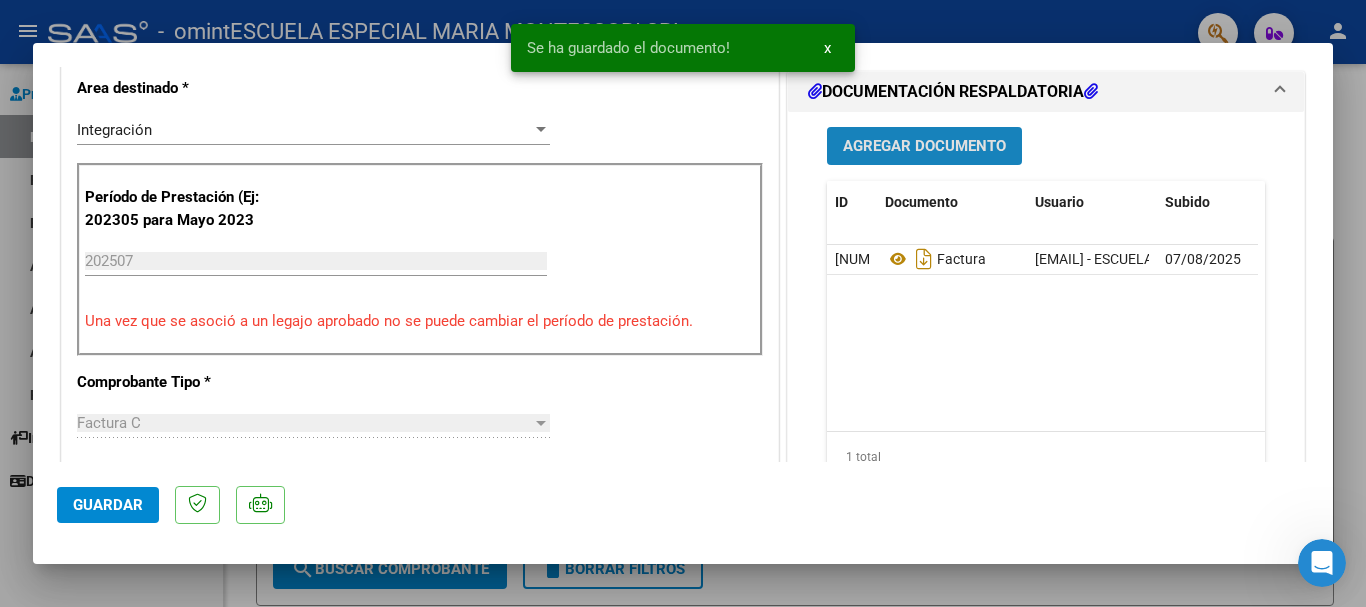 click on "Agregar Documento" at bounding box center [924, 145] 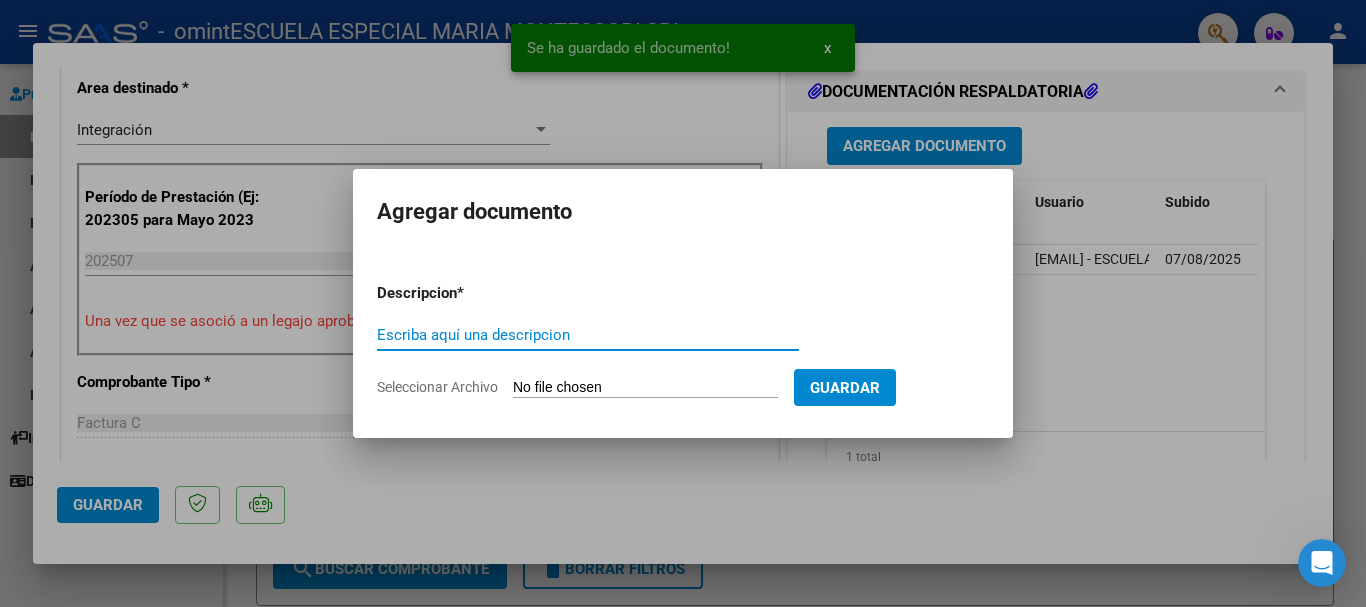 click on "Escriba aquí una descripcion" at bounding box center [588, 335] 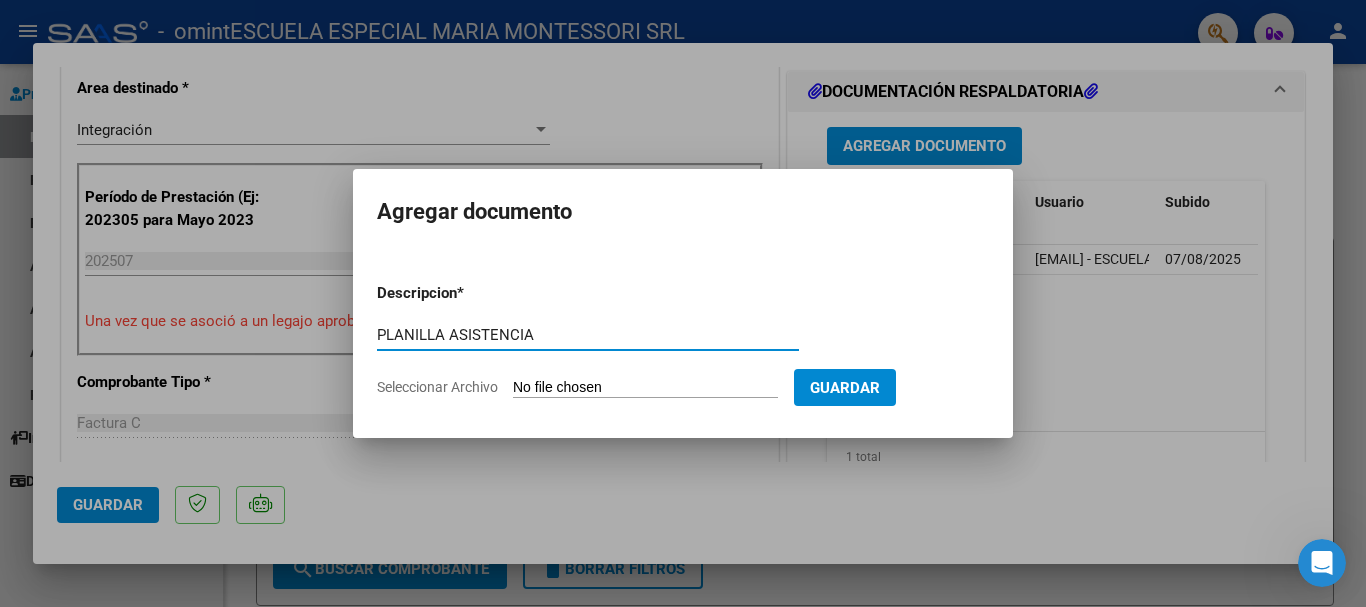 type on "PLANILLA ASISTENCIA" 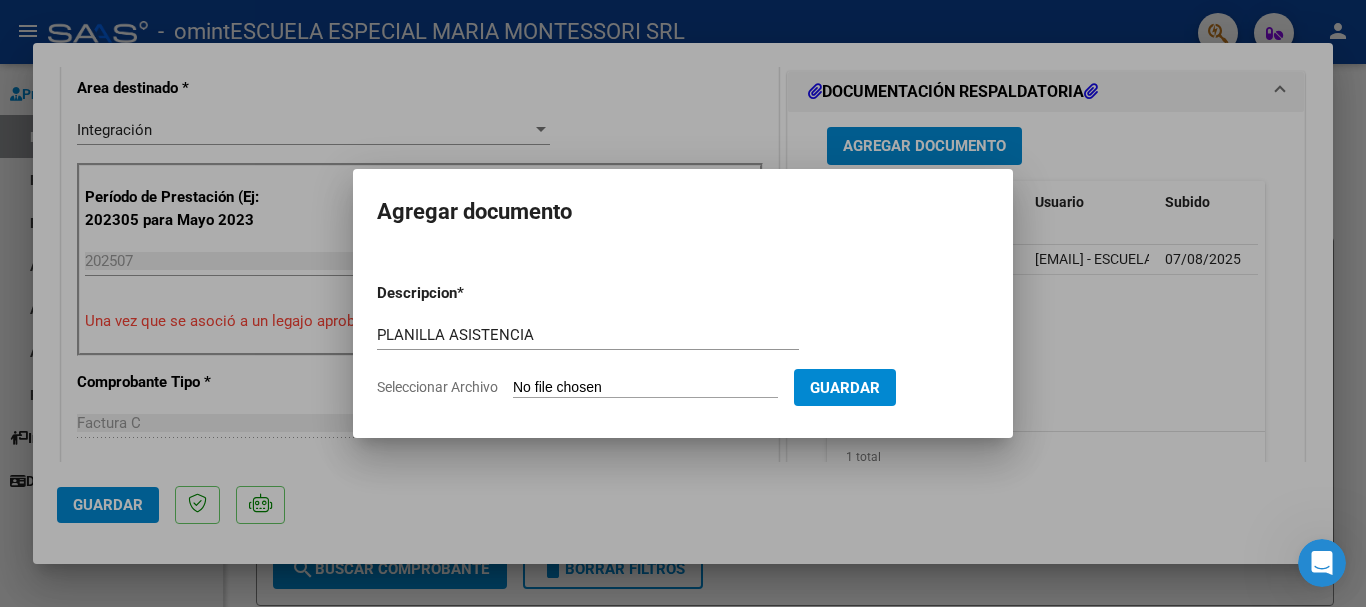 type on "C:\fakepath\[LAST] [FIRST].pdf" 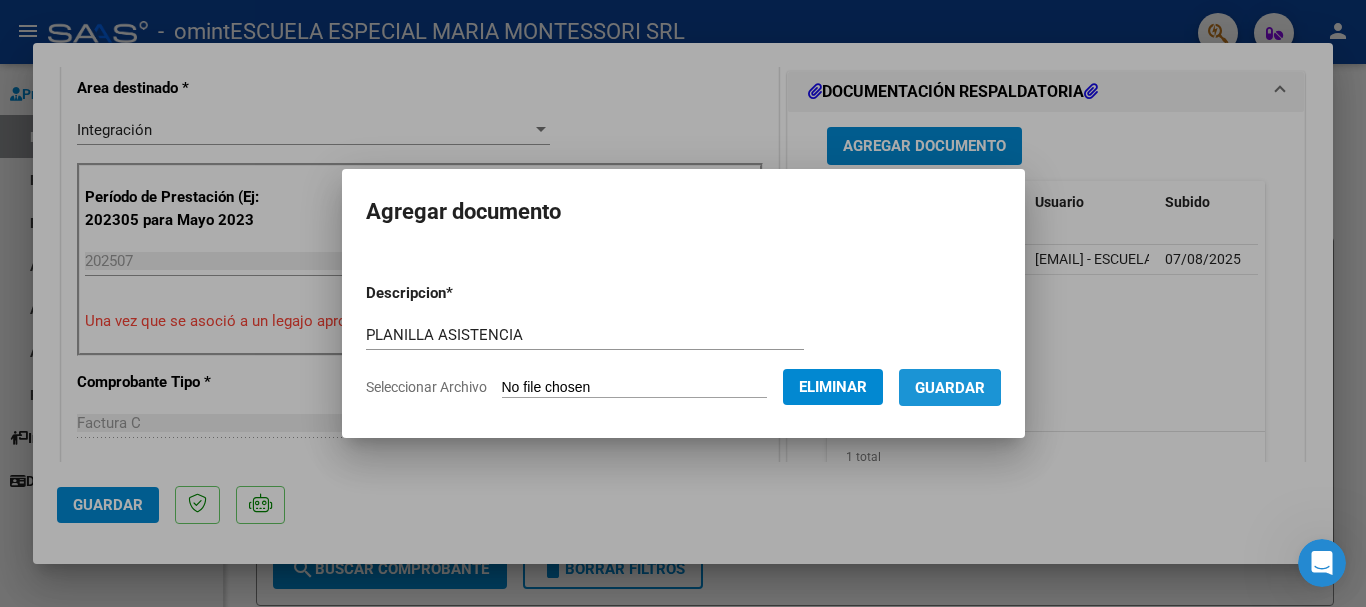 click on "Guardar" at bounding box center [950, 388] 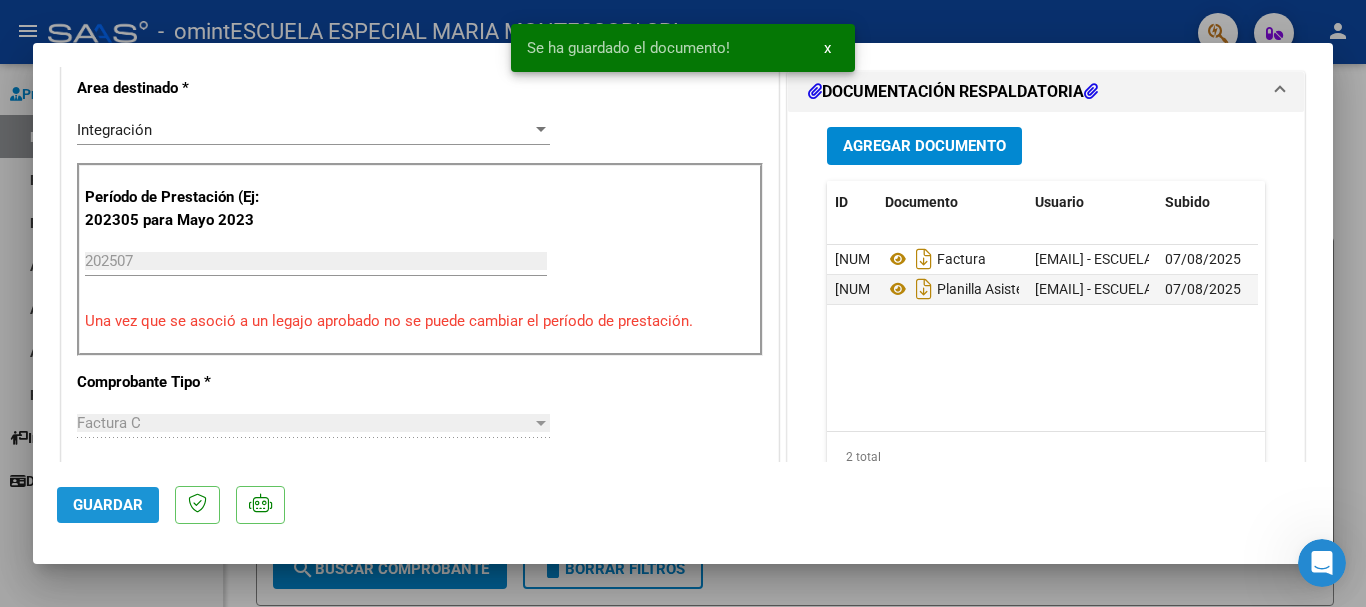 click on "Guardar" 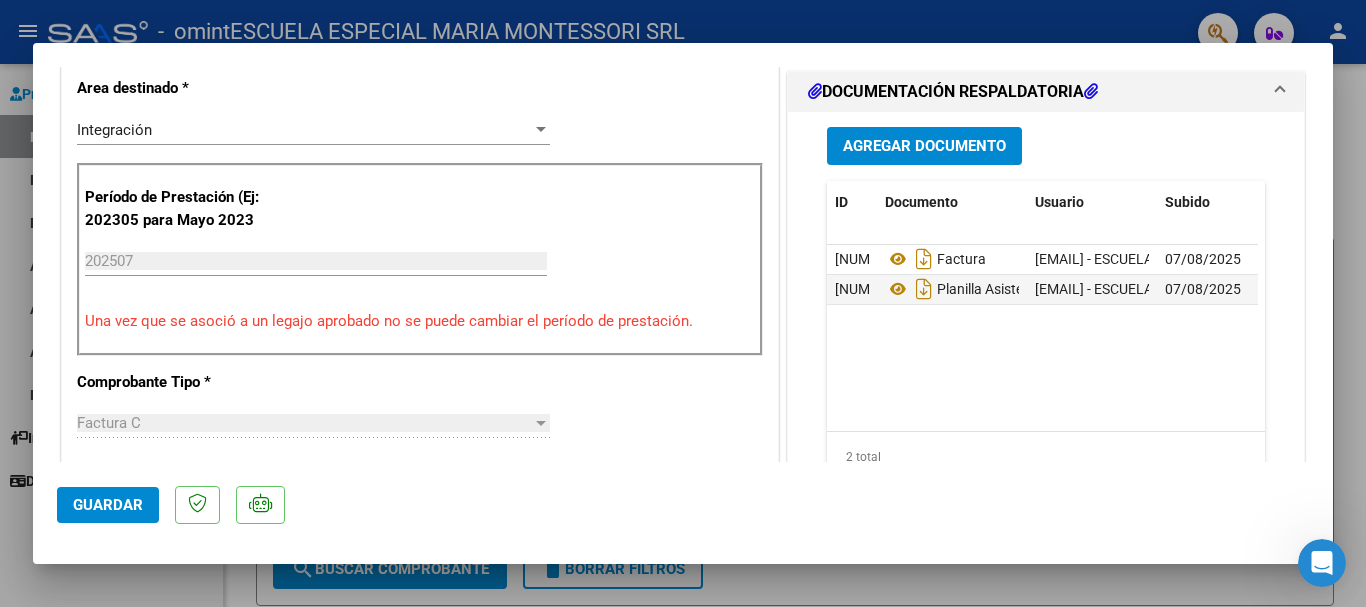 click at bounding box center [683, 303] 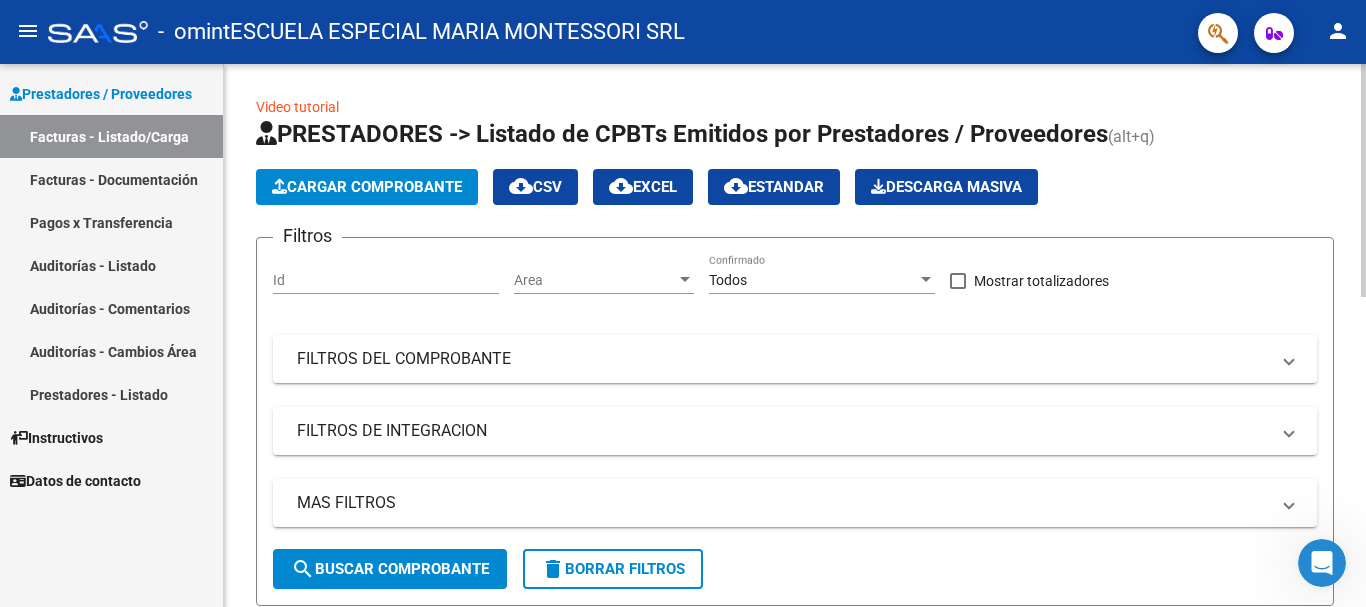 click on "Cargar Comprobante" 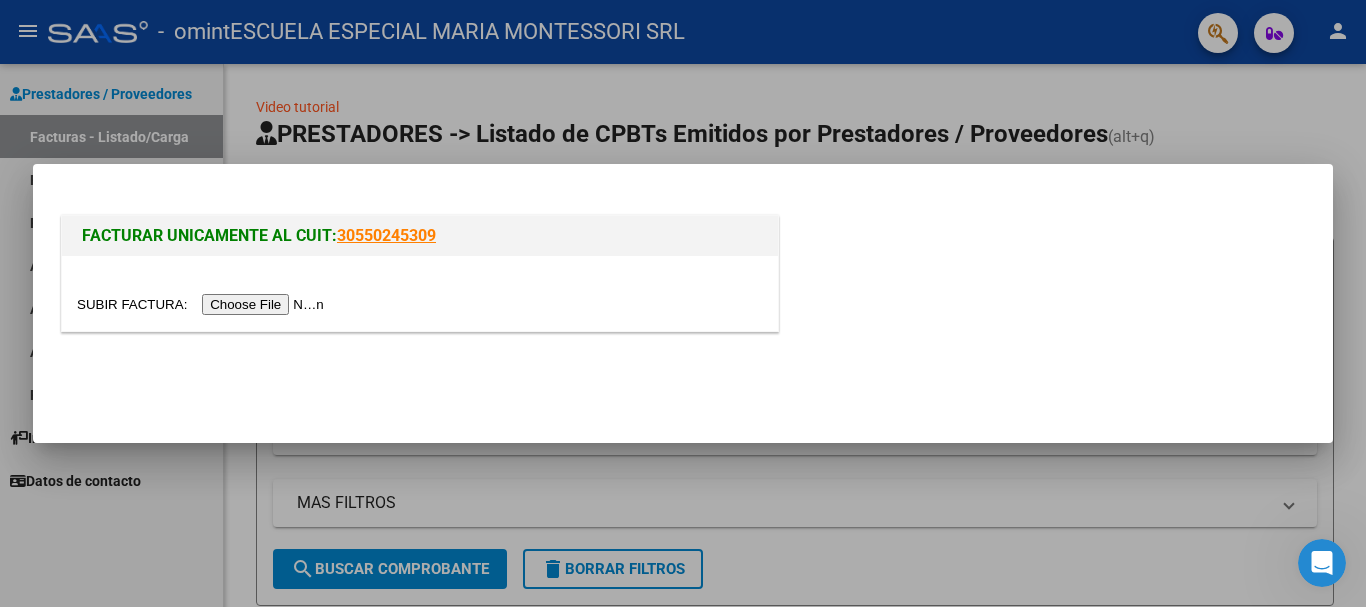 click at bounding box center [203, 304] 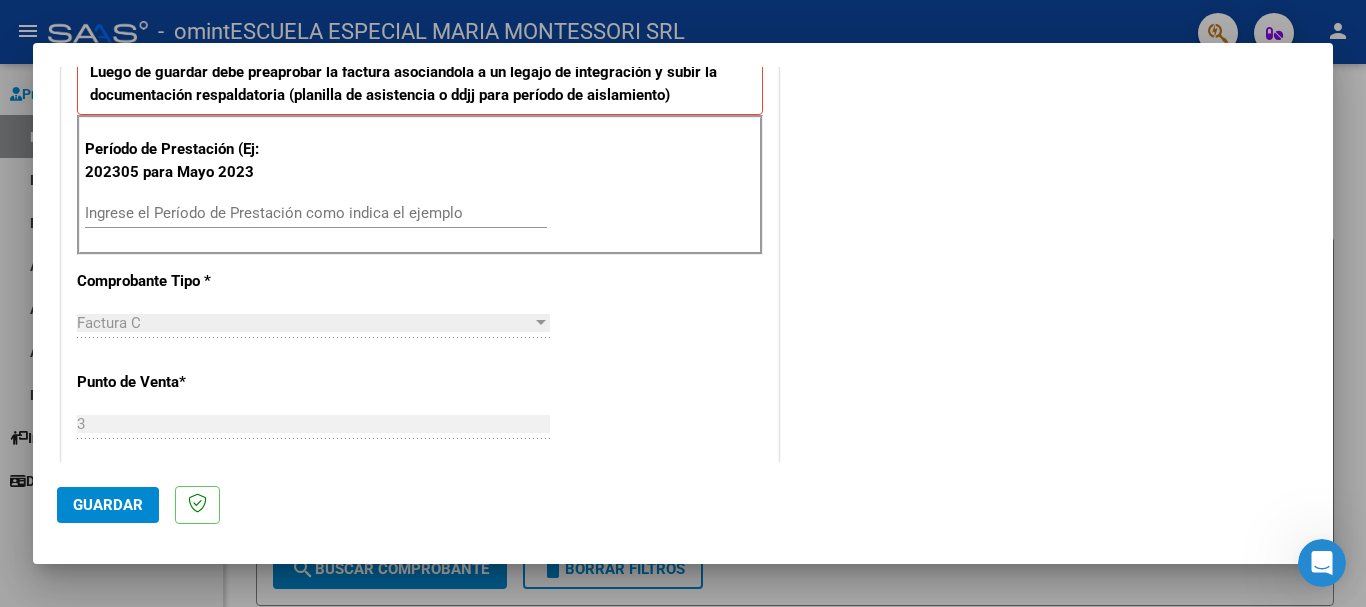 scroll, scrollTop: 500, scrollLeft: 0, axis: vertical 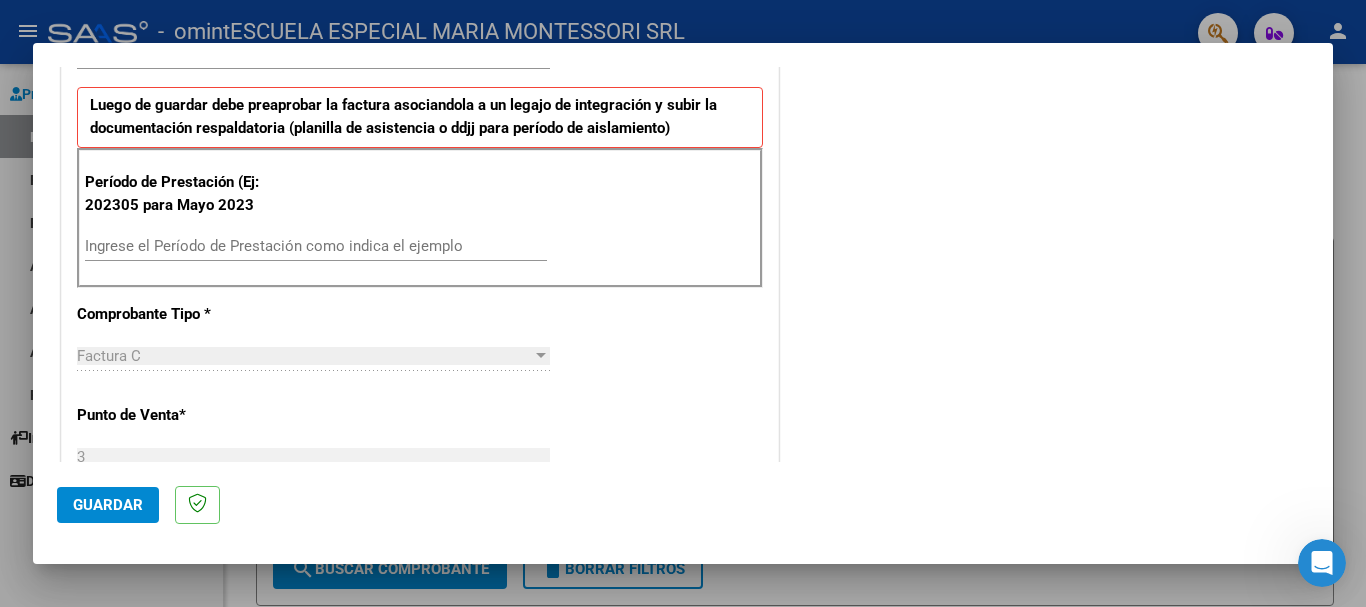 click on "Ingrese el Período de Prestación como indica el ejemplo" at bounding box center (316, 246) 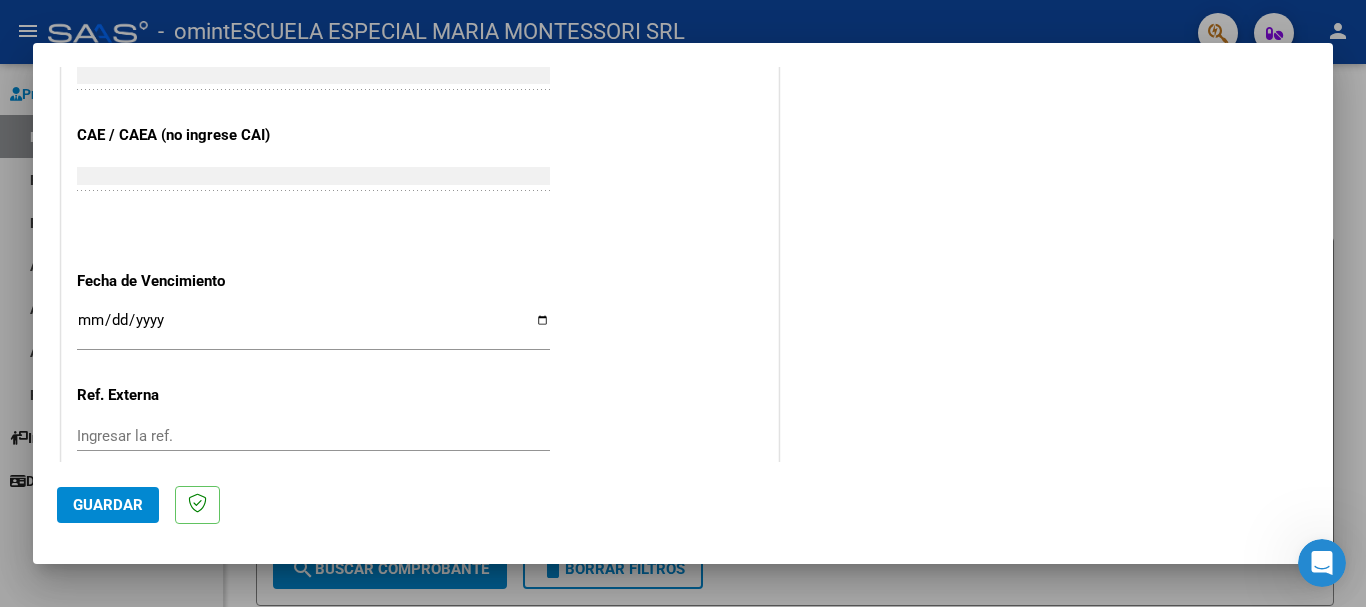 scroll, scrollTop: 1200, scrollLeft: 0, axis: vertical 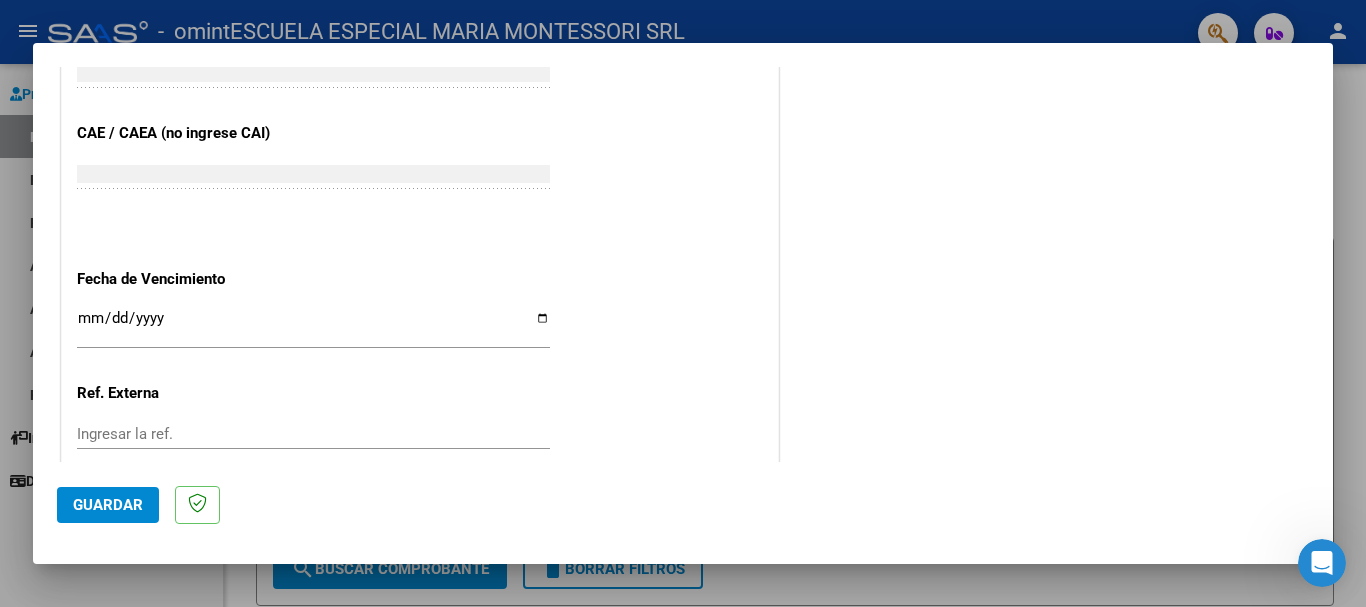 type on "202507" 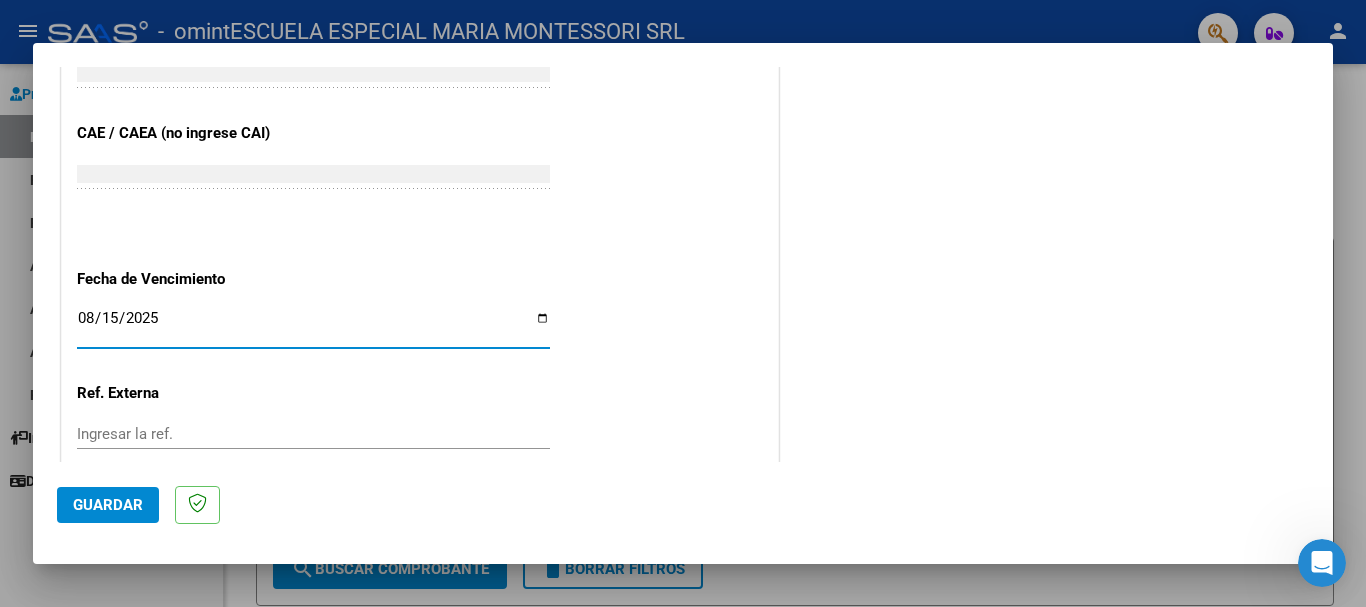type on "2025-08-15" 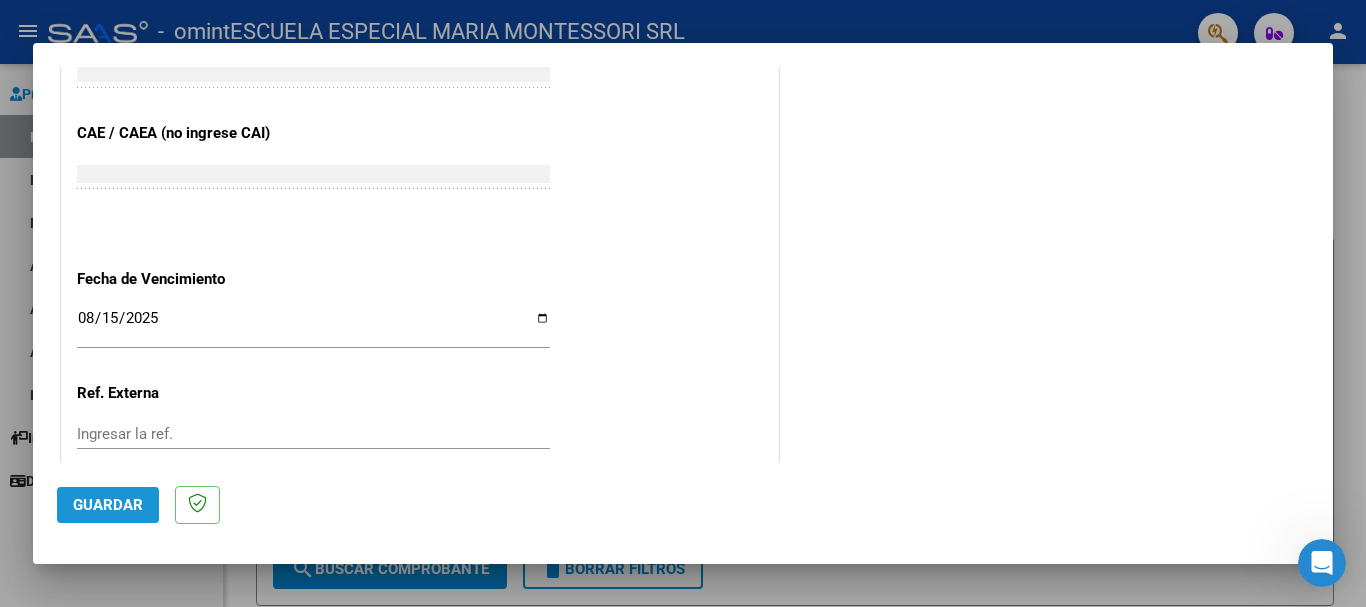 click on "Guardar" 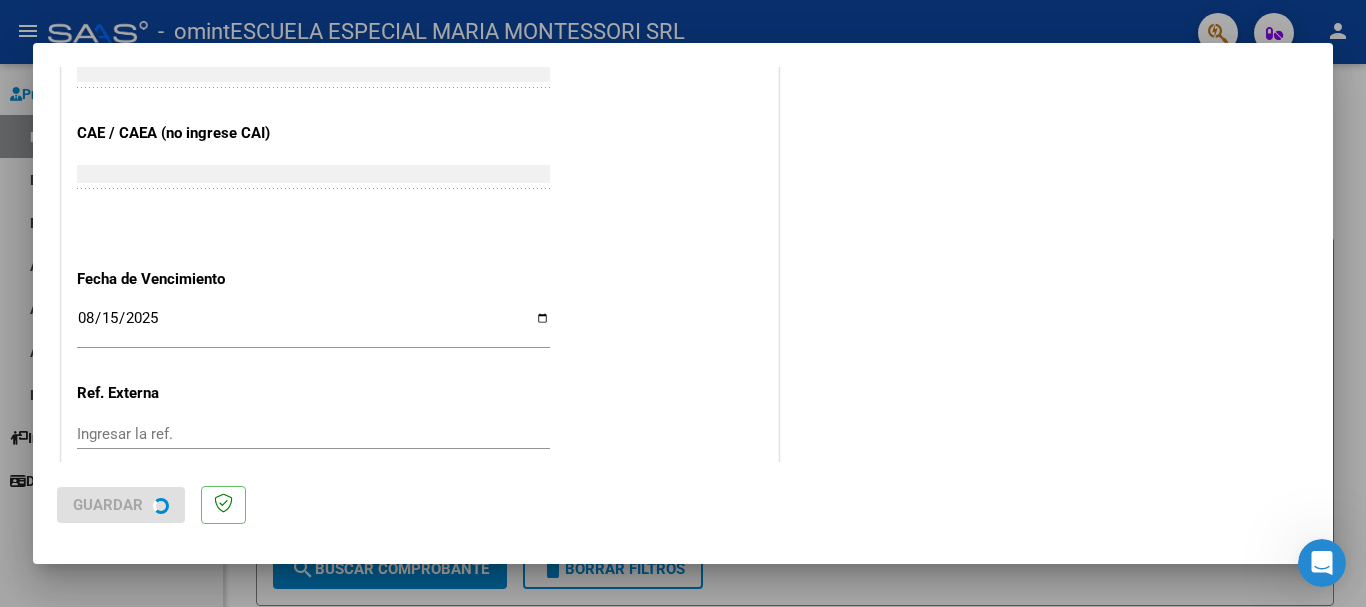 scroll, scrollTop: 0, scrollLeft: 0, axis: both 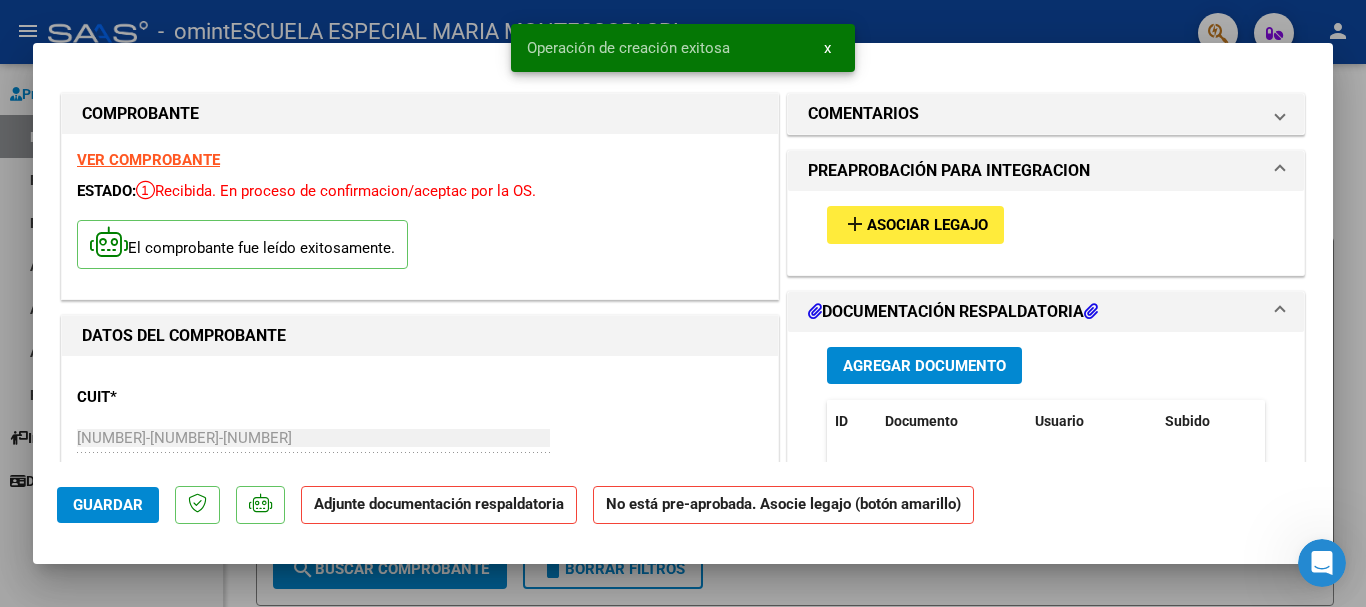 click on "Asociar Legajo" at bounding box center (927, 226) 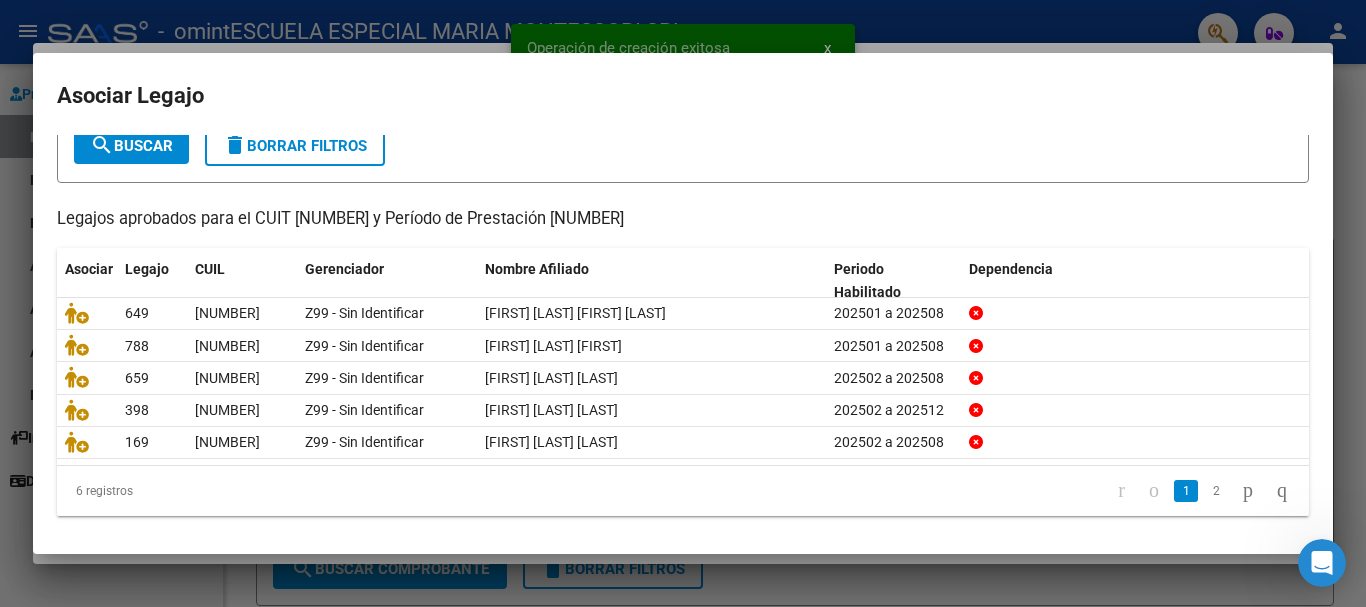 scroll, scrollTop: 131, scrollLeft: 0, axis: vertical 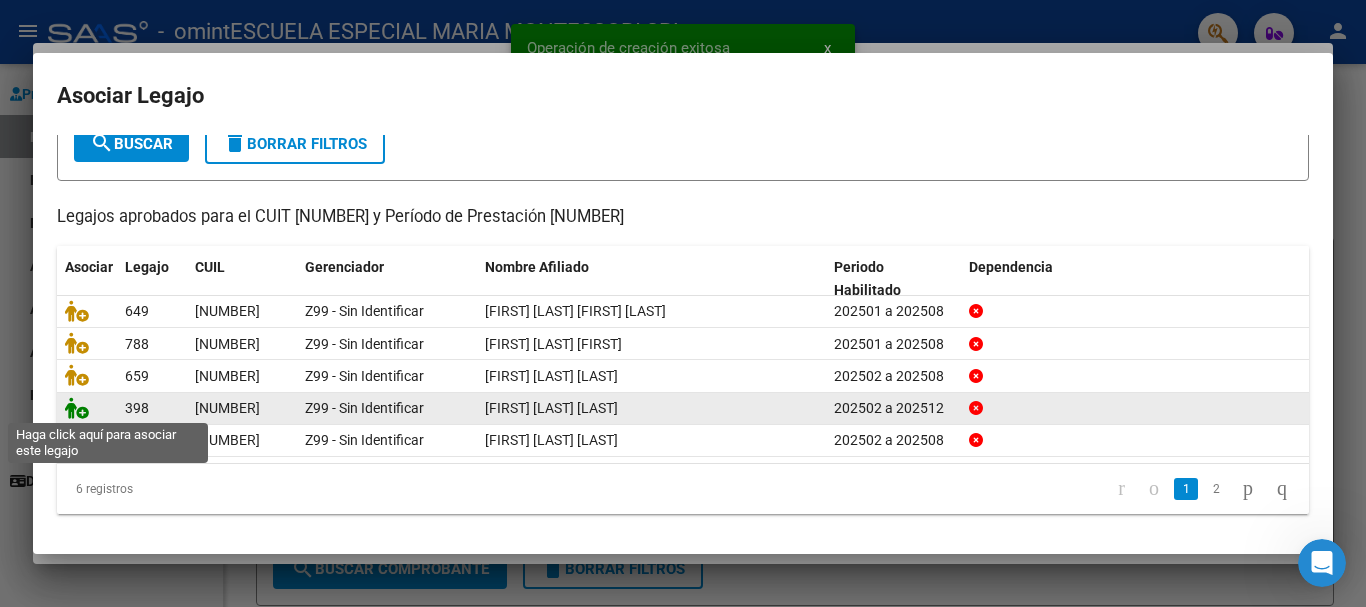 click 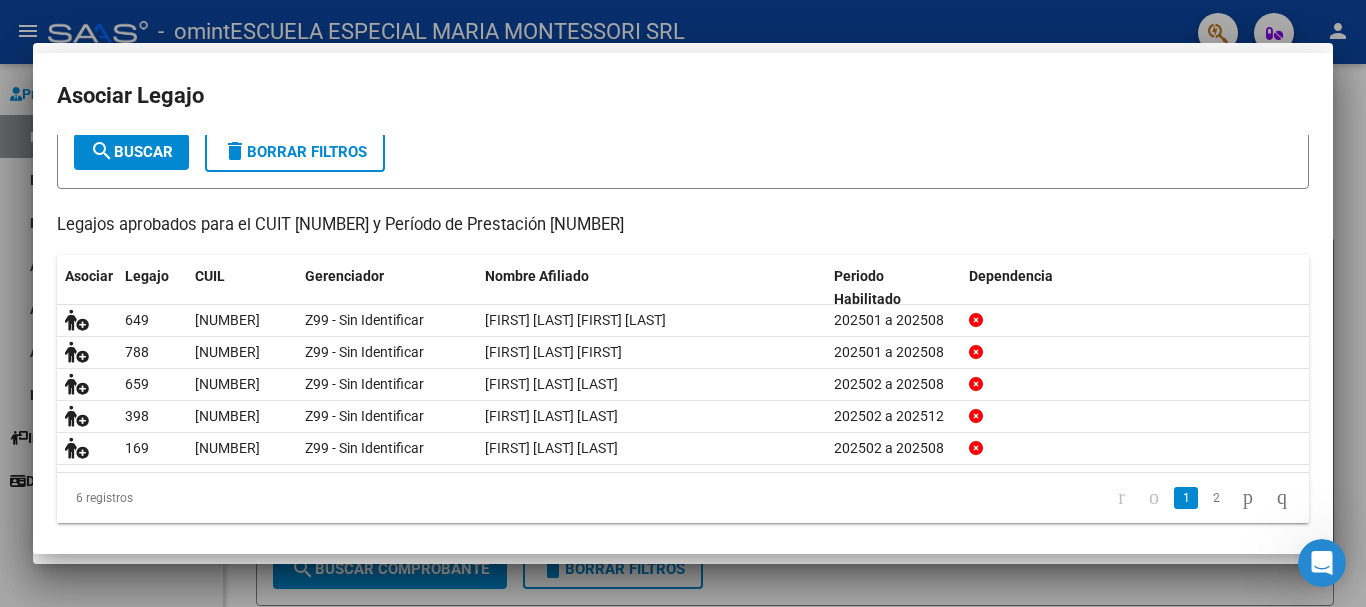 scroll, scrollTop: 144, scrollLeft: 0, axis: vertical 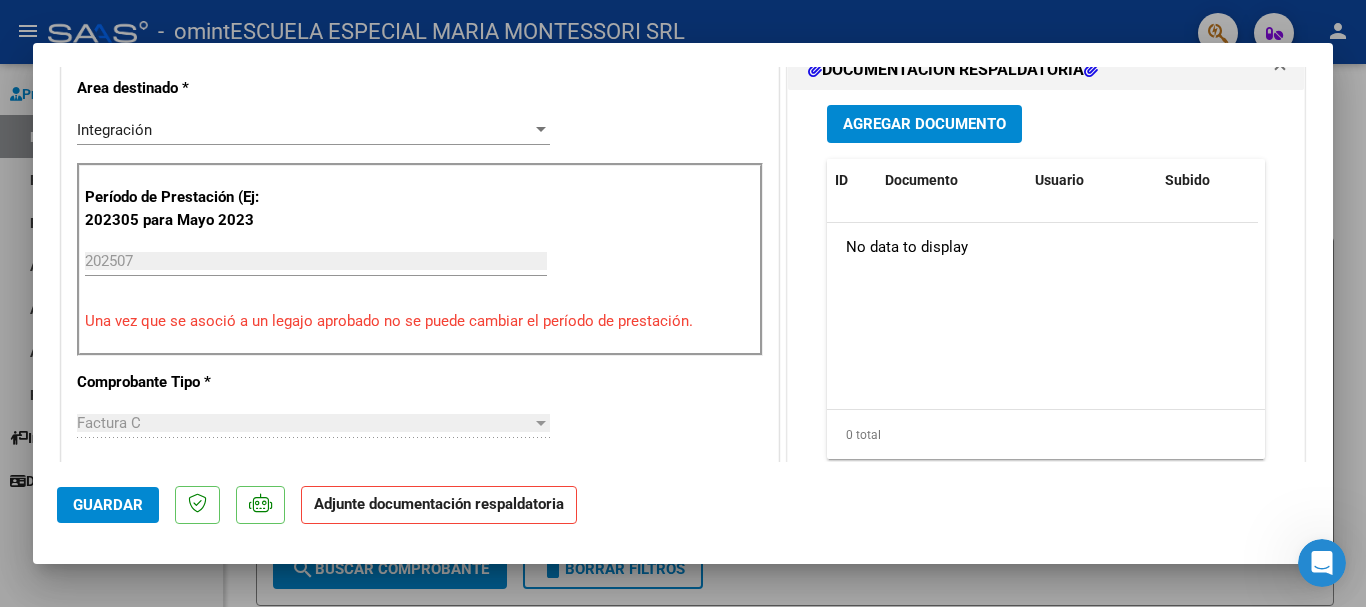 click on "Agregar Documento" at bounding box center [924, 125] 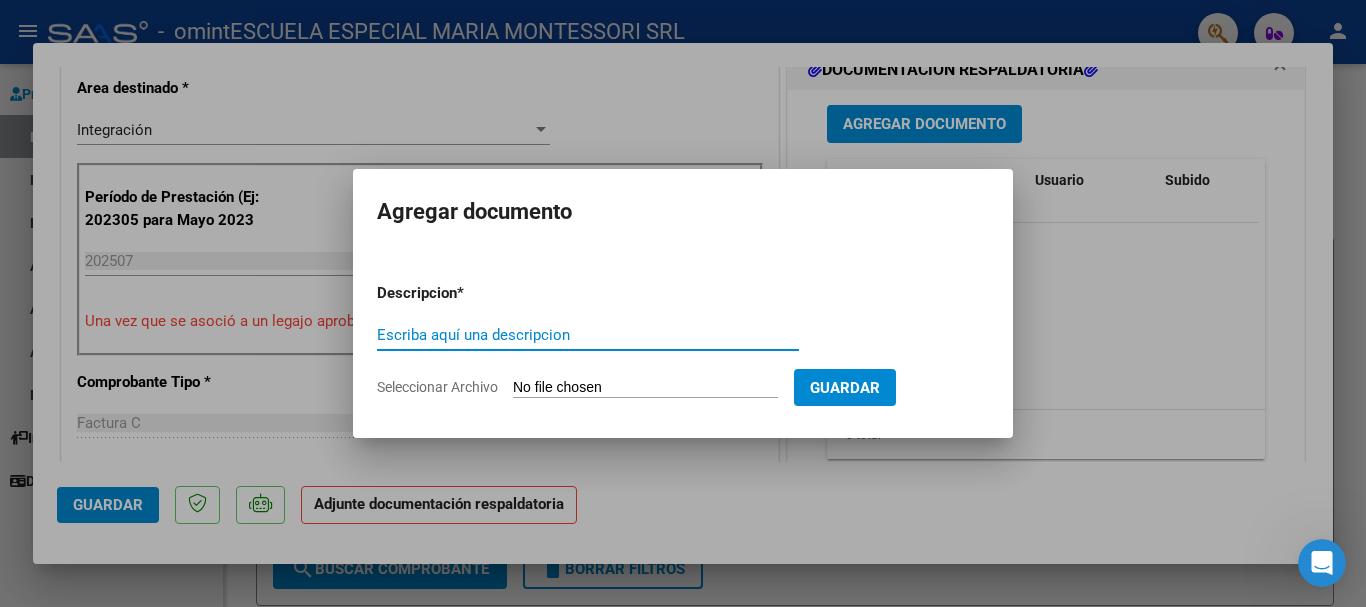 click on "Escriba aquí una descripcion" at bounding box center [588, 335] 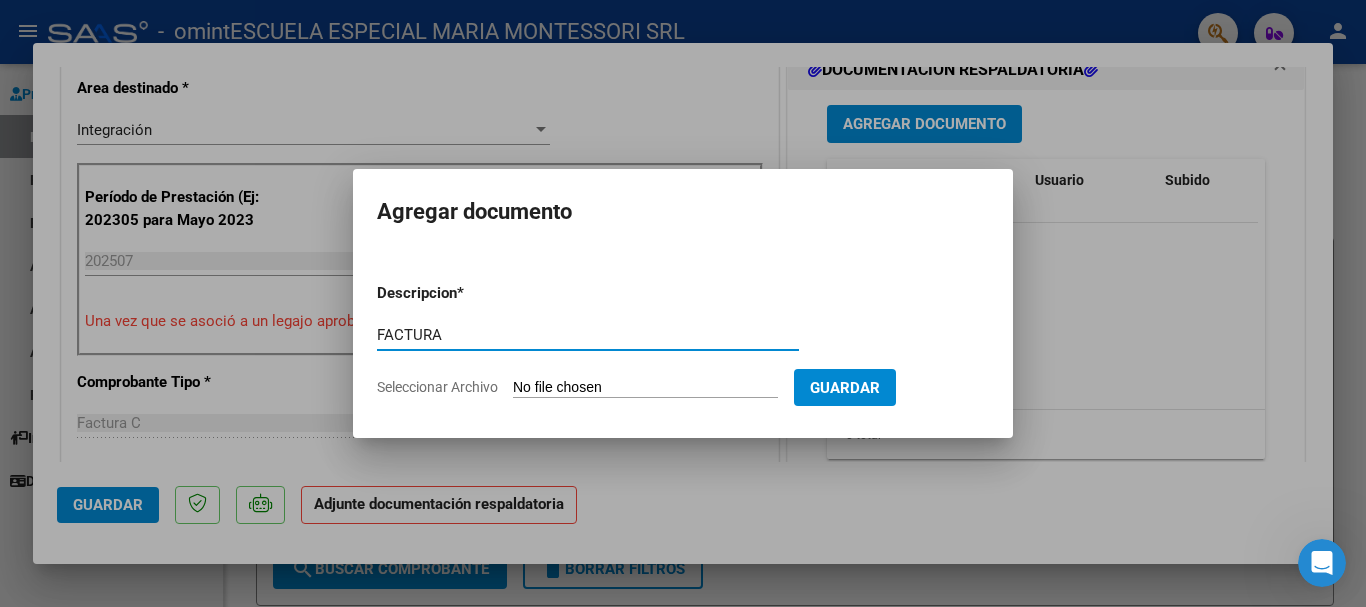 type on "FACTURA" 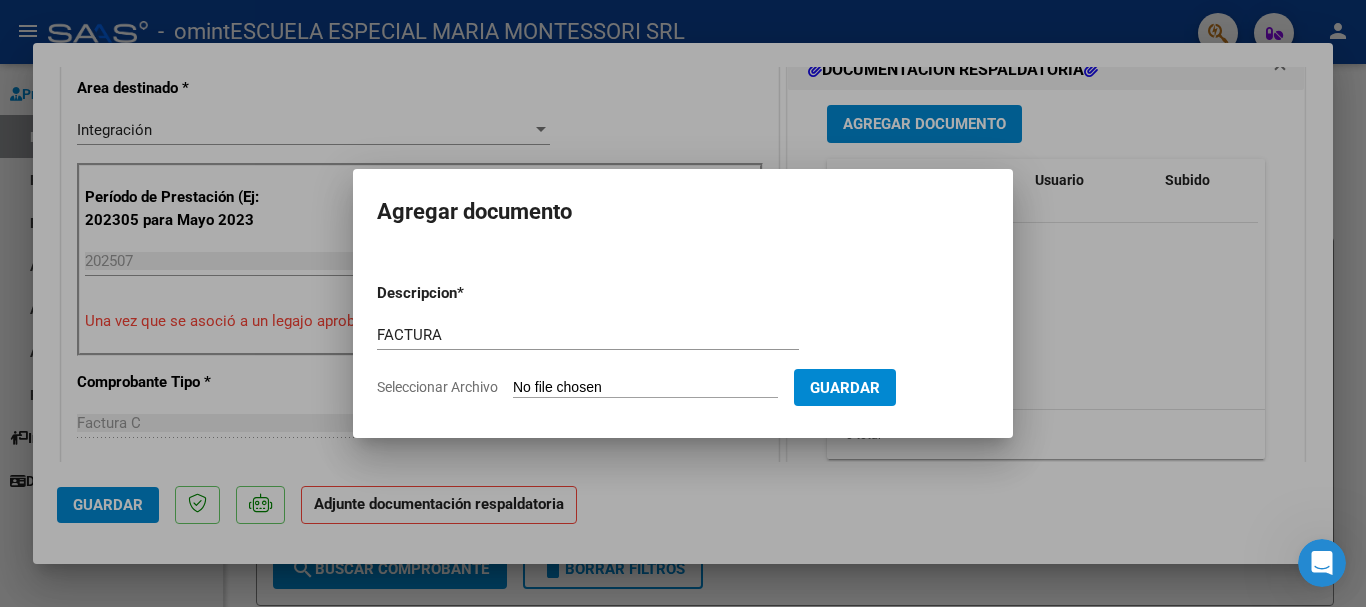 click on "Seleccionar Archivo" at bounding box center (645, 388) 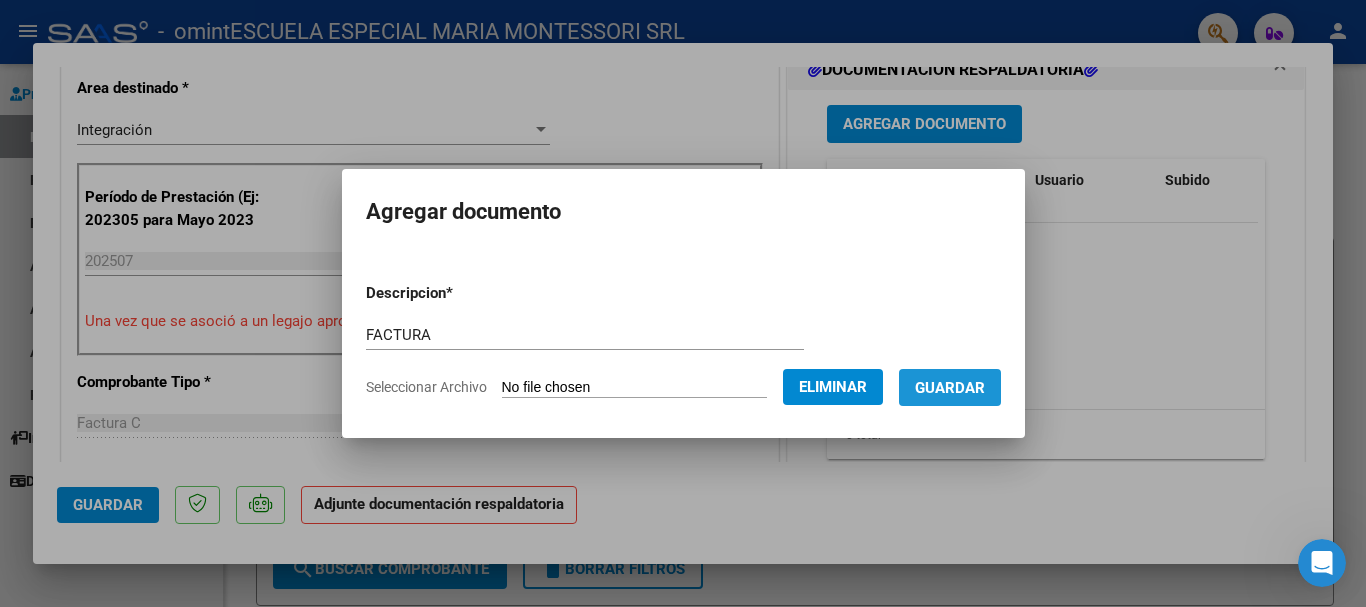 click on "Guardar" at bounding box center [950, 388] 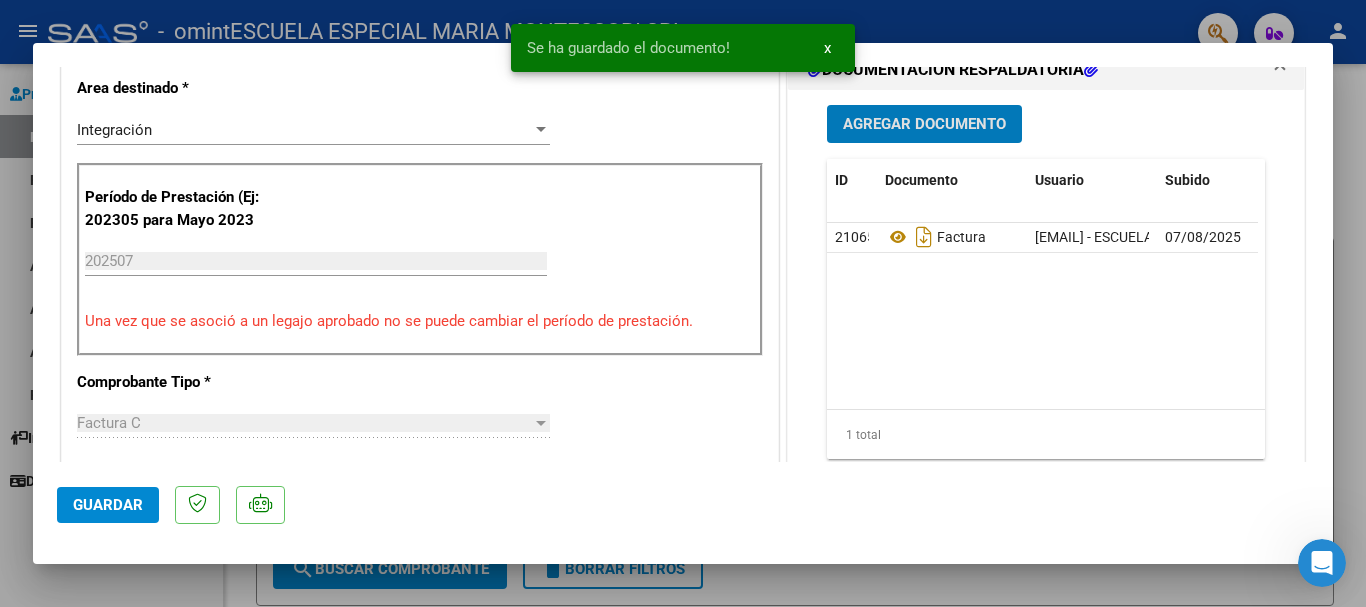 click on "Agregar Documento" at bounding box center (924, 125) 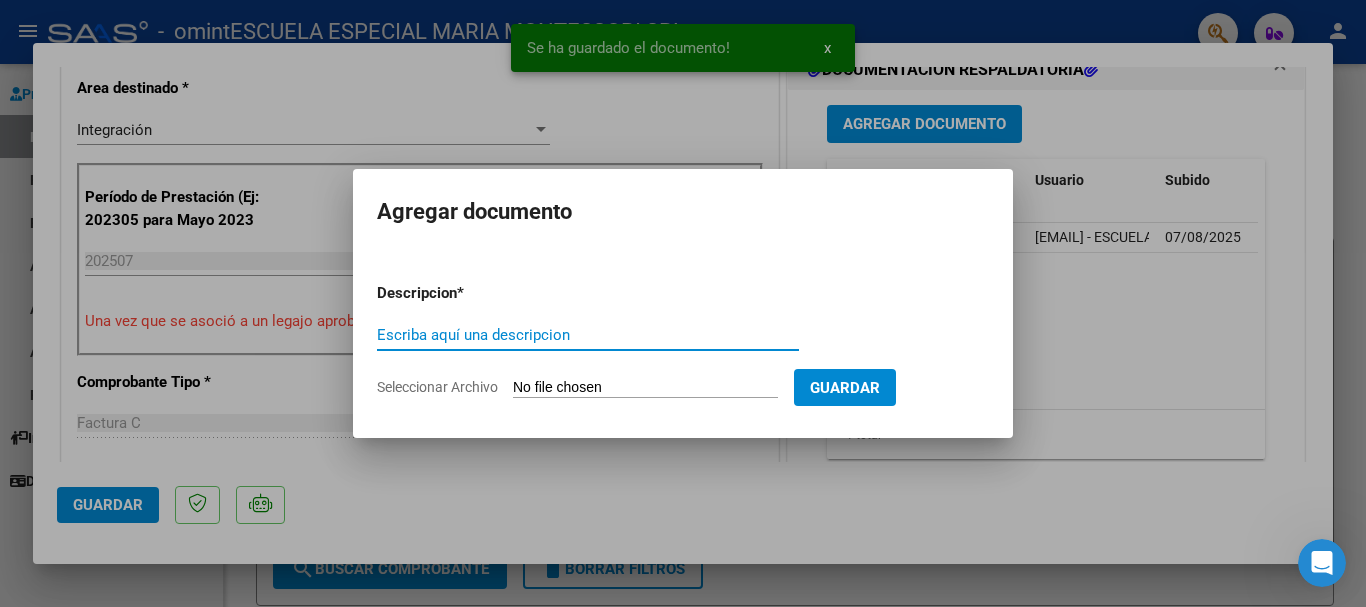 click on "Escriba aquí una descripcion" at bounding box center [588, 335] 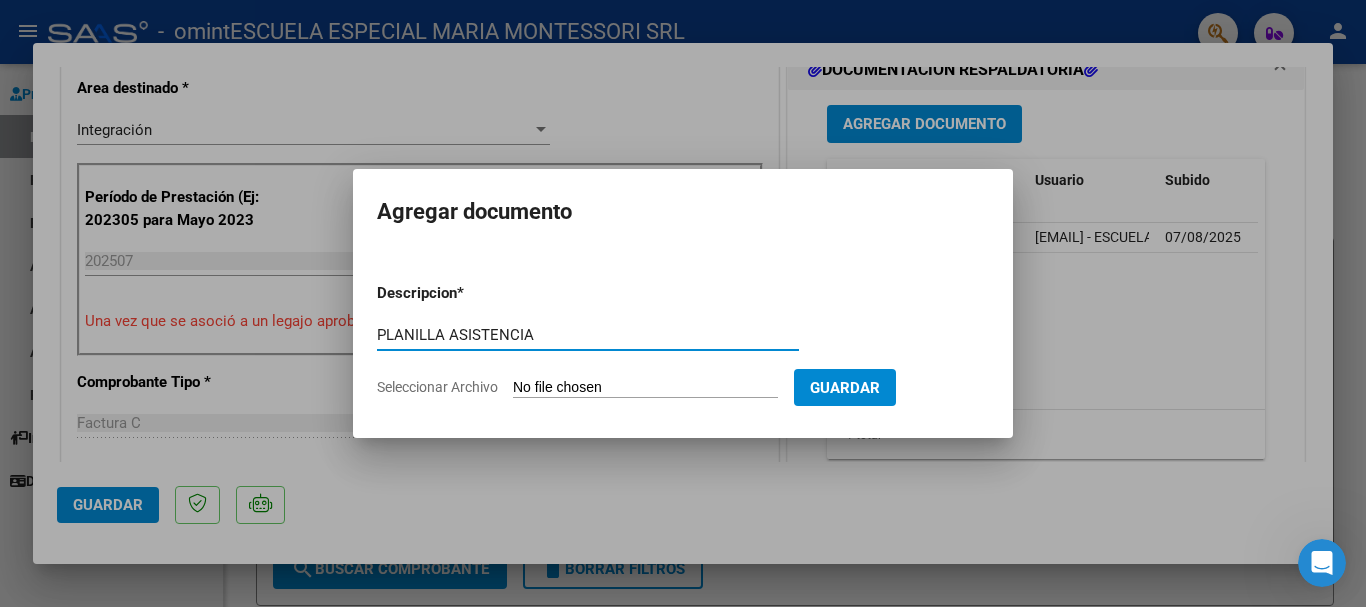 type on "PLANILLA ASISTENCIA" 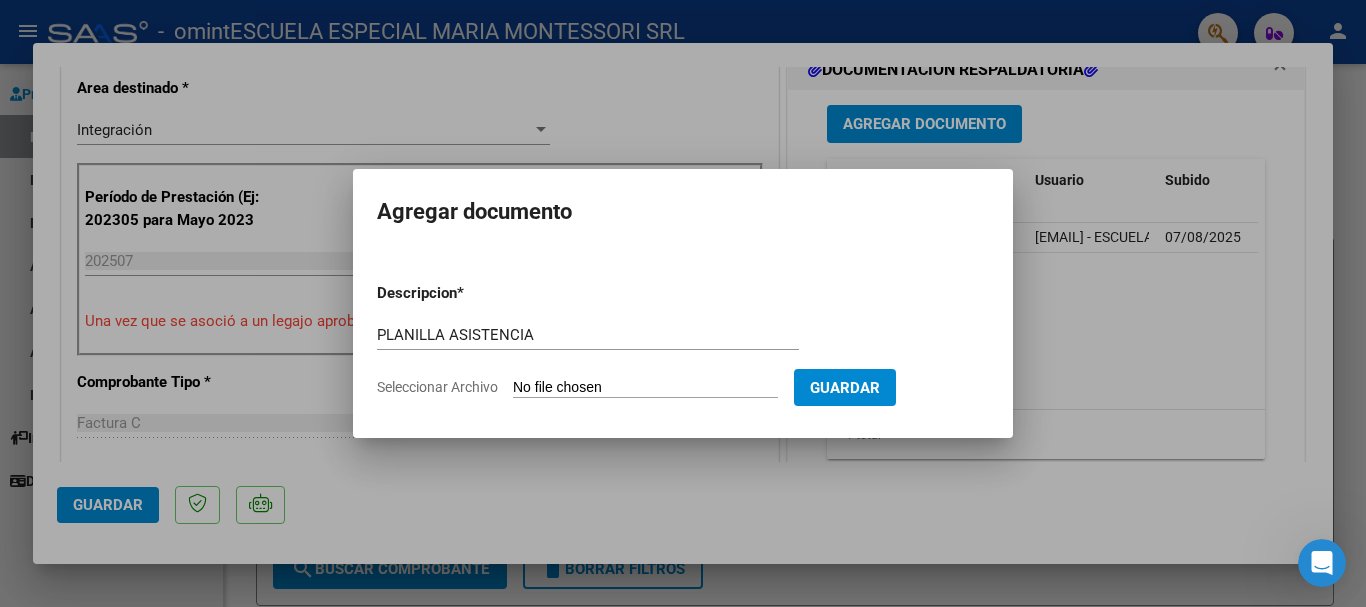 click on "Seleccionar Archivo" at bounding box center [645, 388] 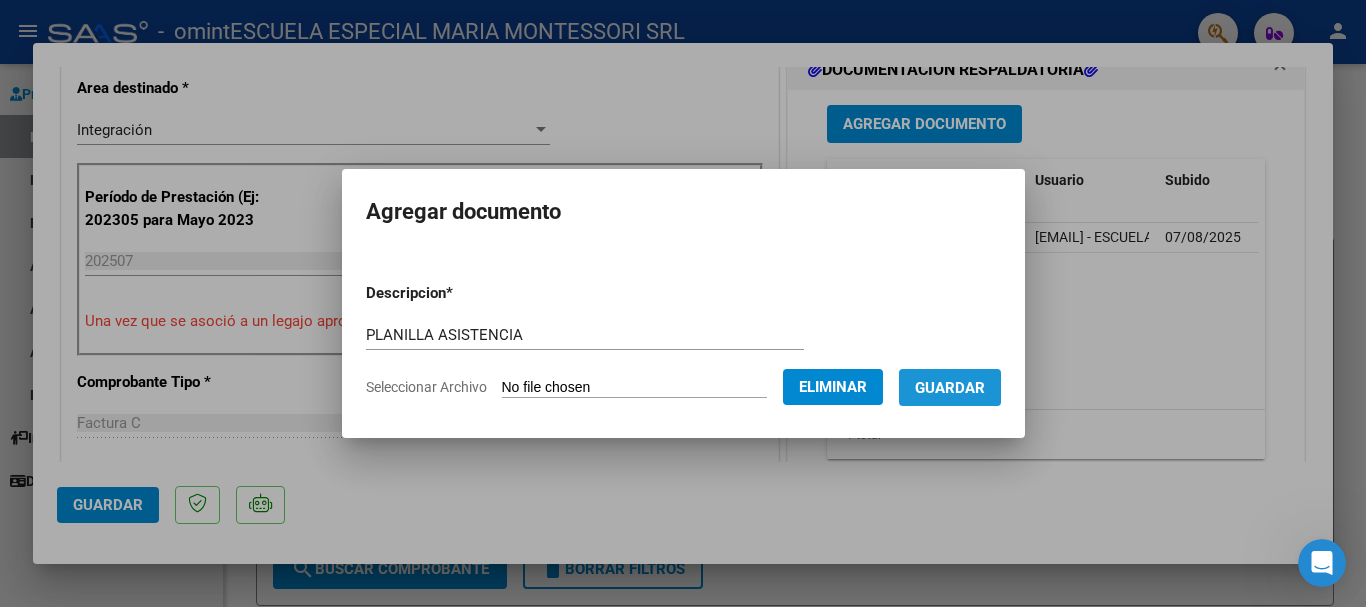 click on "Guardar" at bounding box center (950, 388) 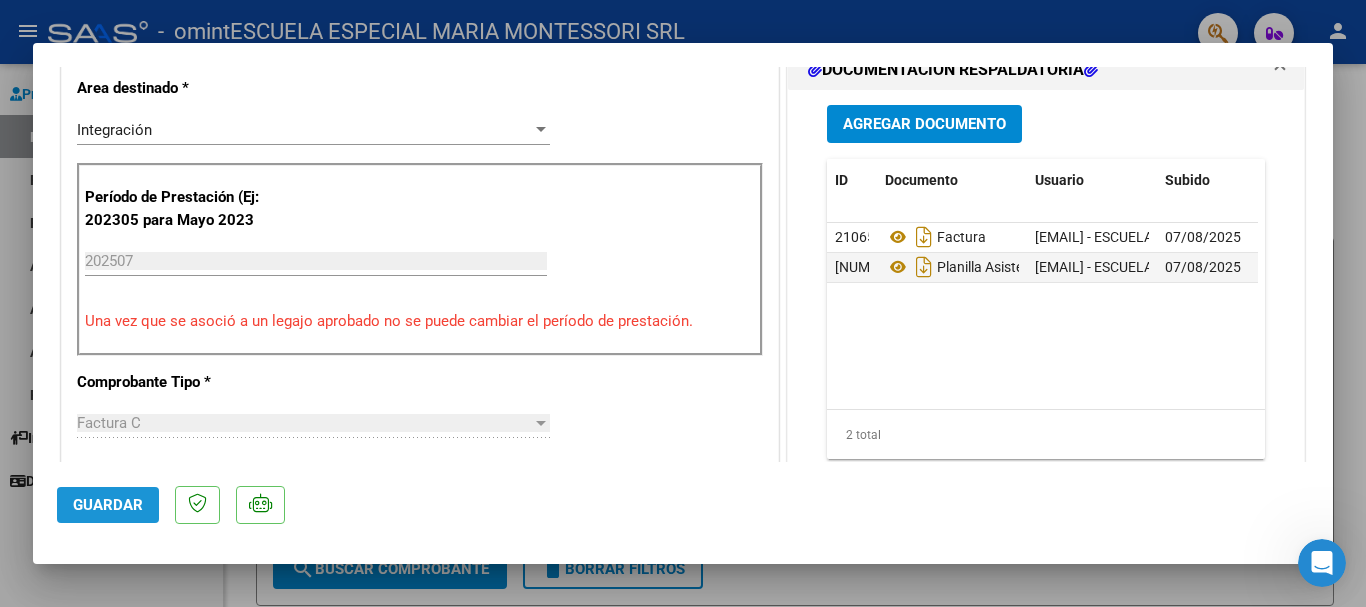 click on "Guardar" 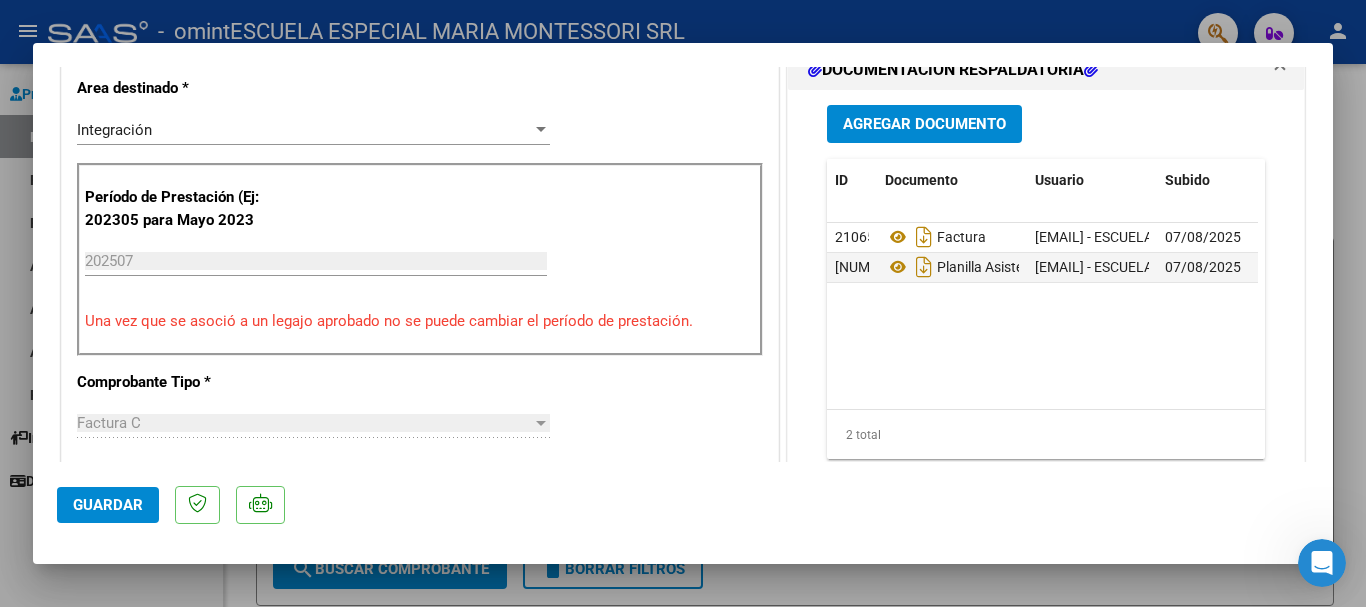 click at bounding box center [683, 303] 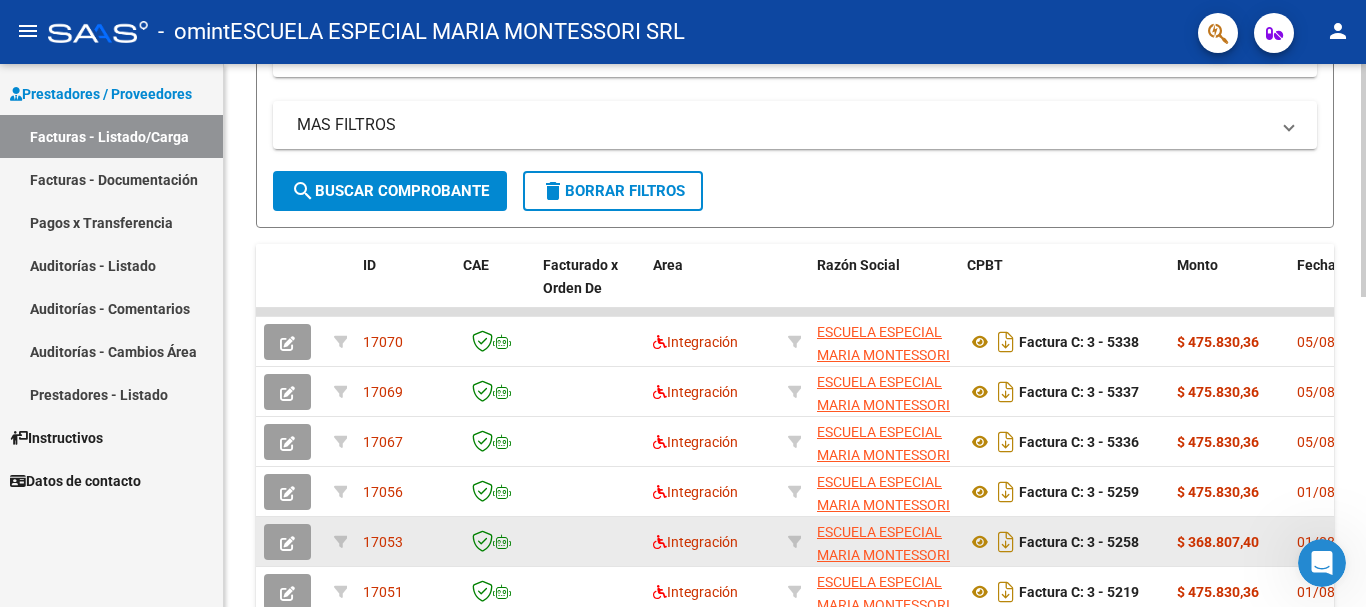 scroll, scrollTop: 500, scrollLeft: 0, axis: vertical 